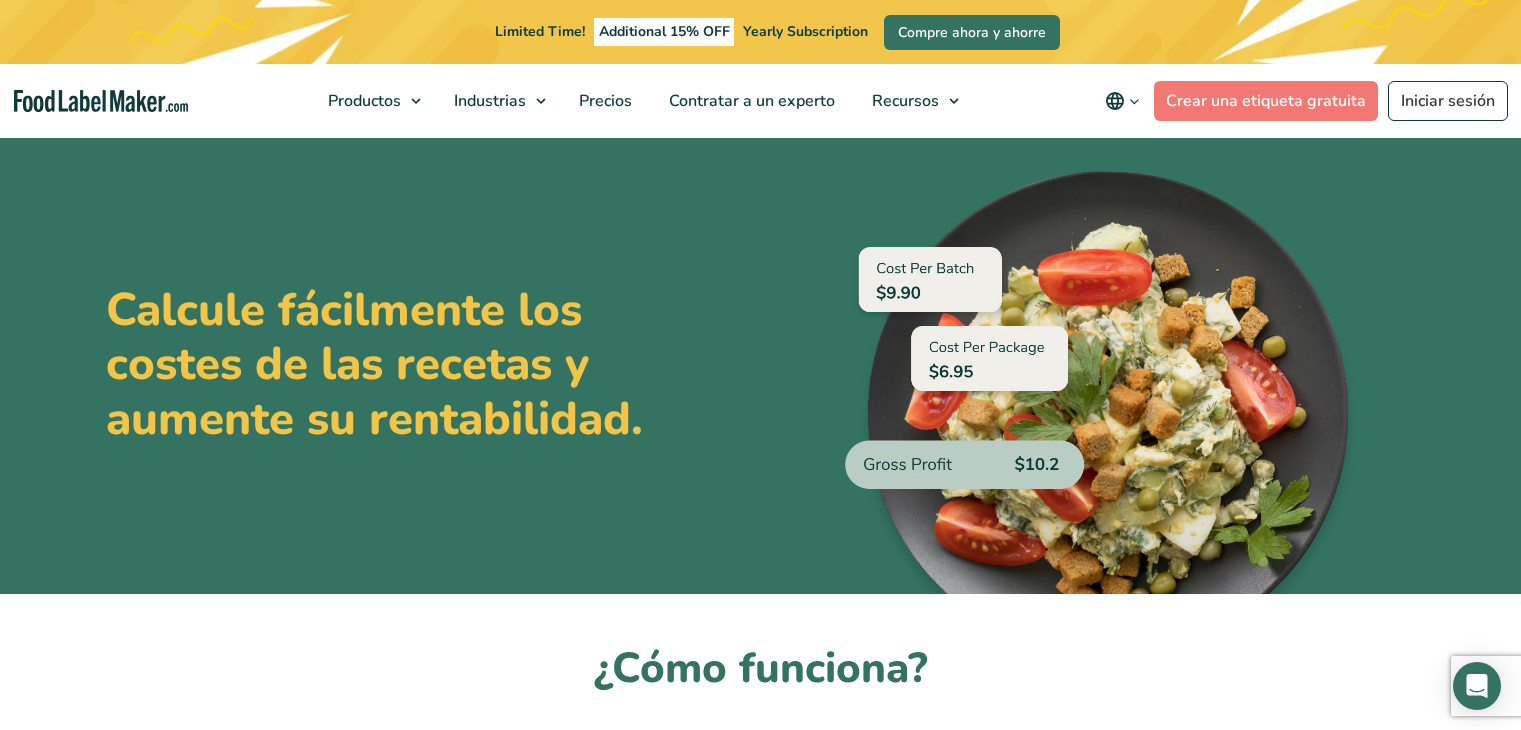 scroll, scrollTop: 444, scrollLeft: 0, axis: vertical 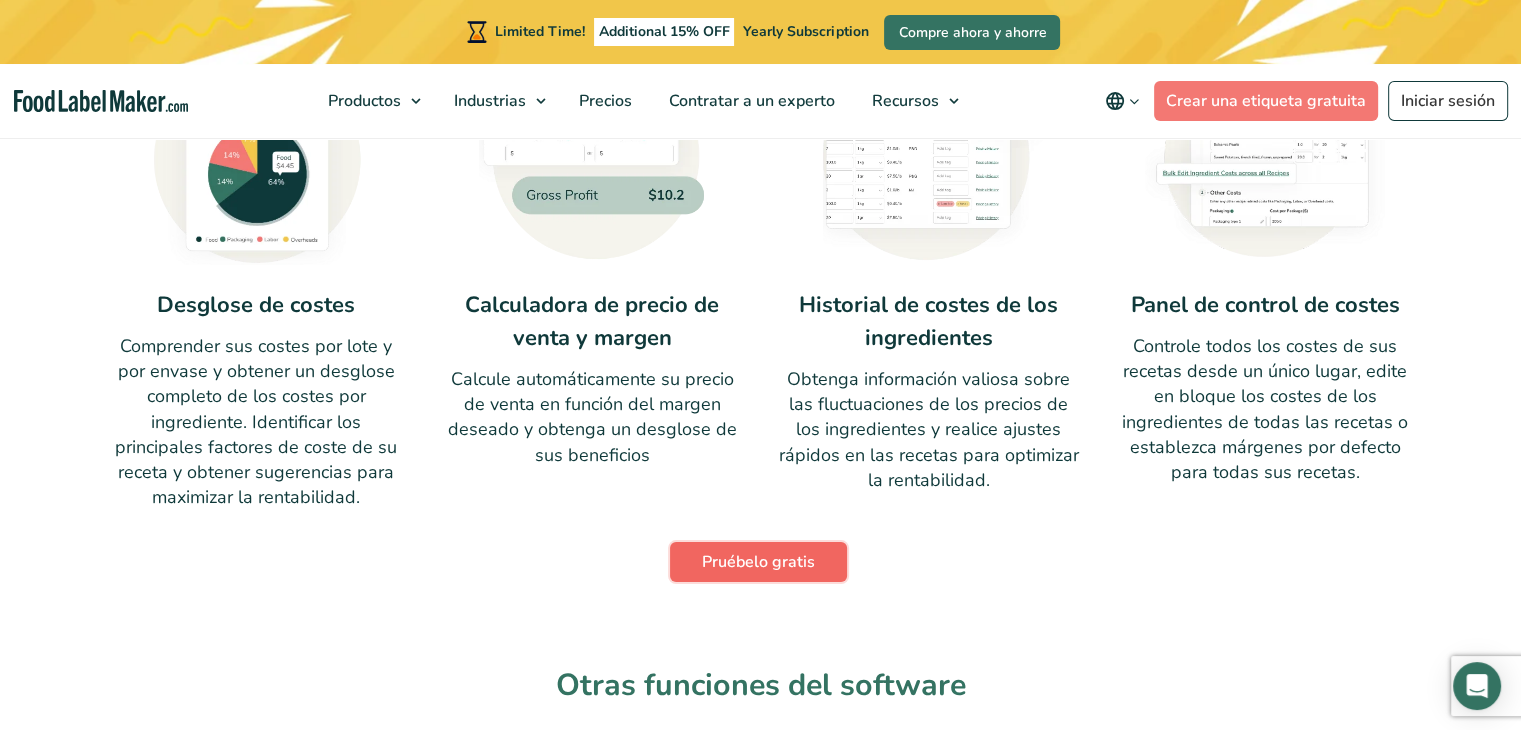 click on "Pruébelo gratis" at bounding box center (758, 562) 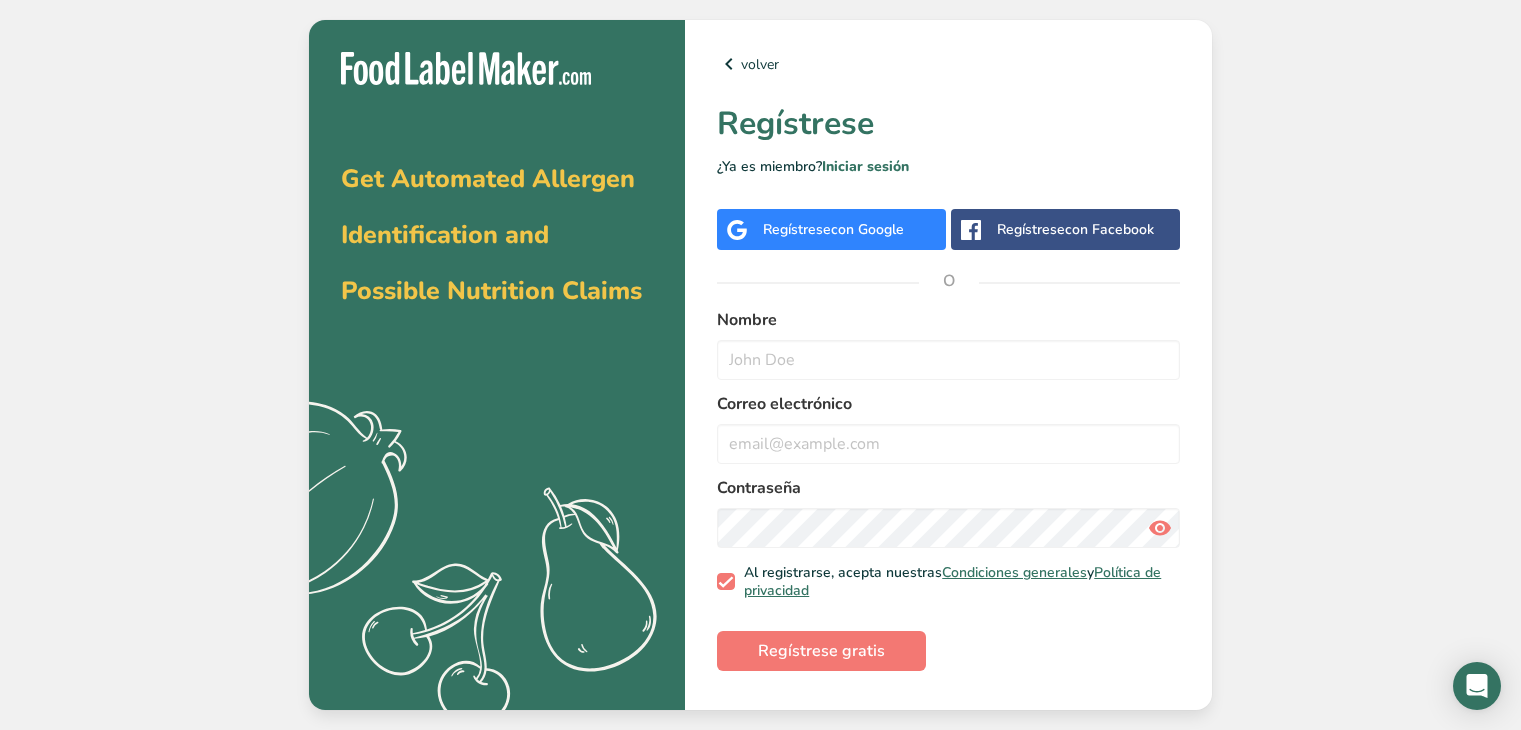scroll, scrollTop: 0, scrollLeft: 0, axis: both 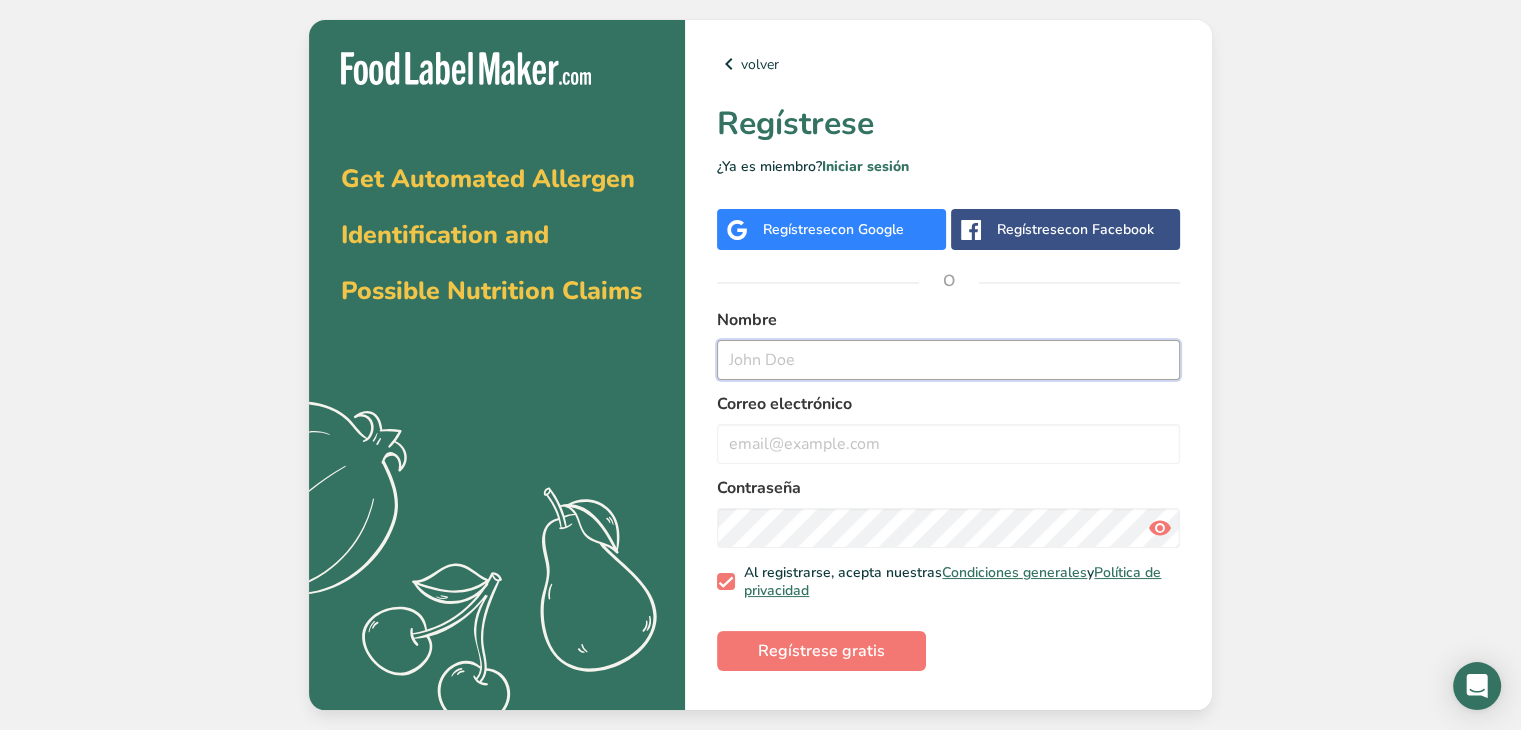 click at bounding box center (948, 360) 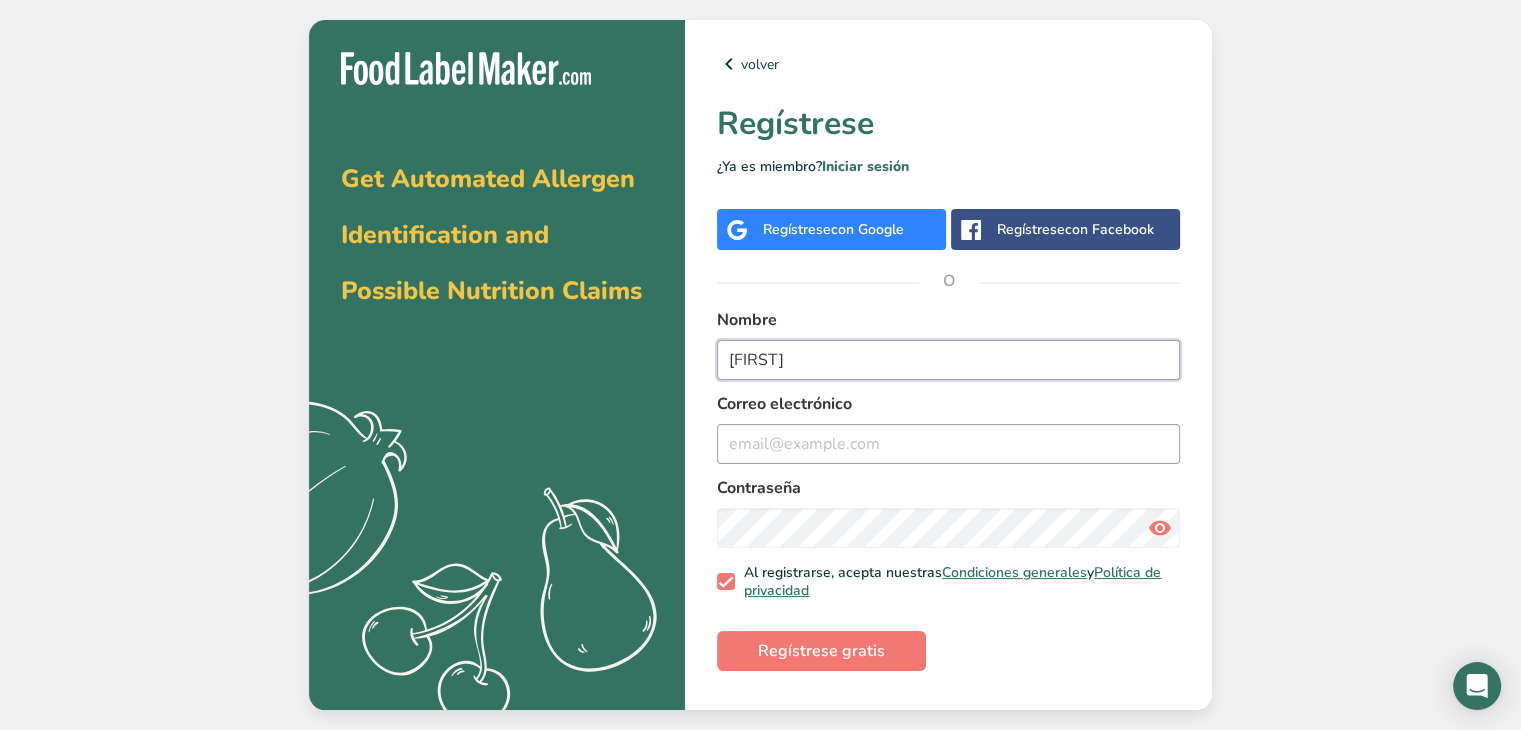 type on "[FIRST]" 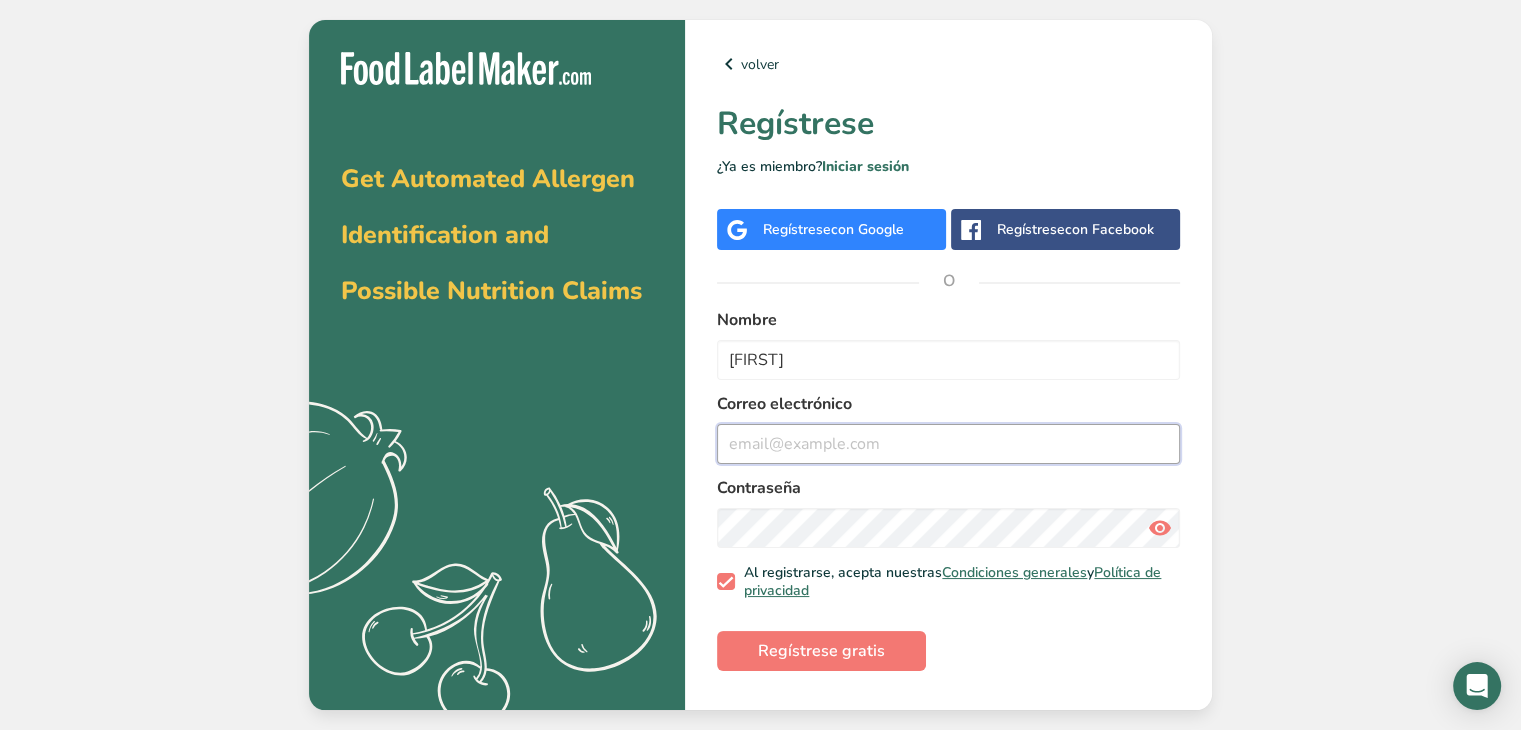 click at bounding box center [948, 444] 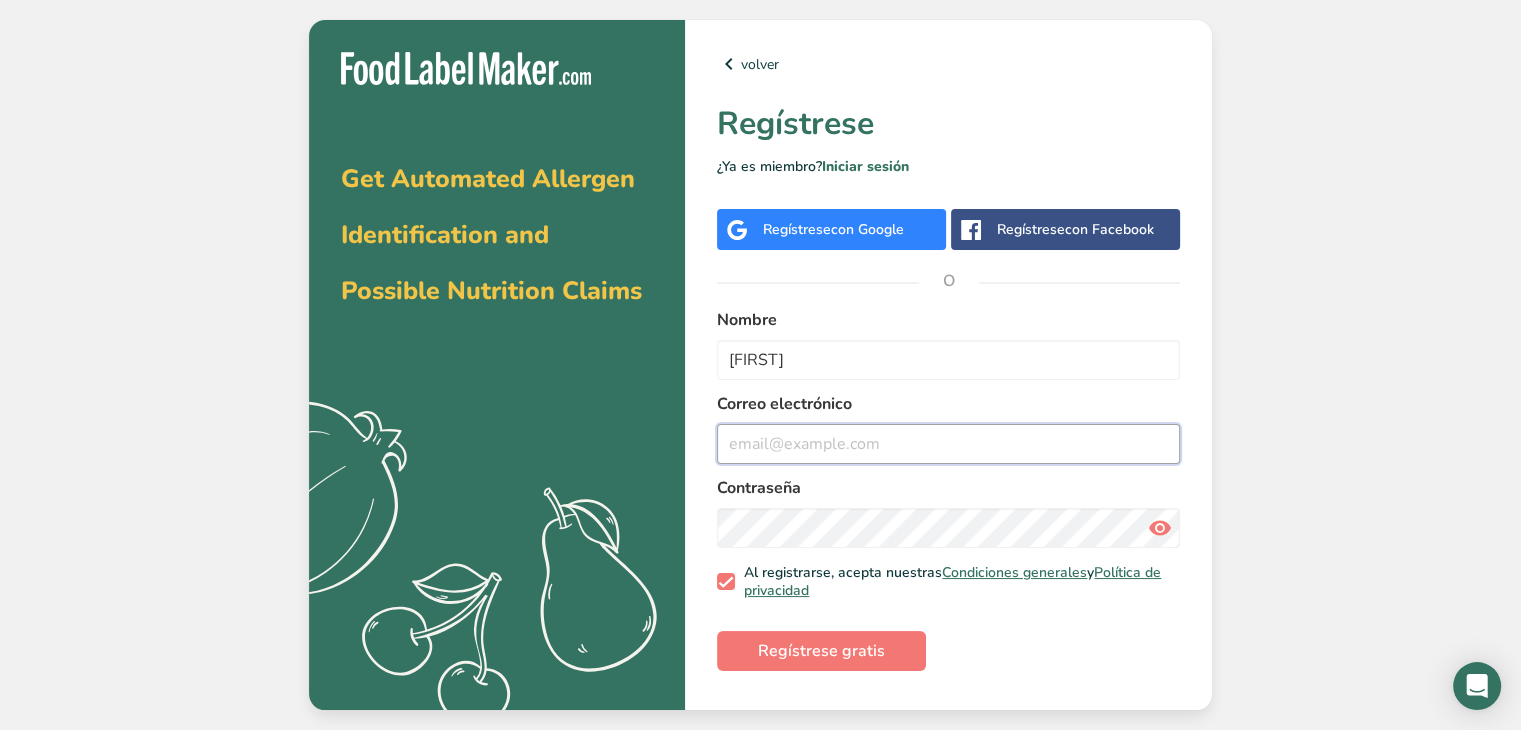 type on "[EMAIL]" 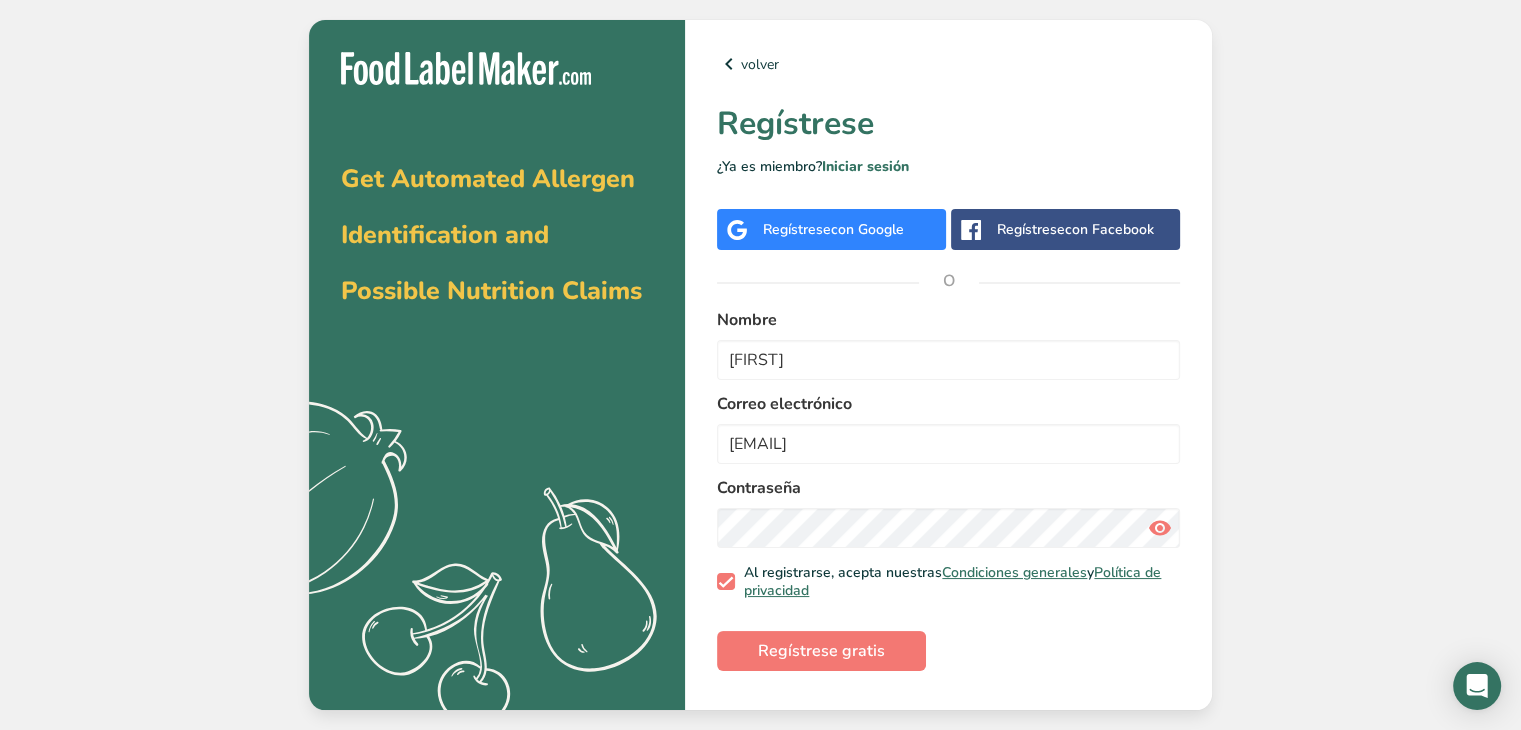 click on "Regístrese  con Google" at bounding box center [833, 229] 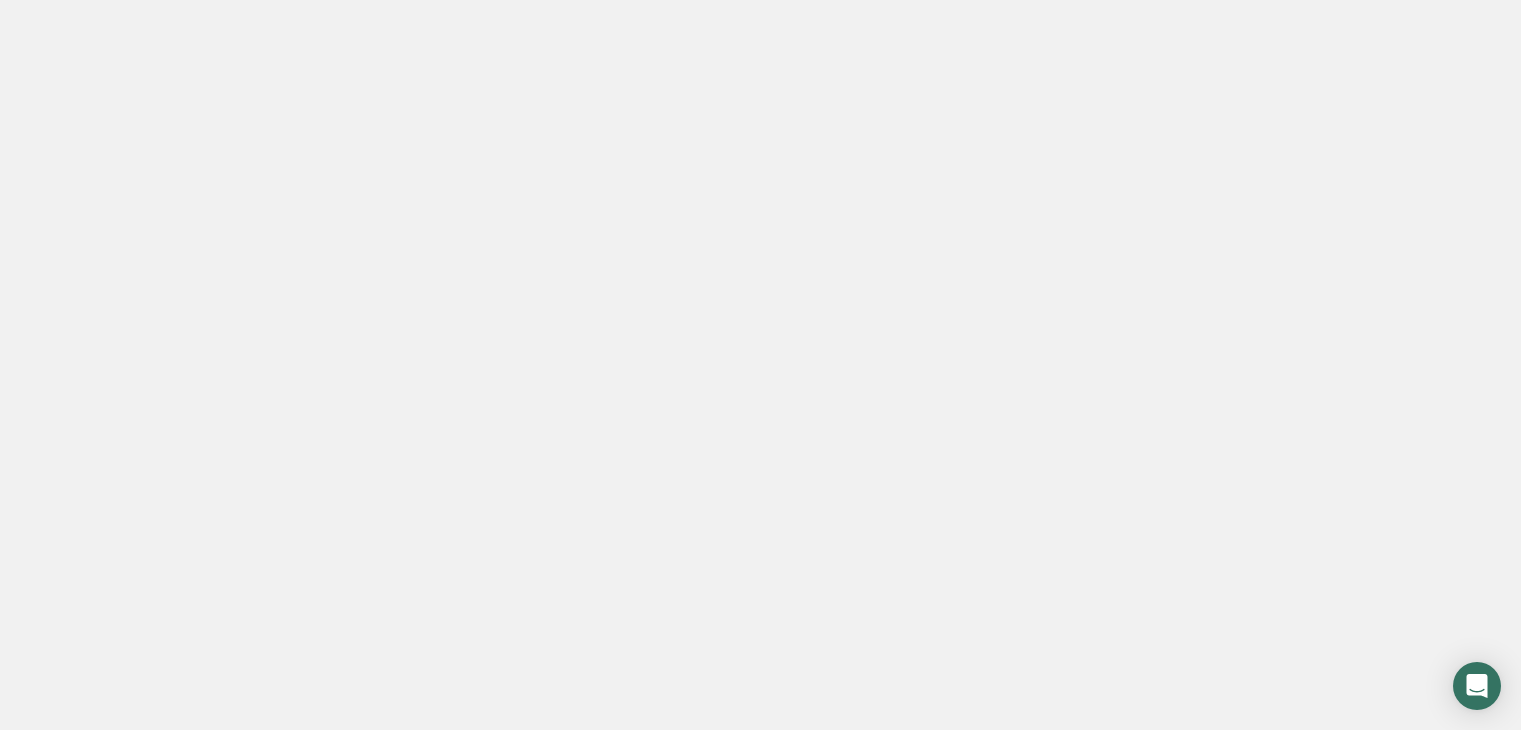 scroll, scrollTop: 0, scrollLeft: 0, axis: both 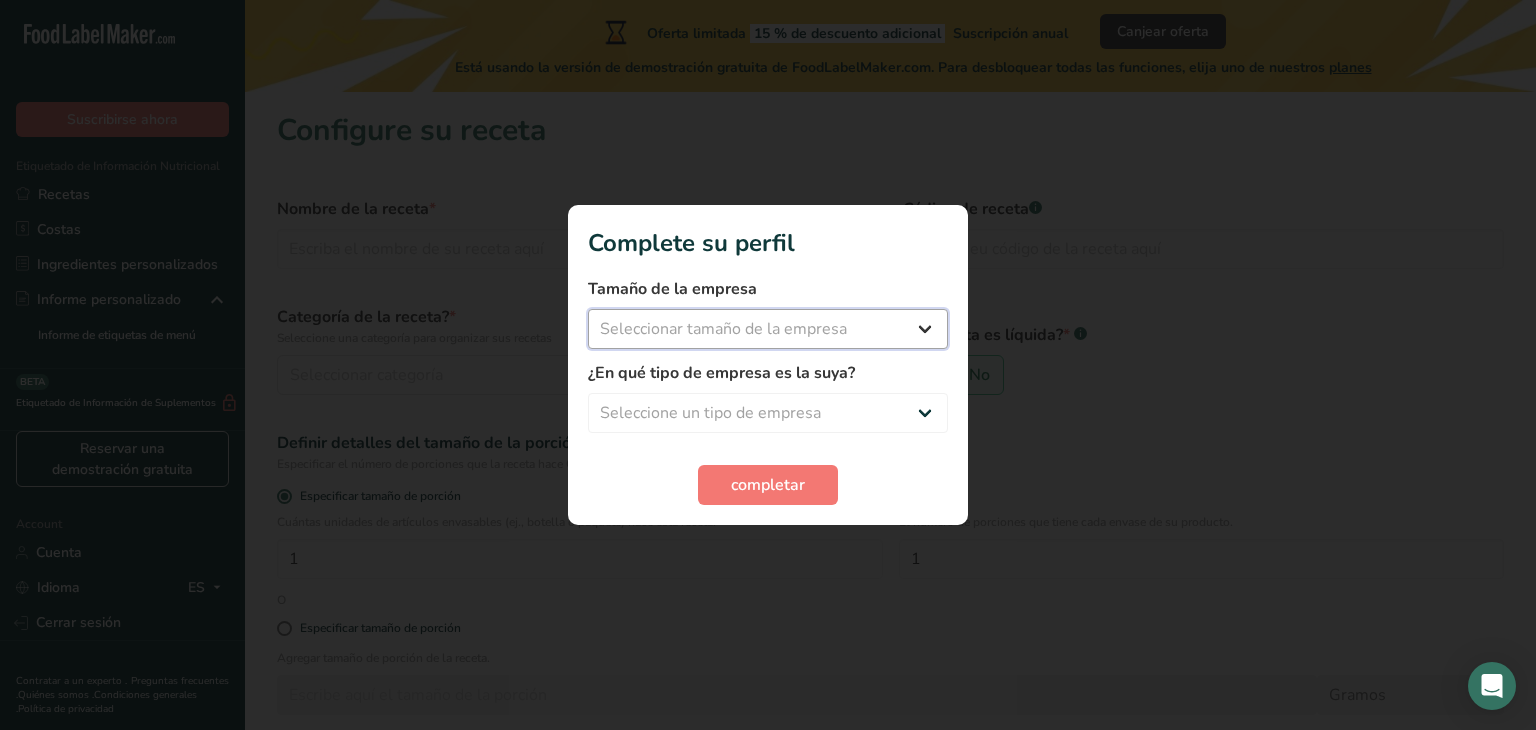 click on "Seleccionar tamaño de la empresa
Menos de 10 empleados
De 10 a 50 empleados
De 51 a 500 empleados
Más de 500 empleados" at bounding box center (768, 329) 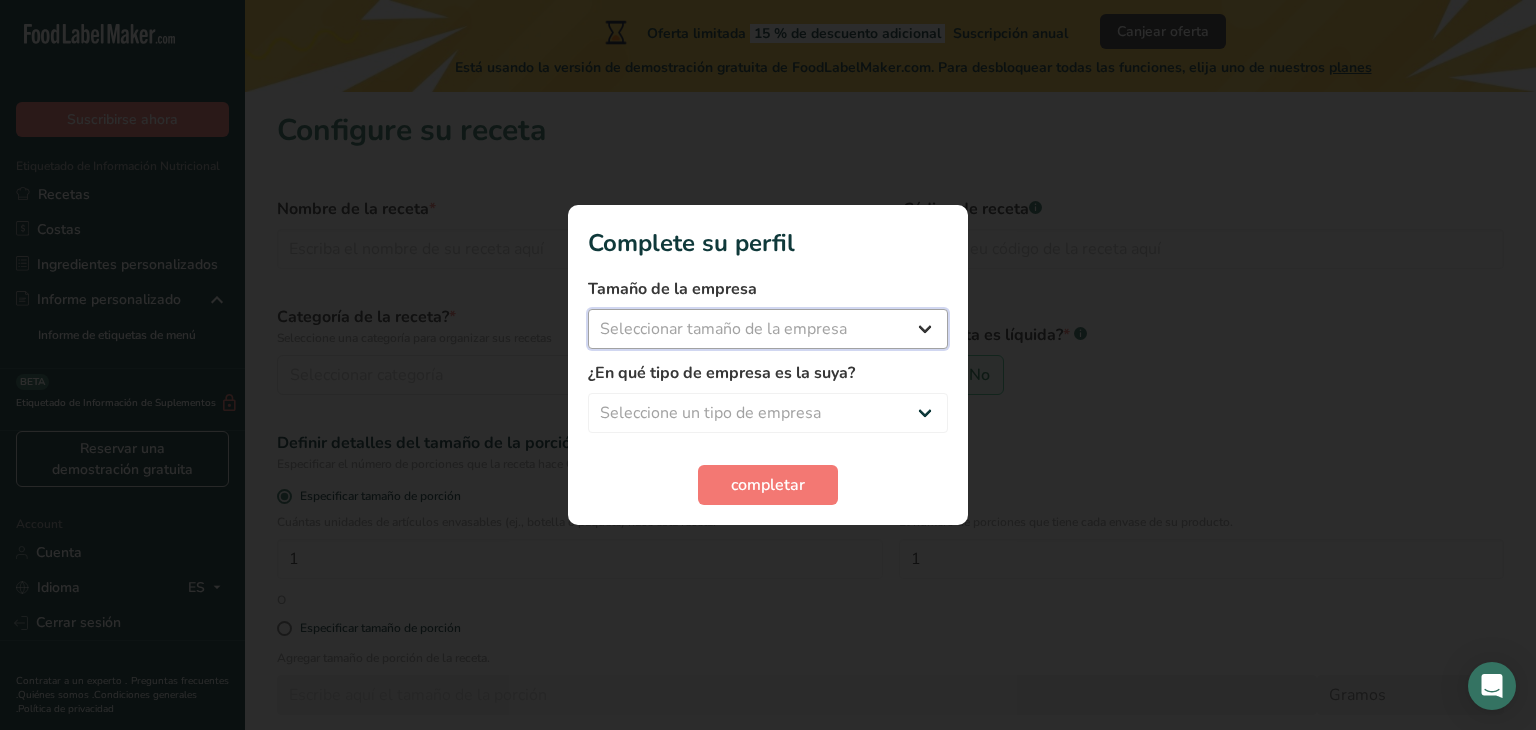 select on "1" 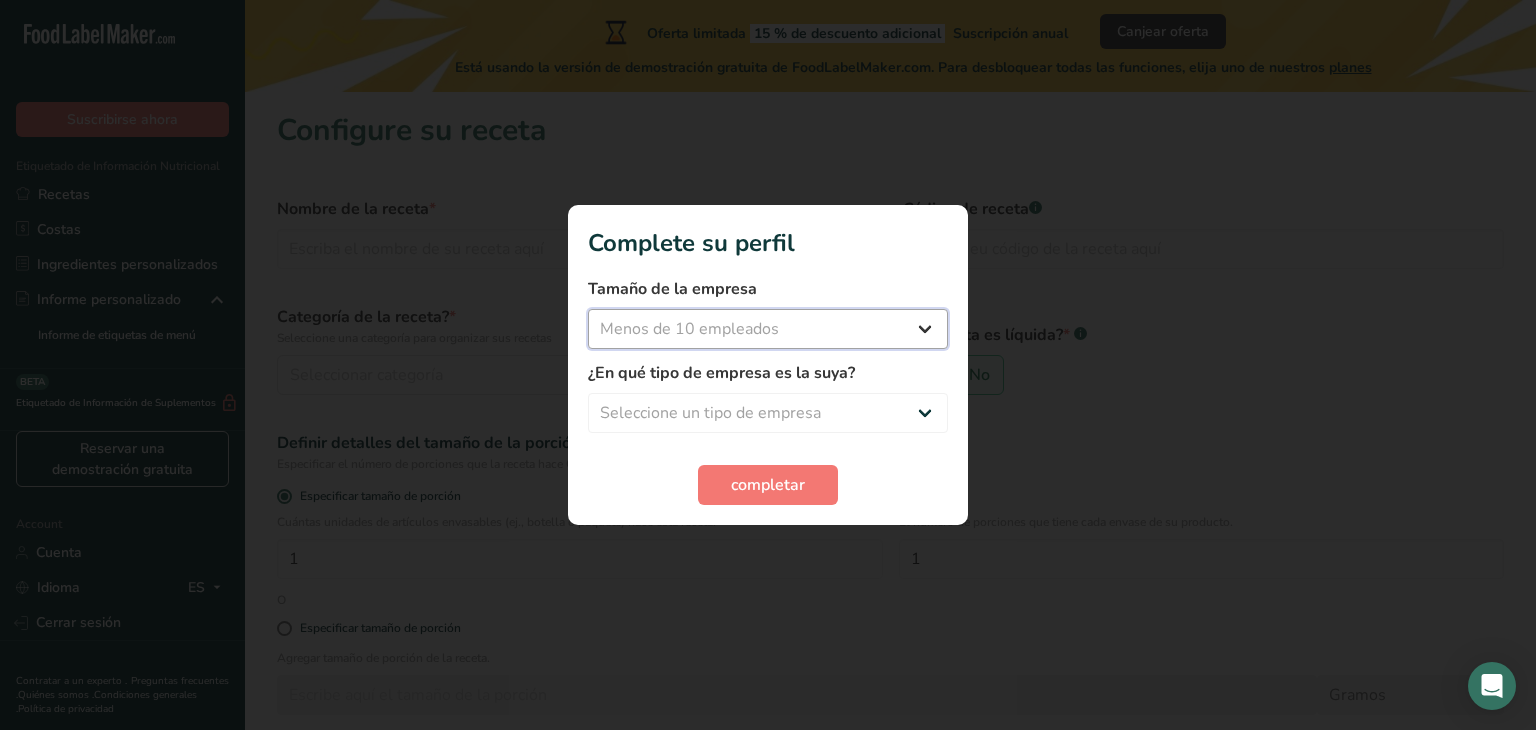 click on "Seleccionar tamaño de la empresa
Menos de 10 empleados
De 10 a 50 empleados
De 51 a 500 empleados
Más de 500 empleados" at bounding box center (768, 329) 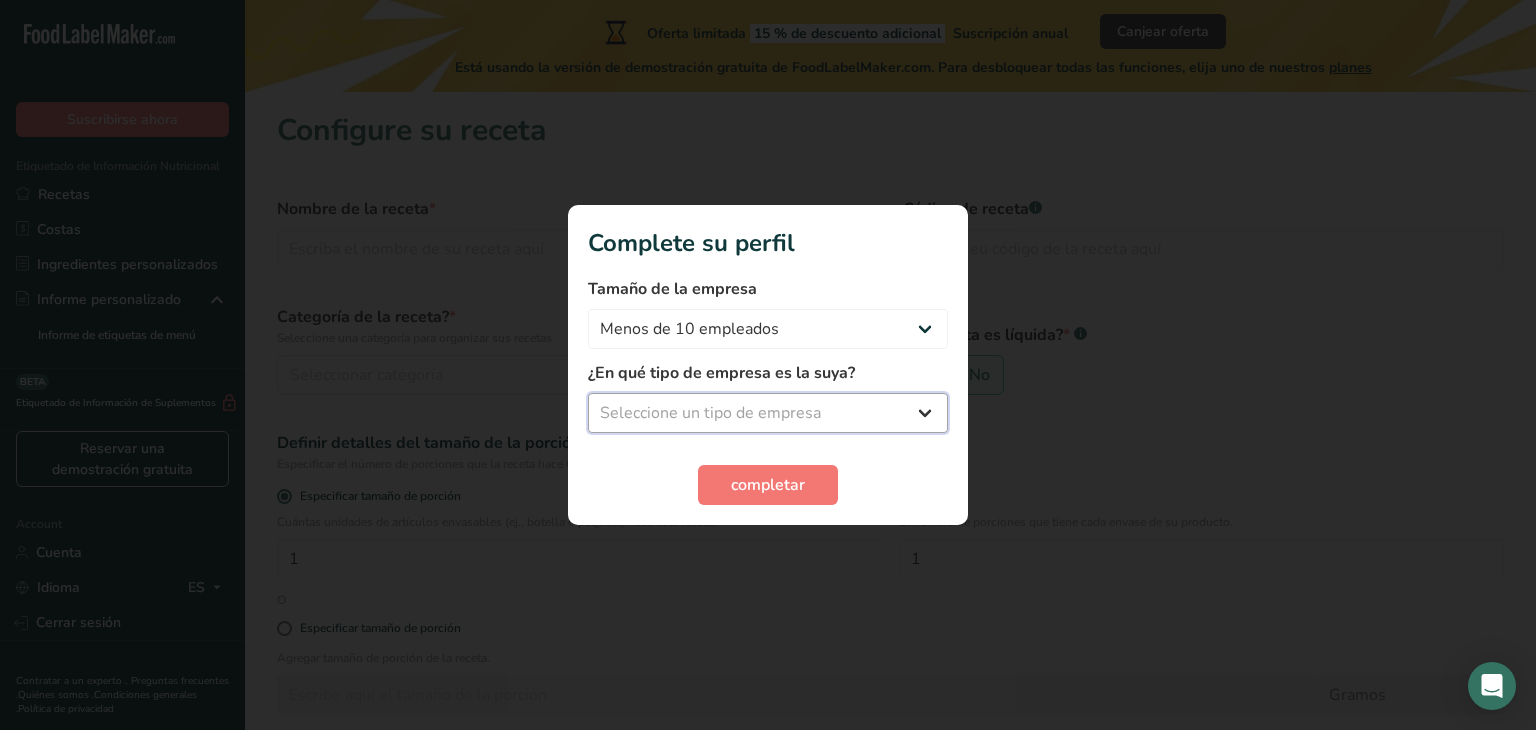 click on "Seleccione un tipo de empresa
Fabricante de alimentos envasados
Restaurante y cafetería
Panadería
Empresa de comidas preparadas y cáterin
Nutricionista
Bloguero gastronómico
Entrenador personal
Otro" at bounding box center (768, 413) 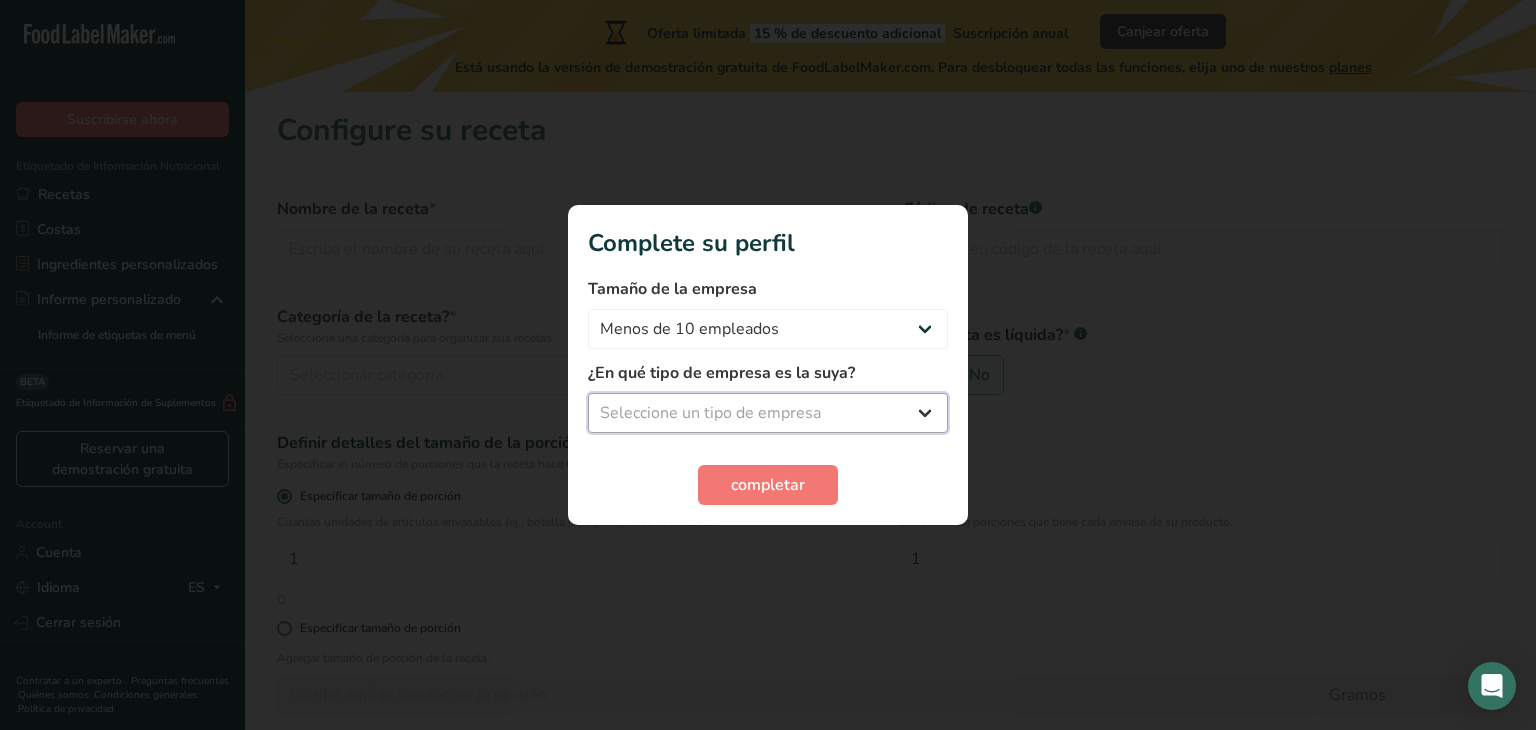select on "2" 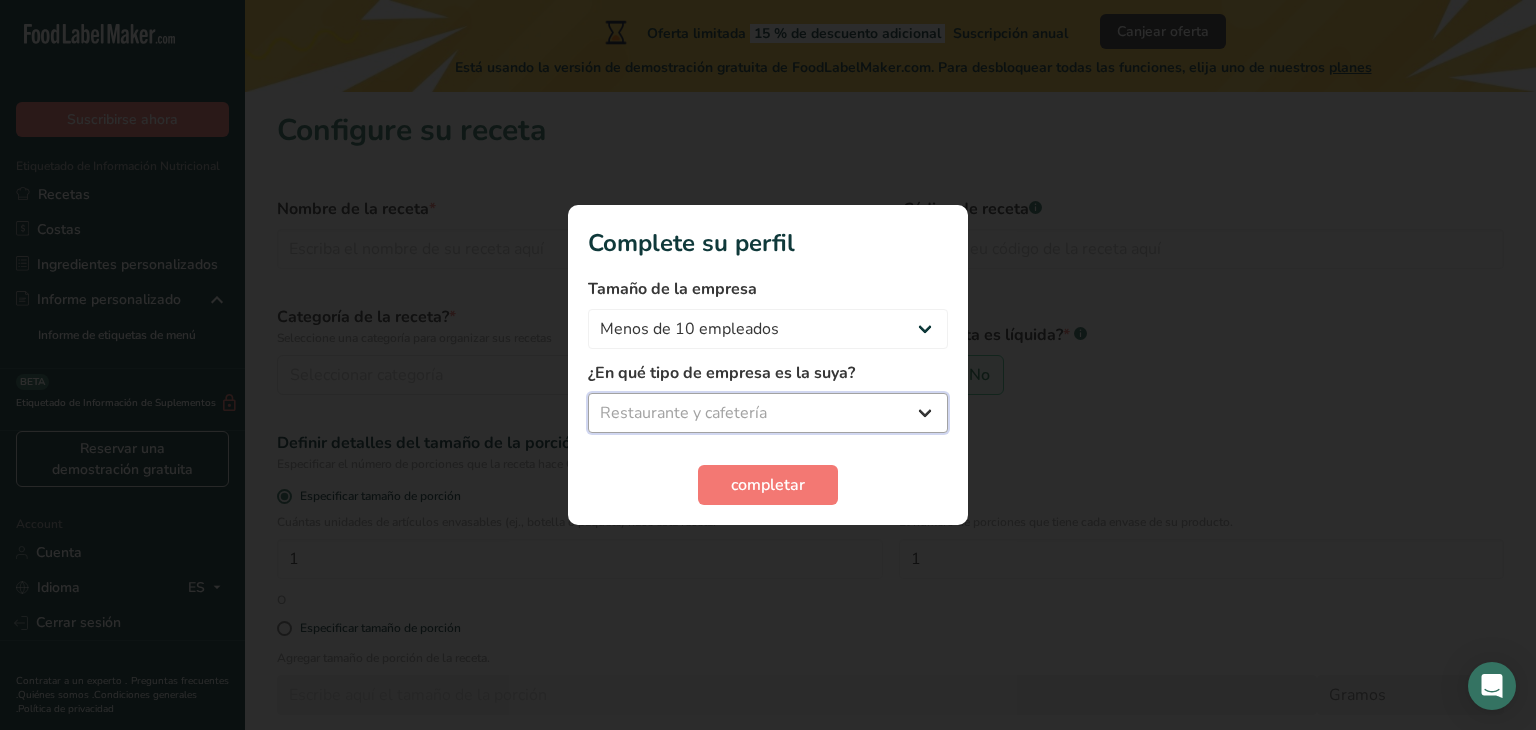 click on "Seleccione un tipo de empresa
Fabricante de alimentos envasados
Restaurante y cafetería
Panadería
Empresa de comidas preparadas y cáterin
Nutricionista
Bloguero gastronómico
Entrenador personal
Otro" at bounding box center [768, 413] 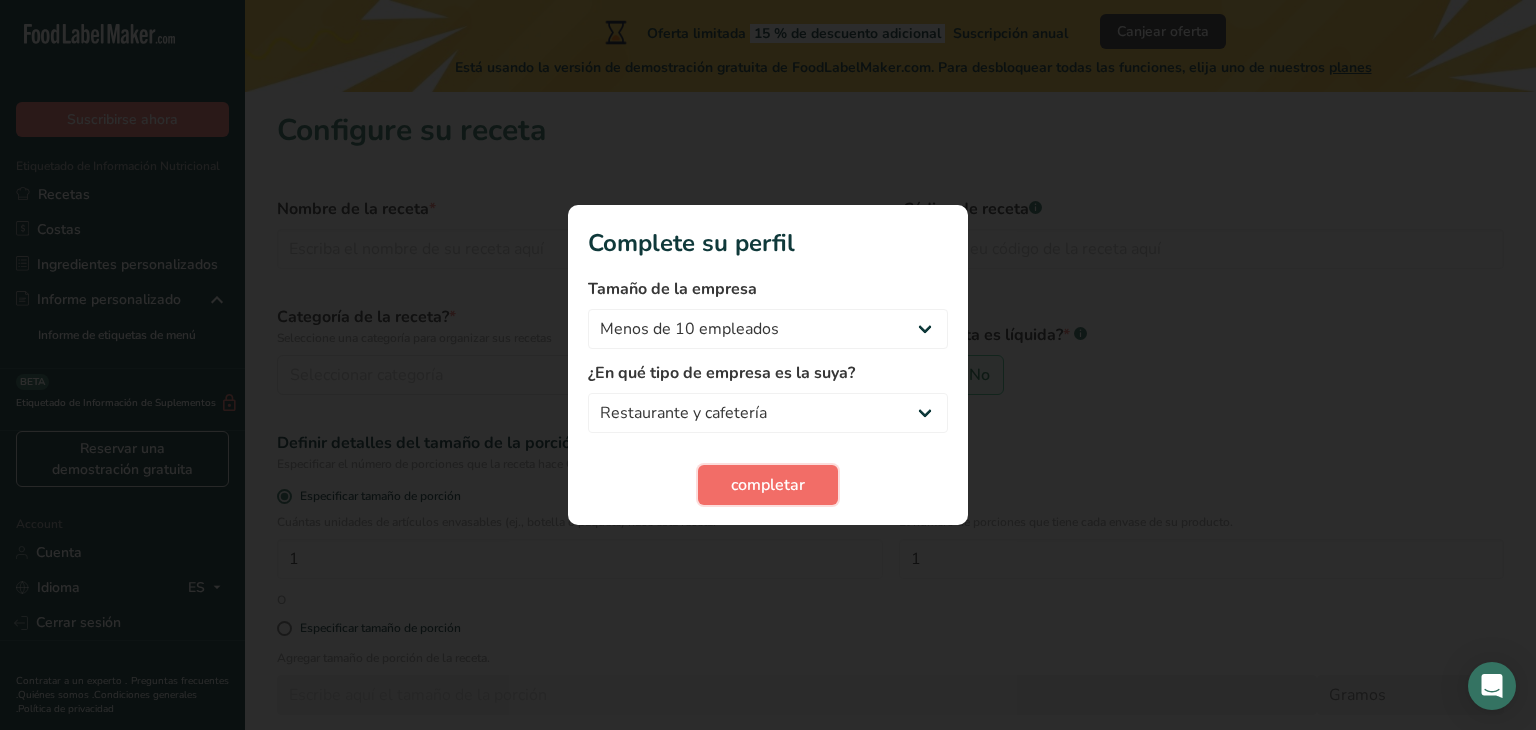 click on "completar" at bounding box center (768, 485) 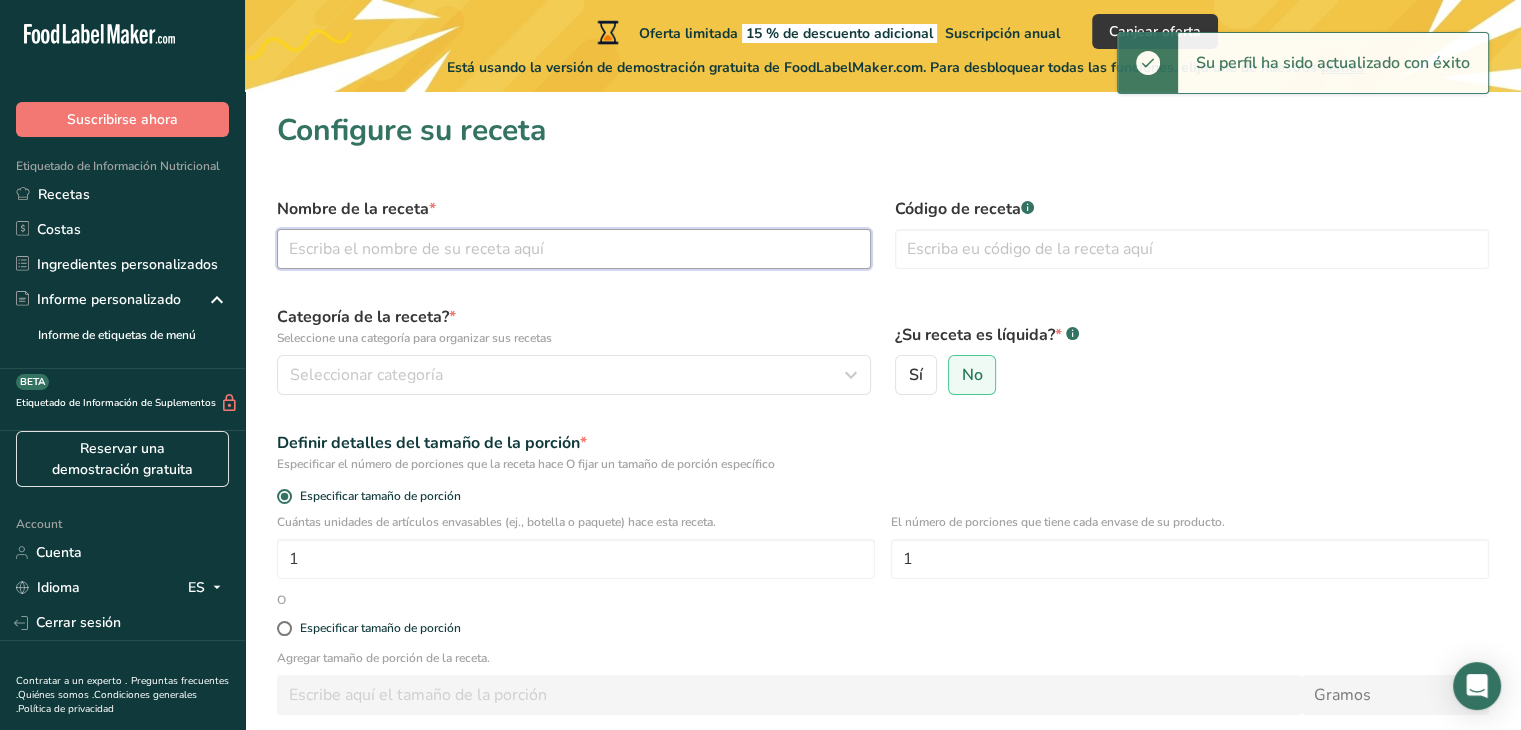 click at bounding box center [574, 249] 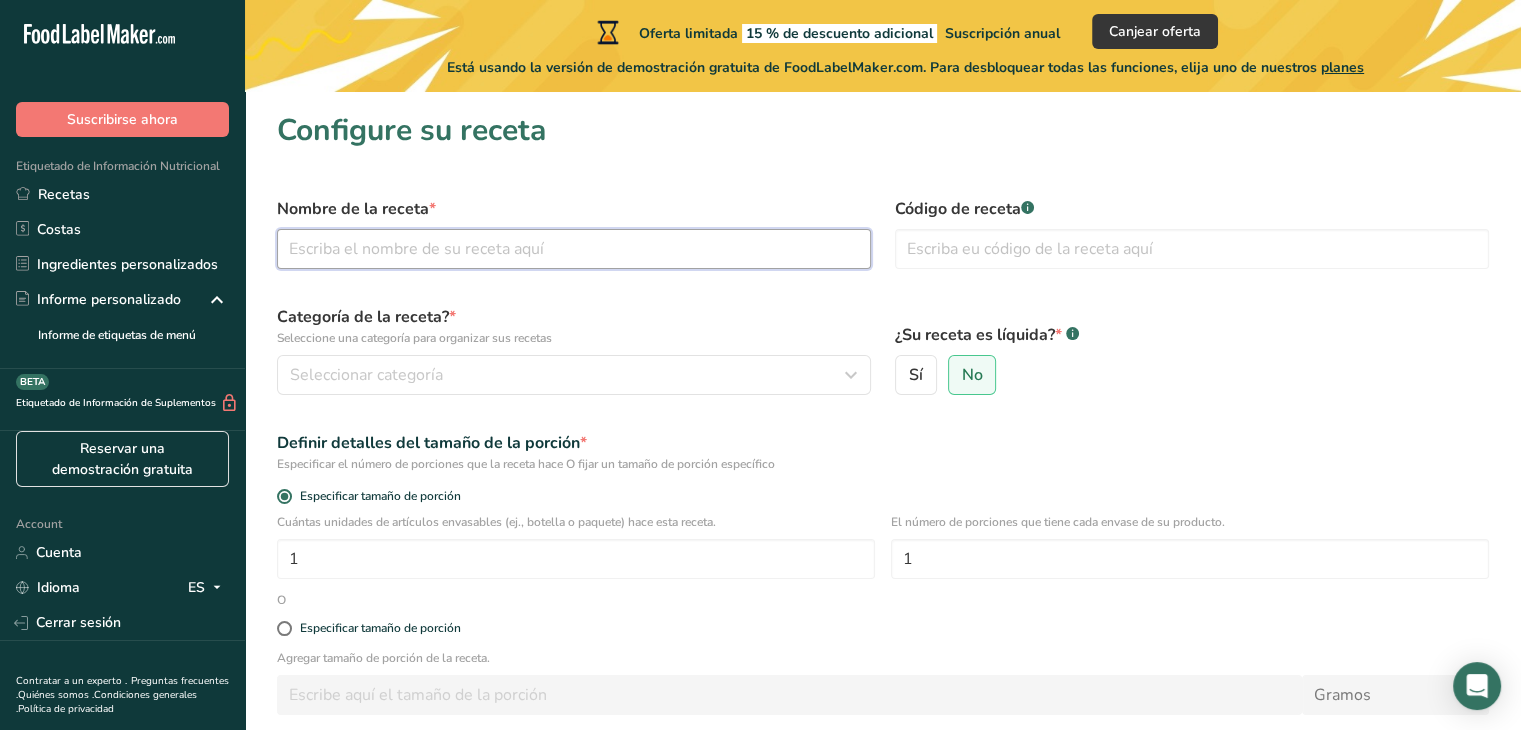 type on "t" 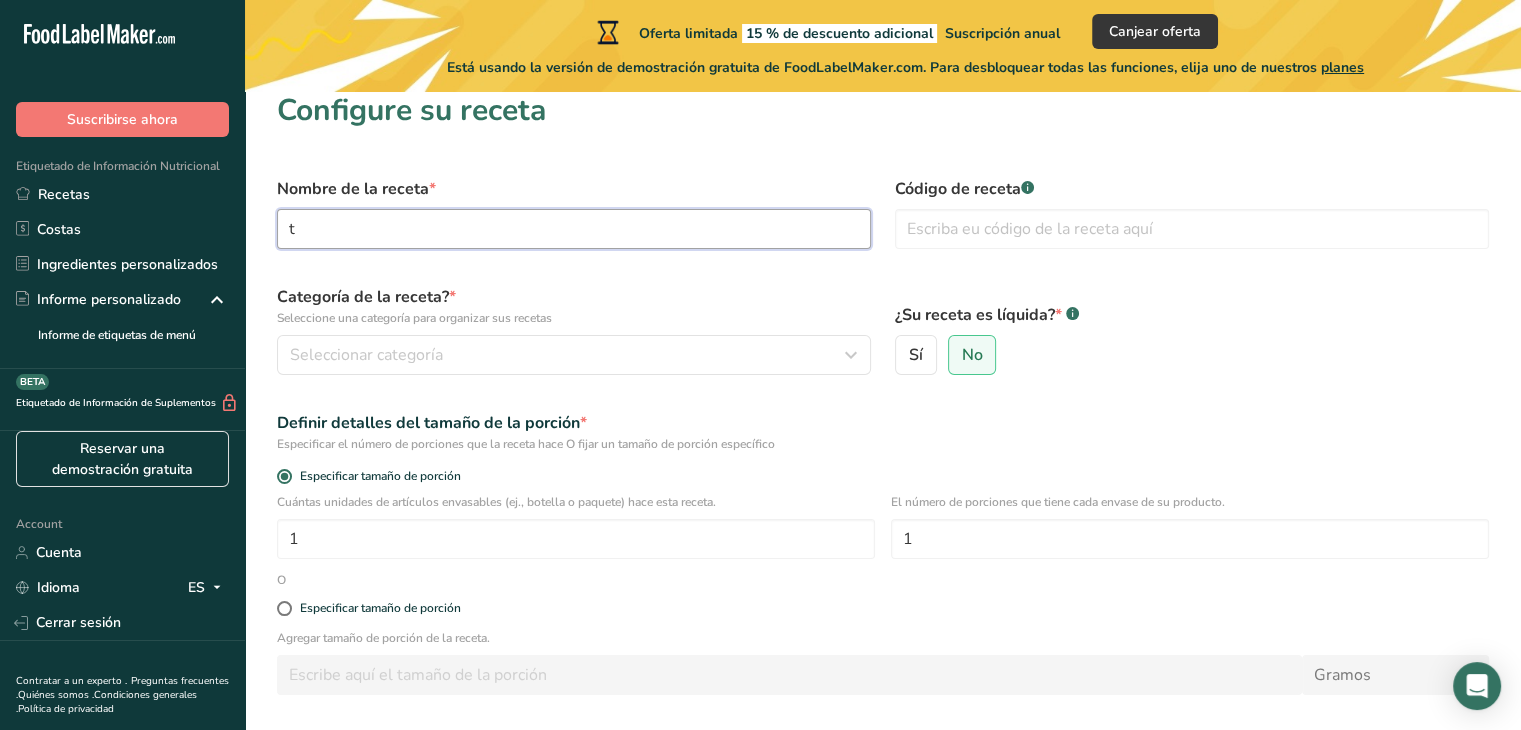 scroll, scrollTop: 10, scrollLeft: 0, axis: vertical 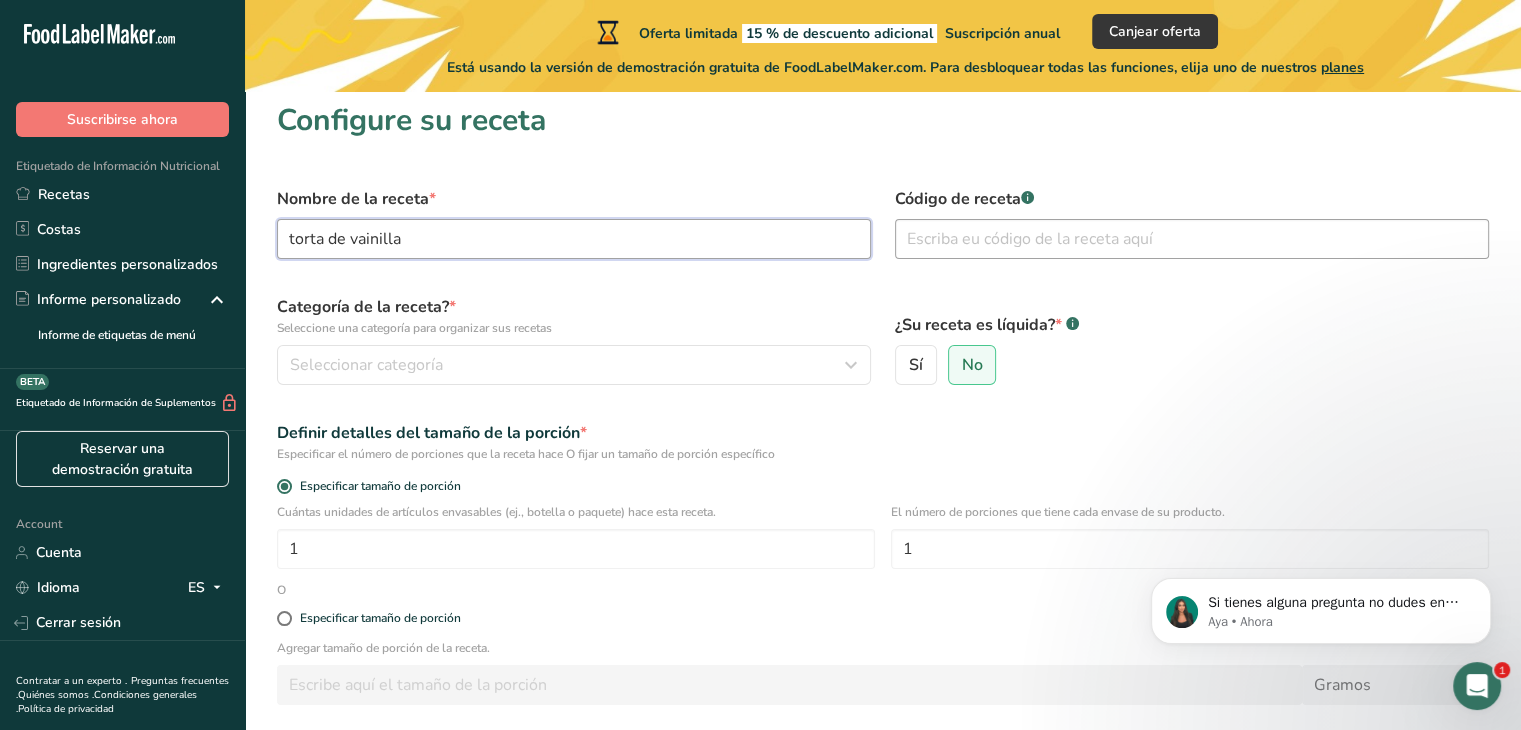 type on "torta de vainilla" 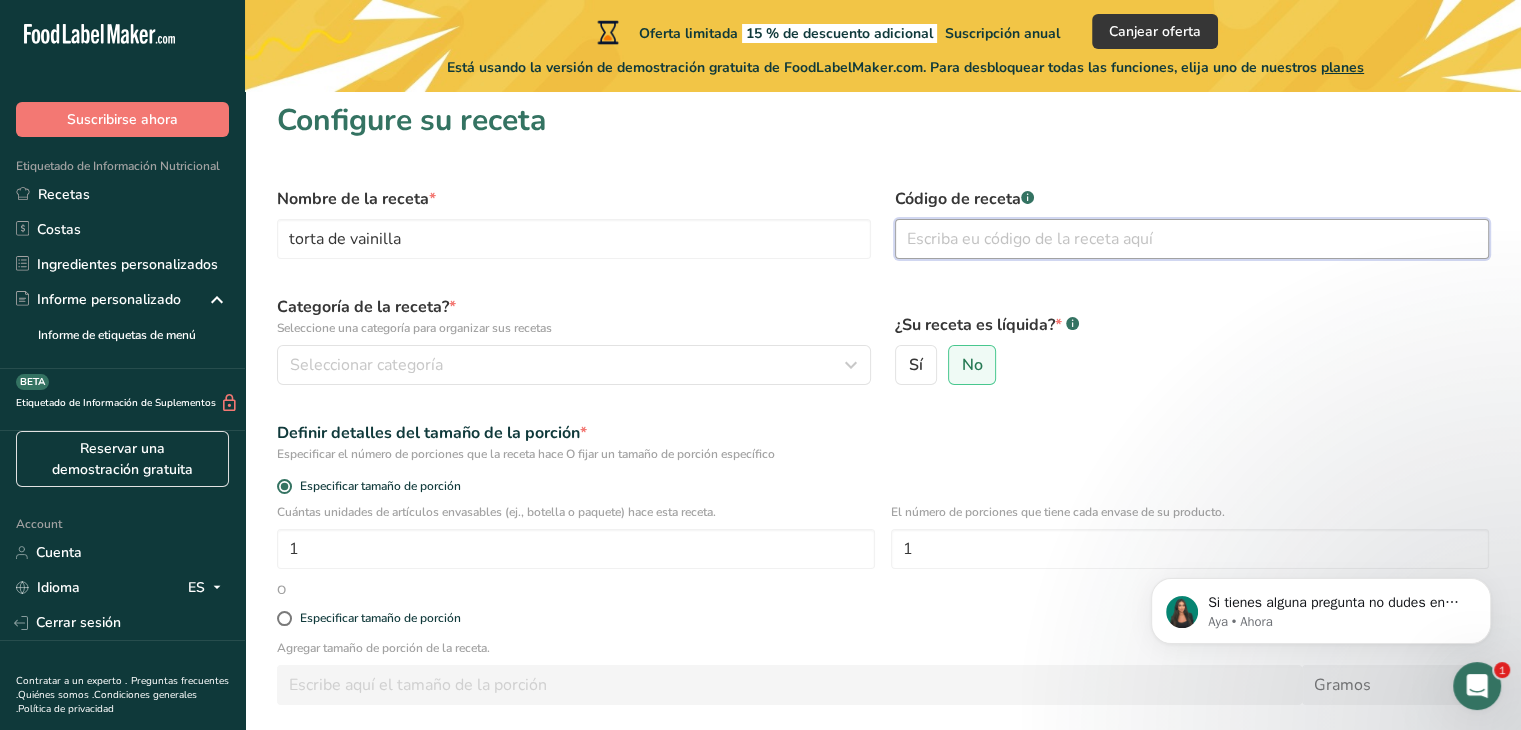 click at bounding box center (1192, 239) 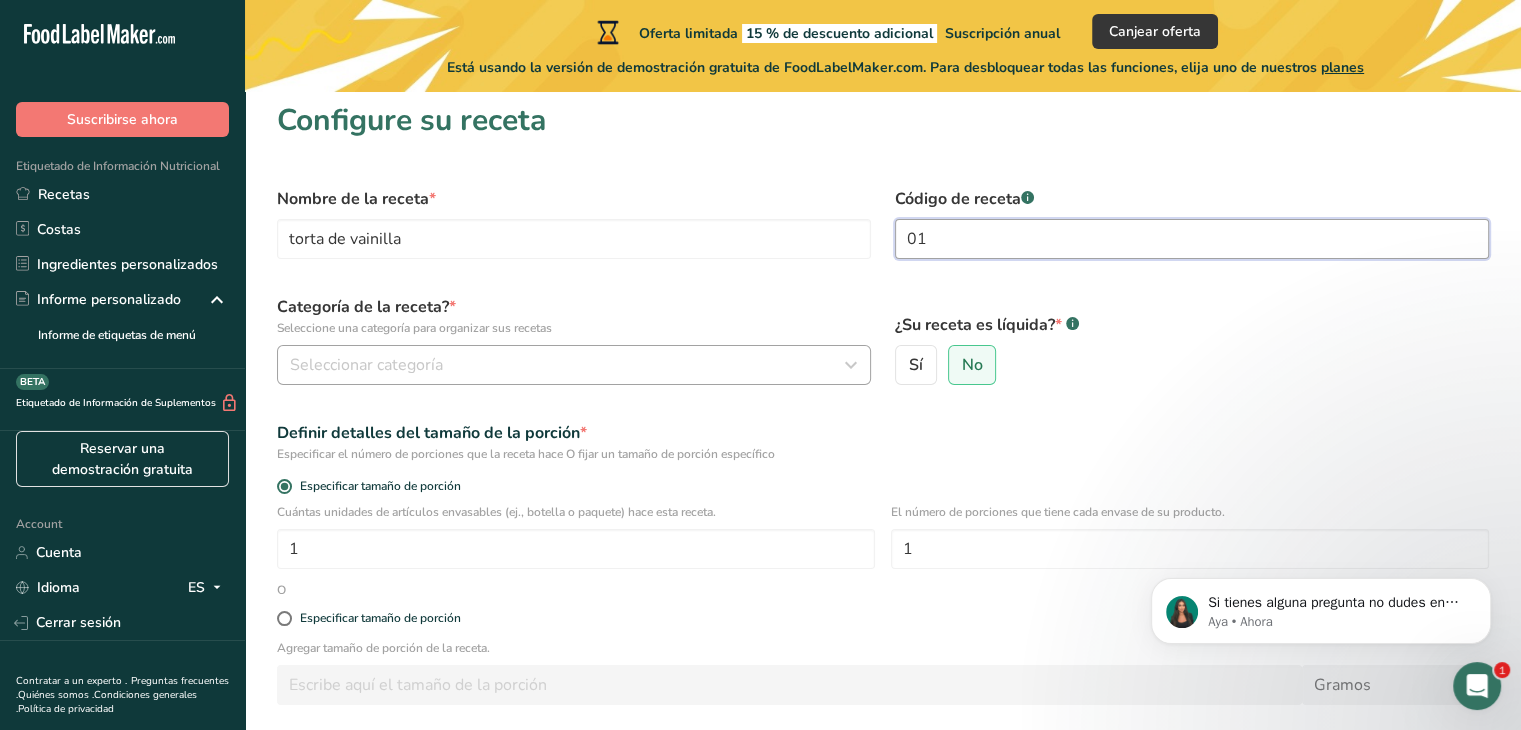 type on "01" 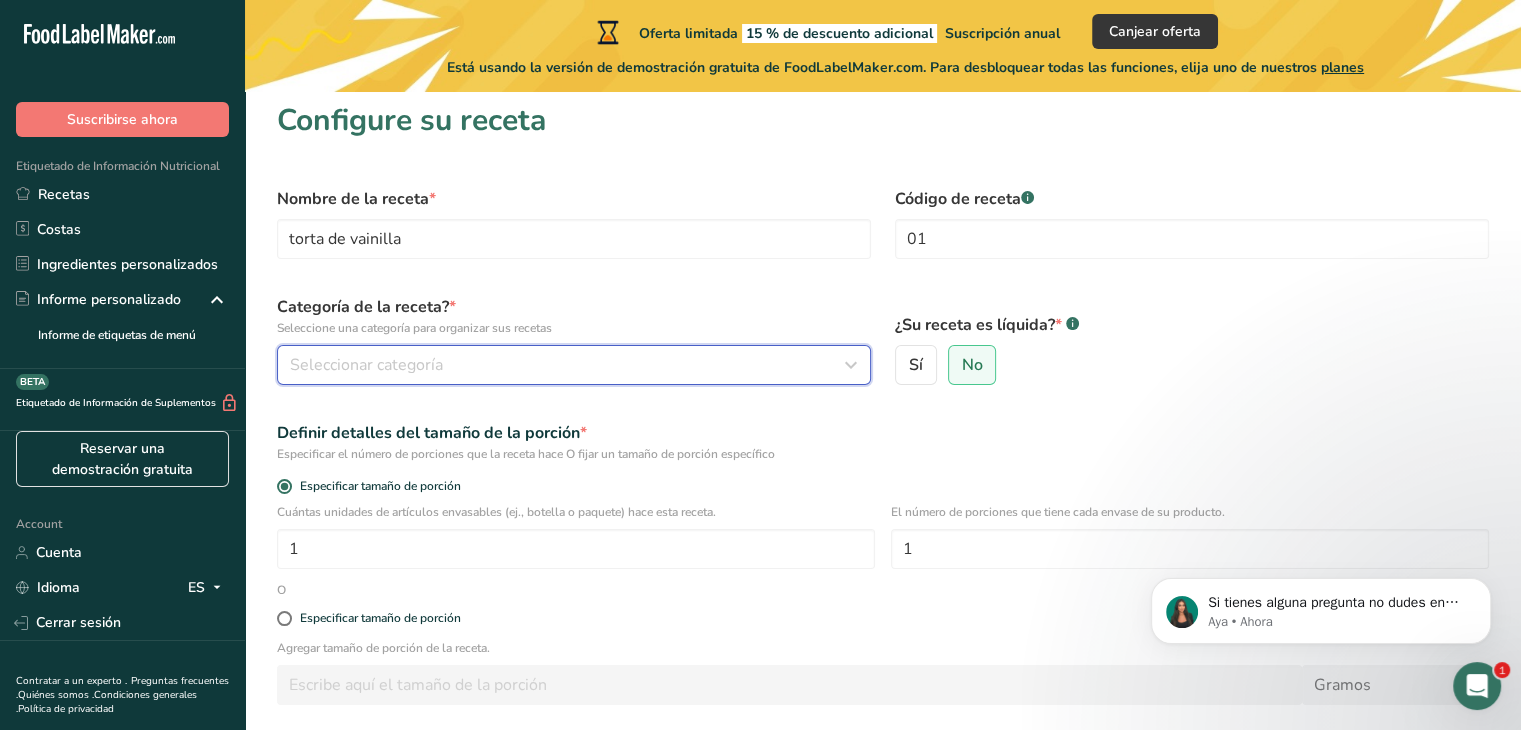 click on "Seleccionar categoría" at bounding box center [366, 365] 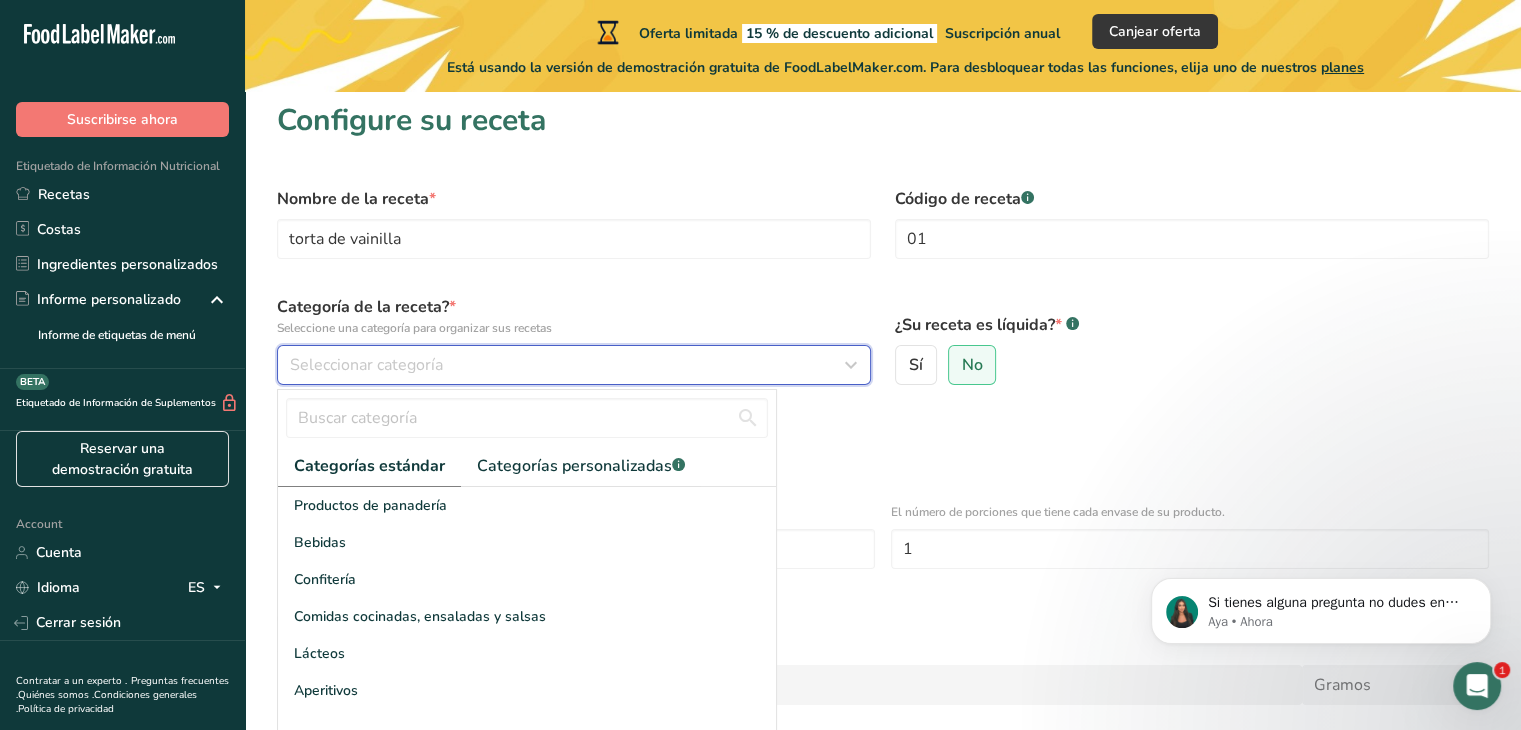 type 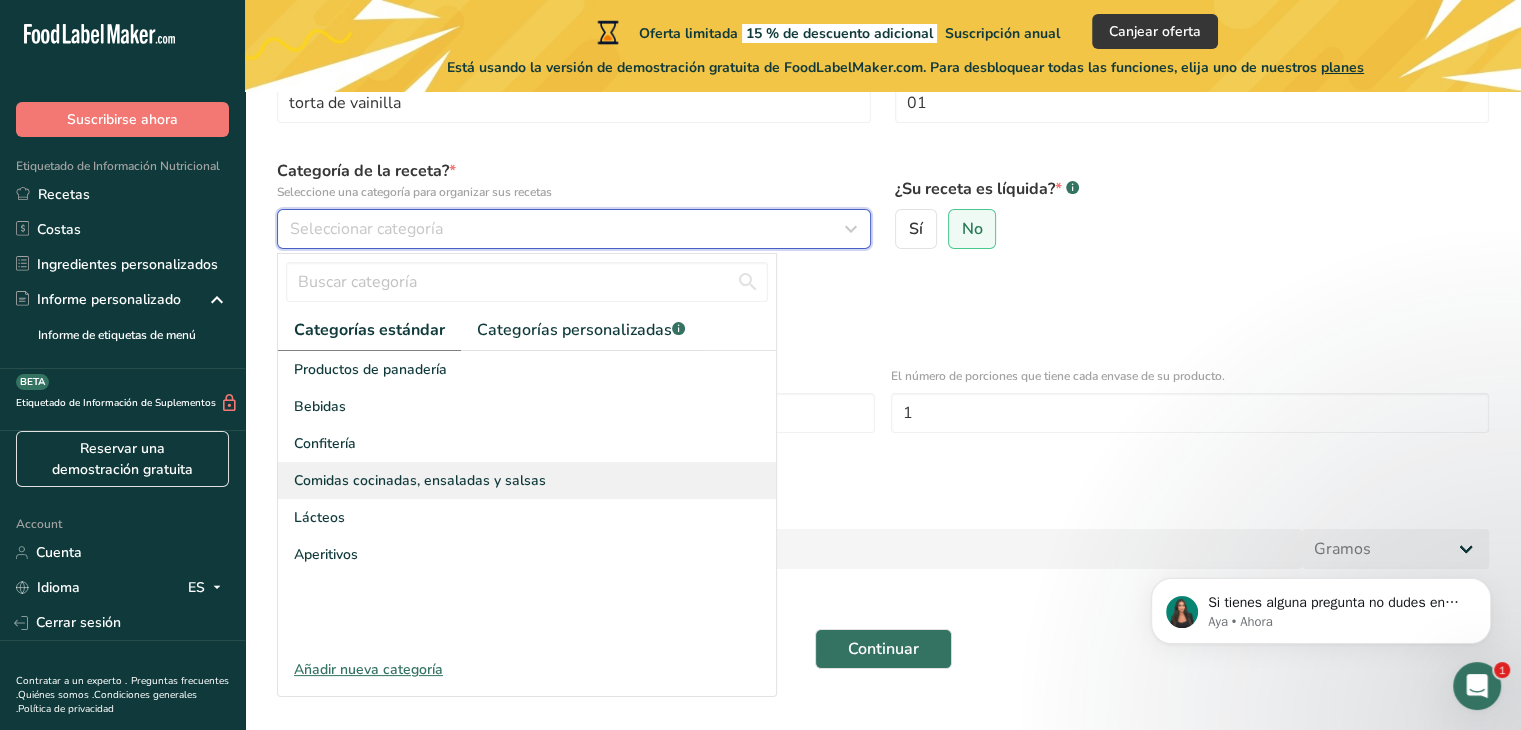 scroll, scrollTop: 148, scrollLeft: 0, axis: vertical 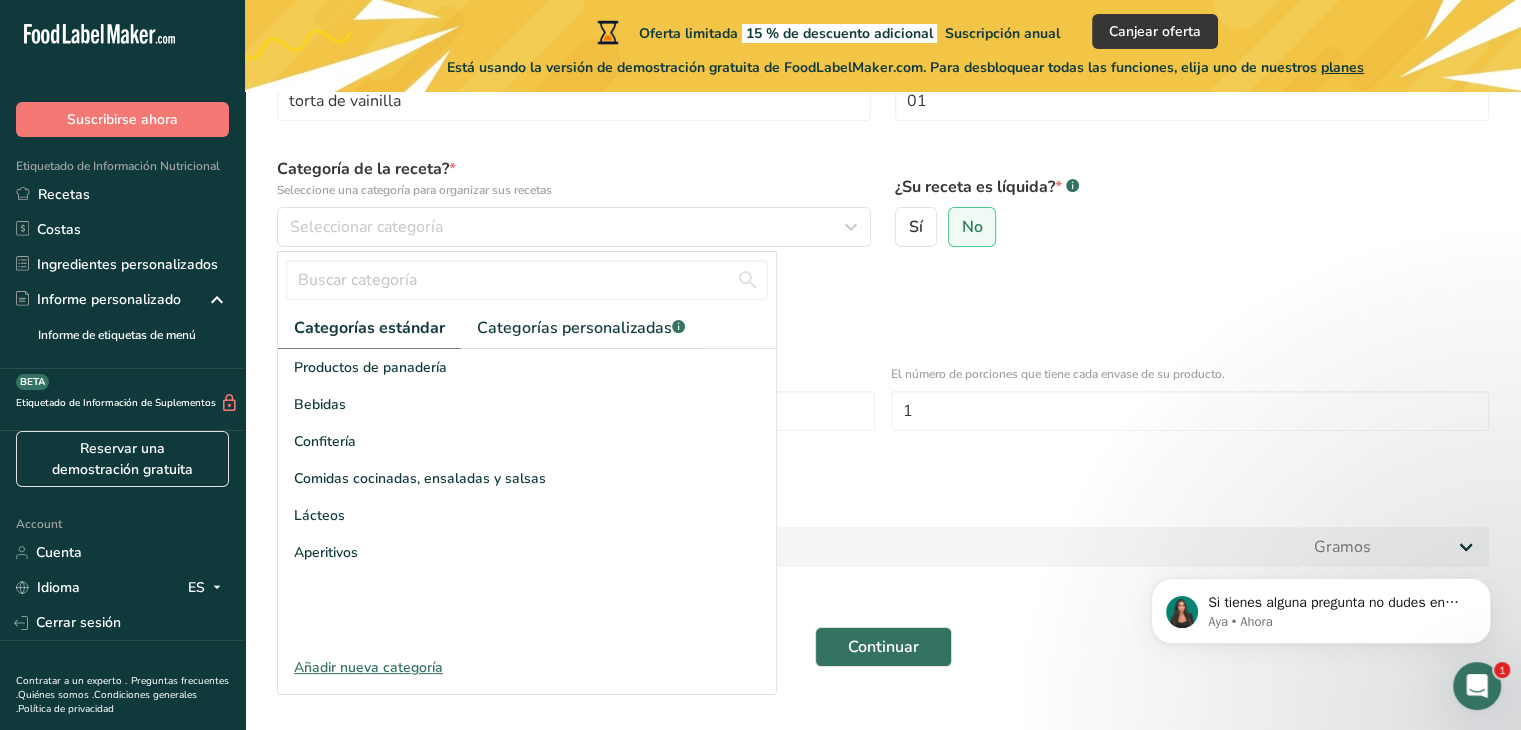 click on "Añadir nueva categoría" at bounding box center [527, 667] 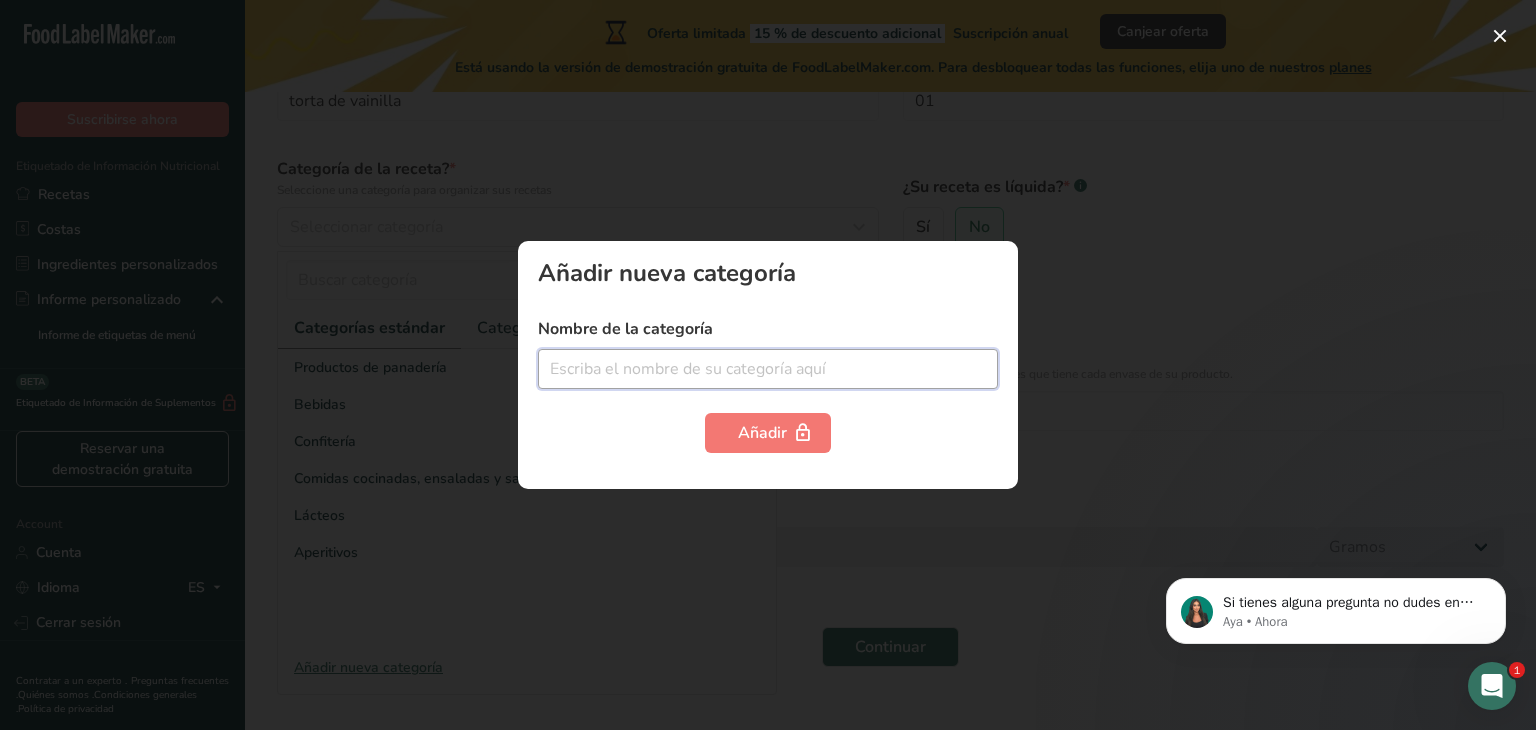 click at bounding box center (768, 369) 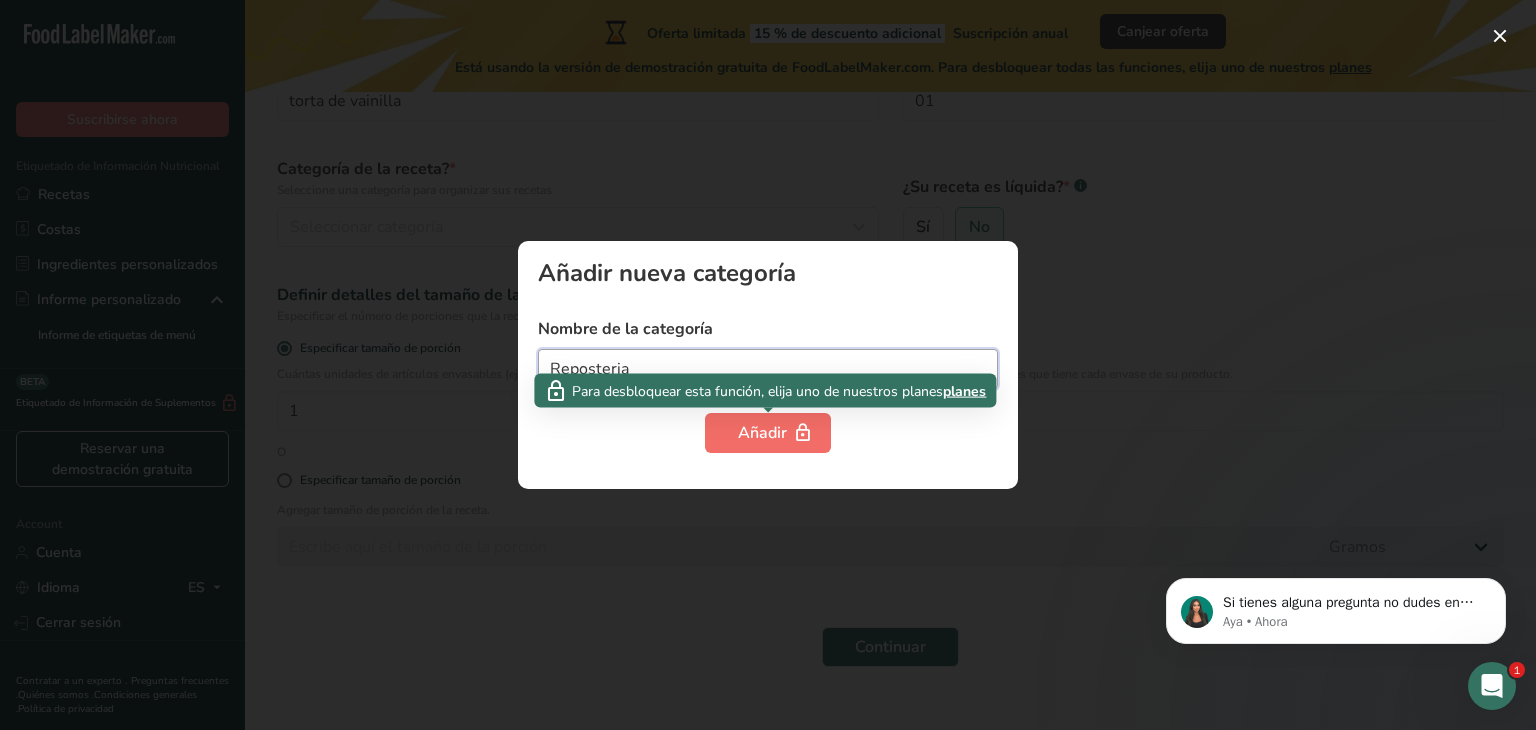 type on "Reposteria" 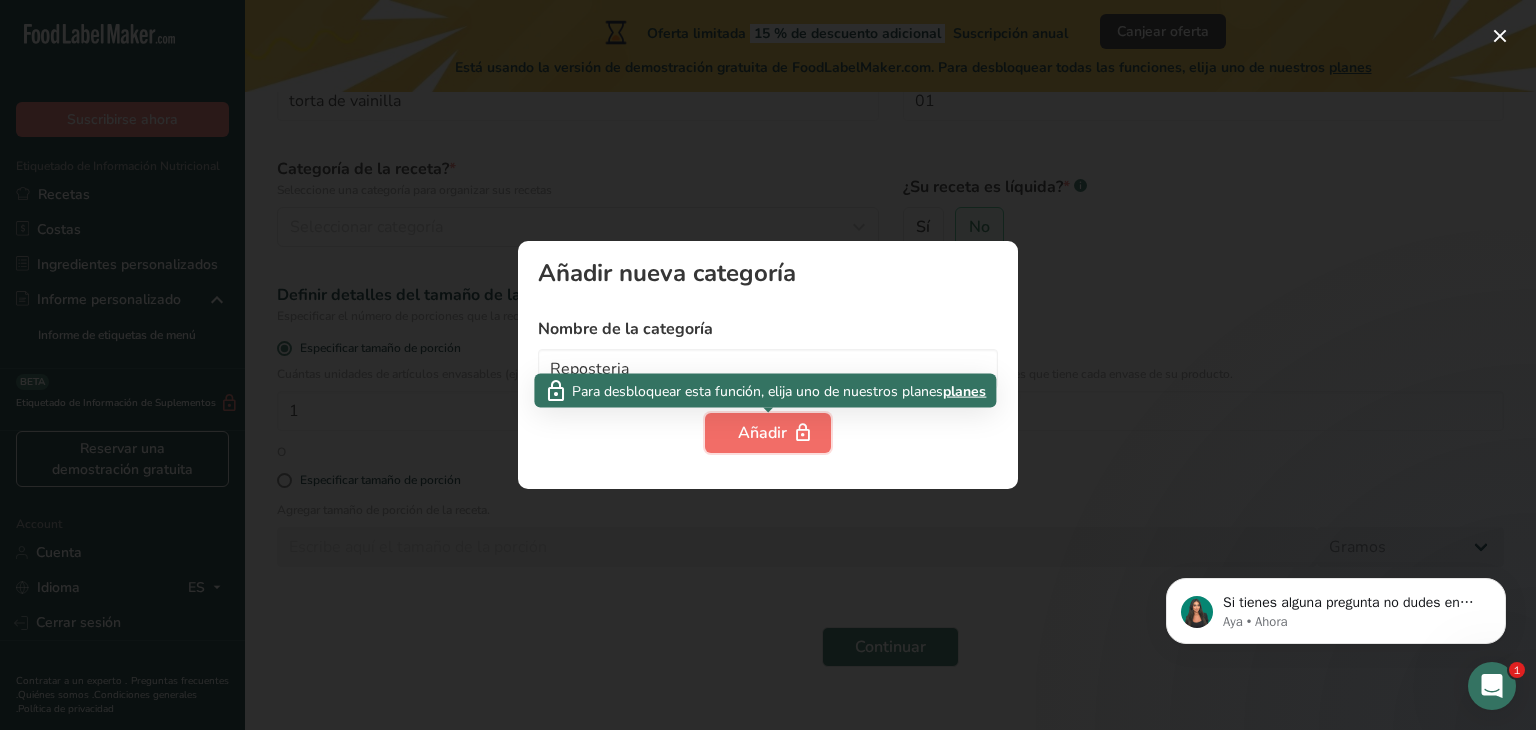 click on "Añadir" at bounding box center (768, 433) 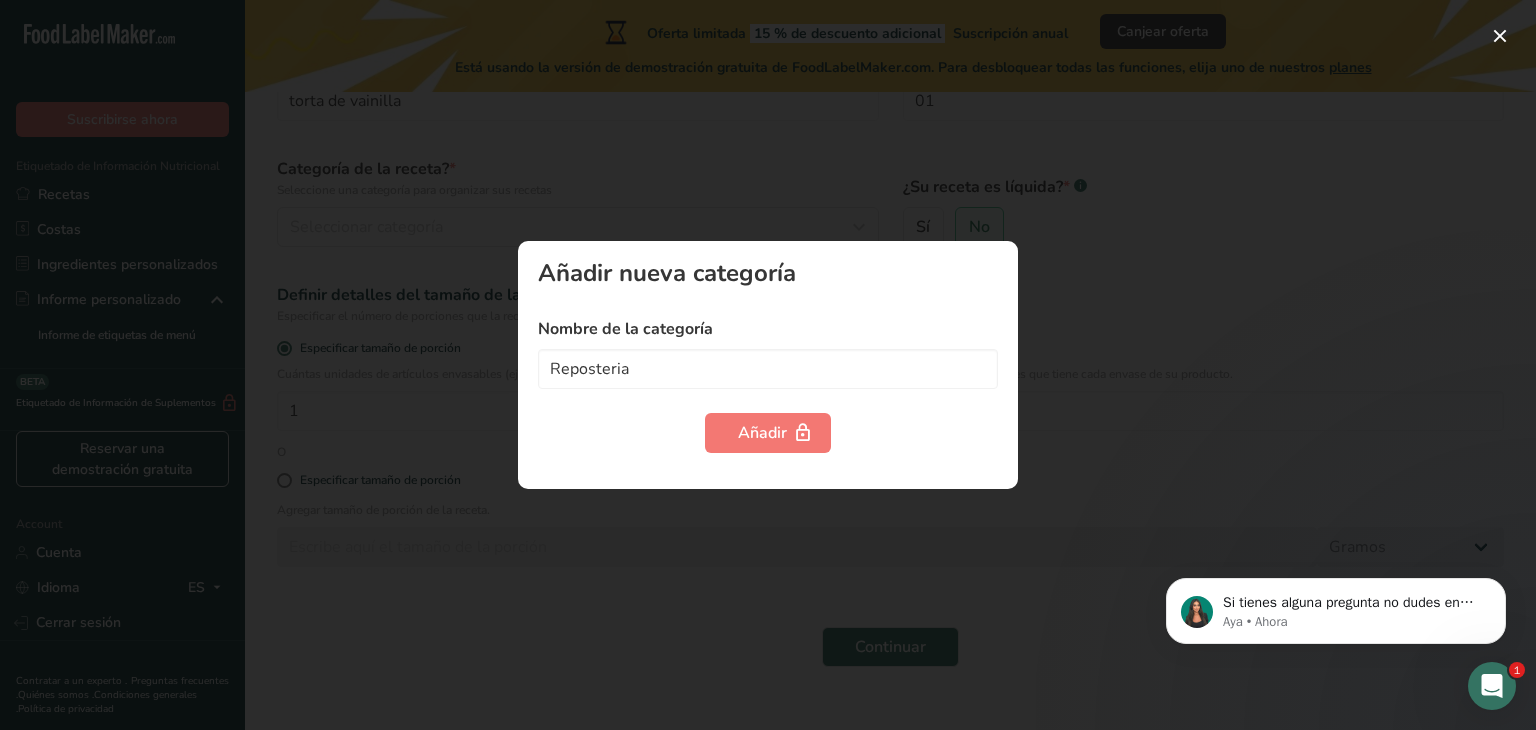 click at bounding box center (768, 365) 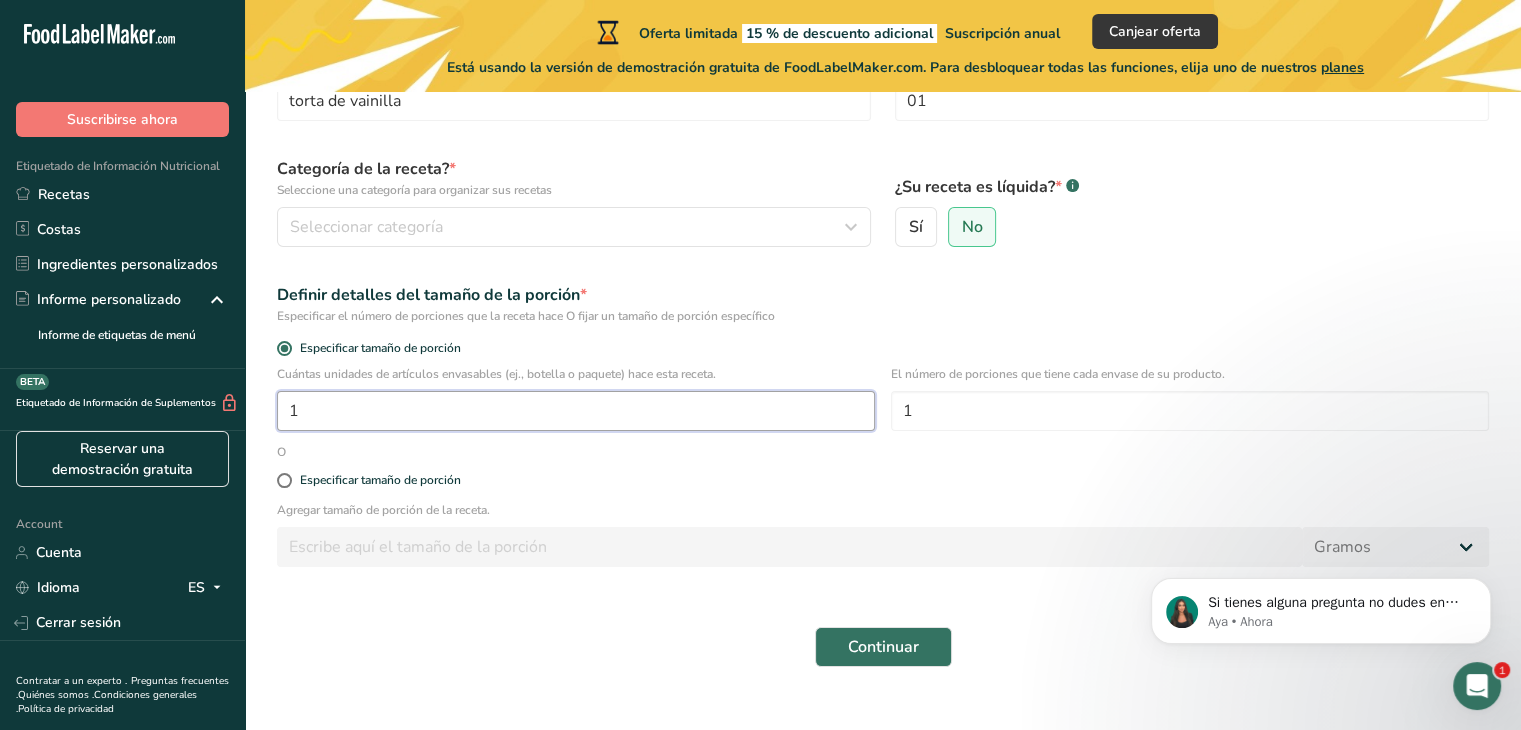 click on "1" at bounding box center [576, 411] 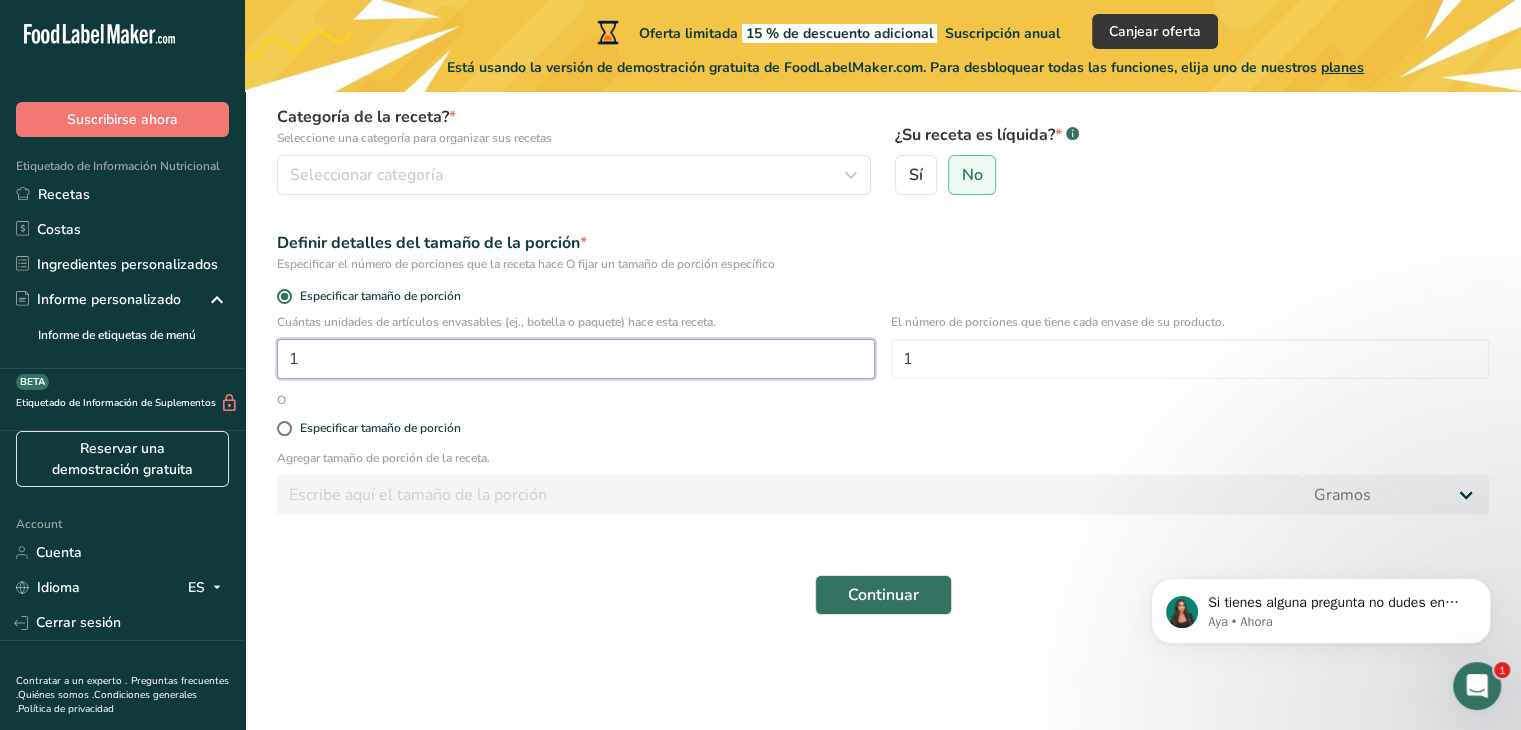 scroll, scrollTop: 202, scrollLeft: 0, axis: vertical 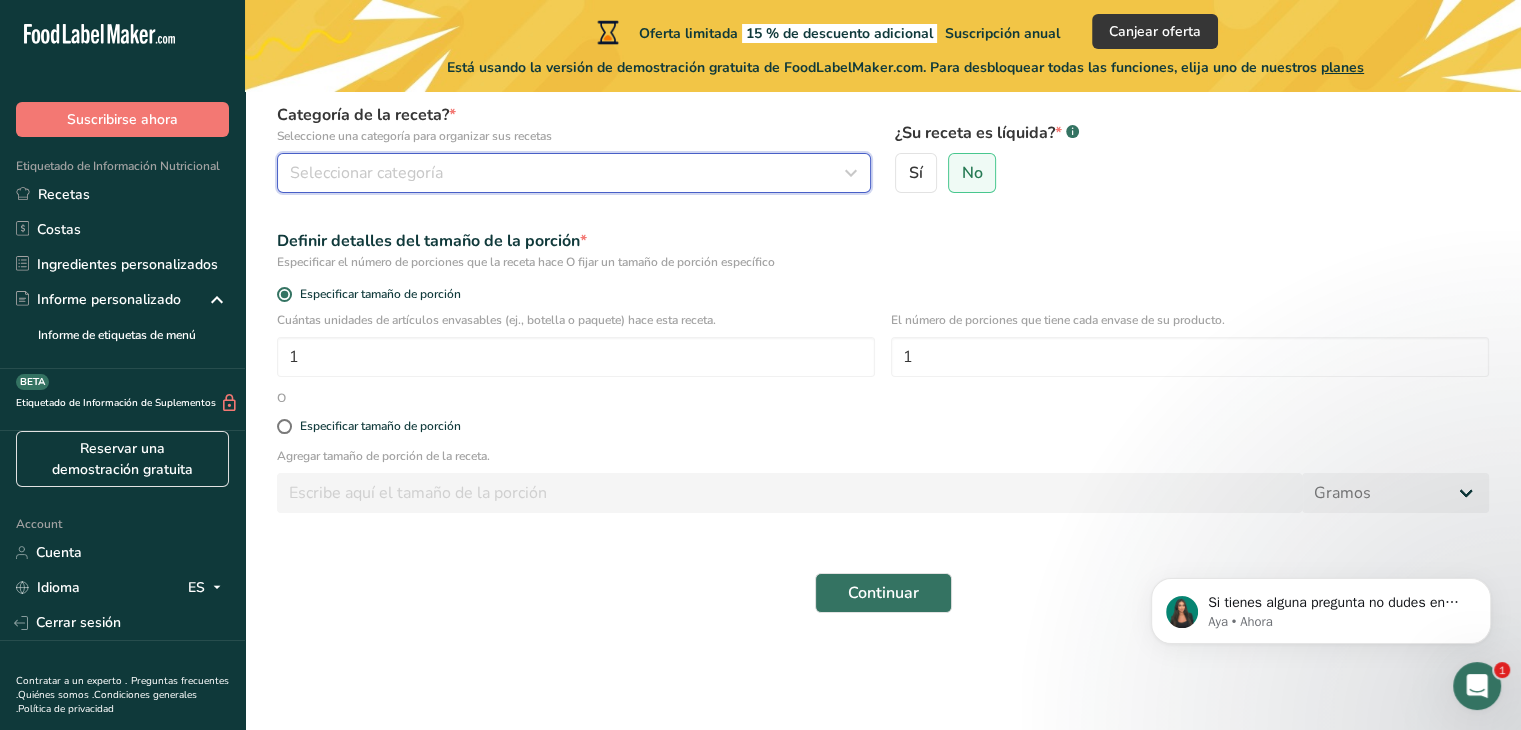 click on "Seleccionar categoría" at bounding box center [366, 173] 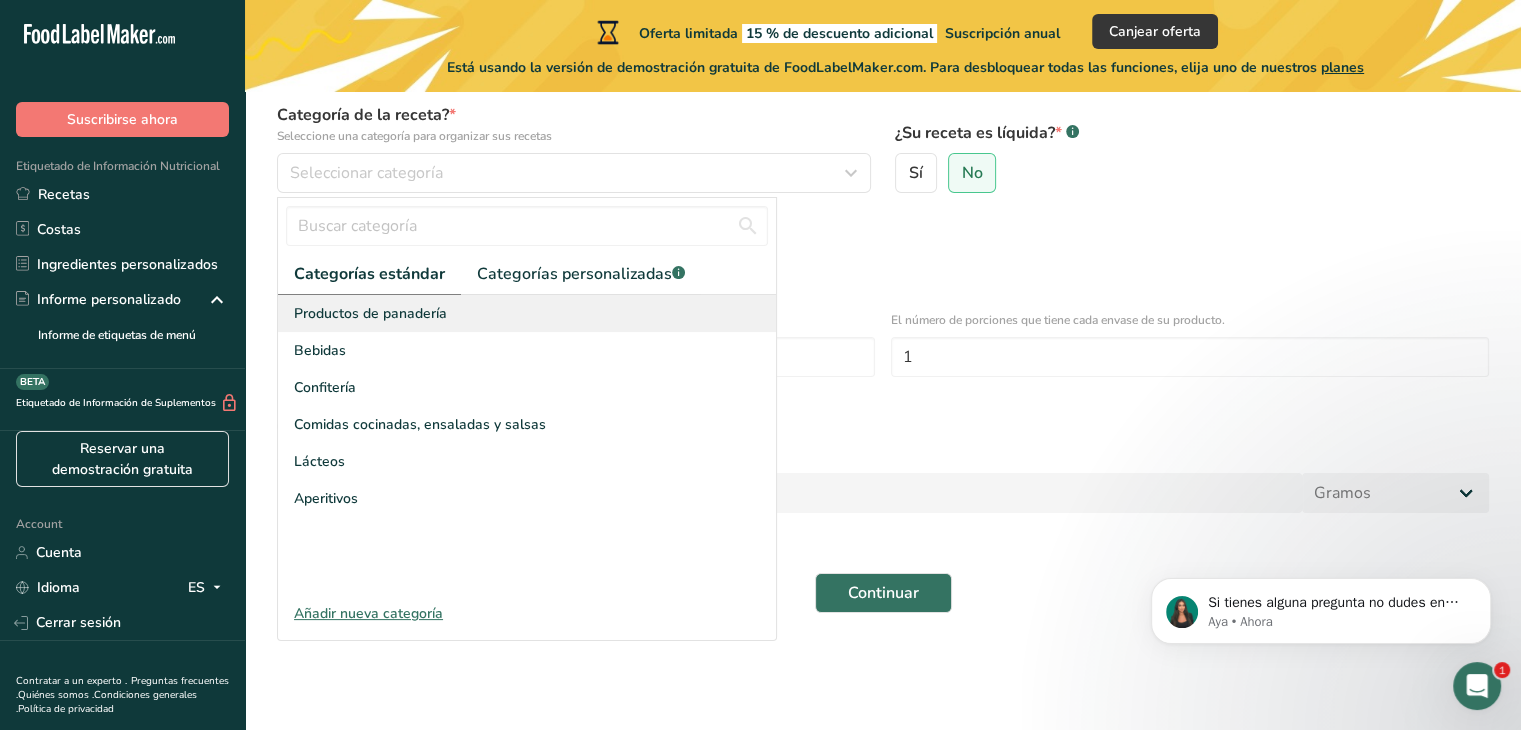click on "Productos de panadería" at bounding box center (370, 313) 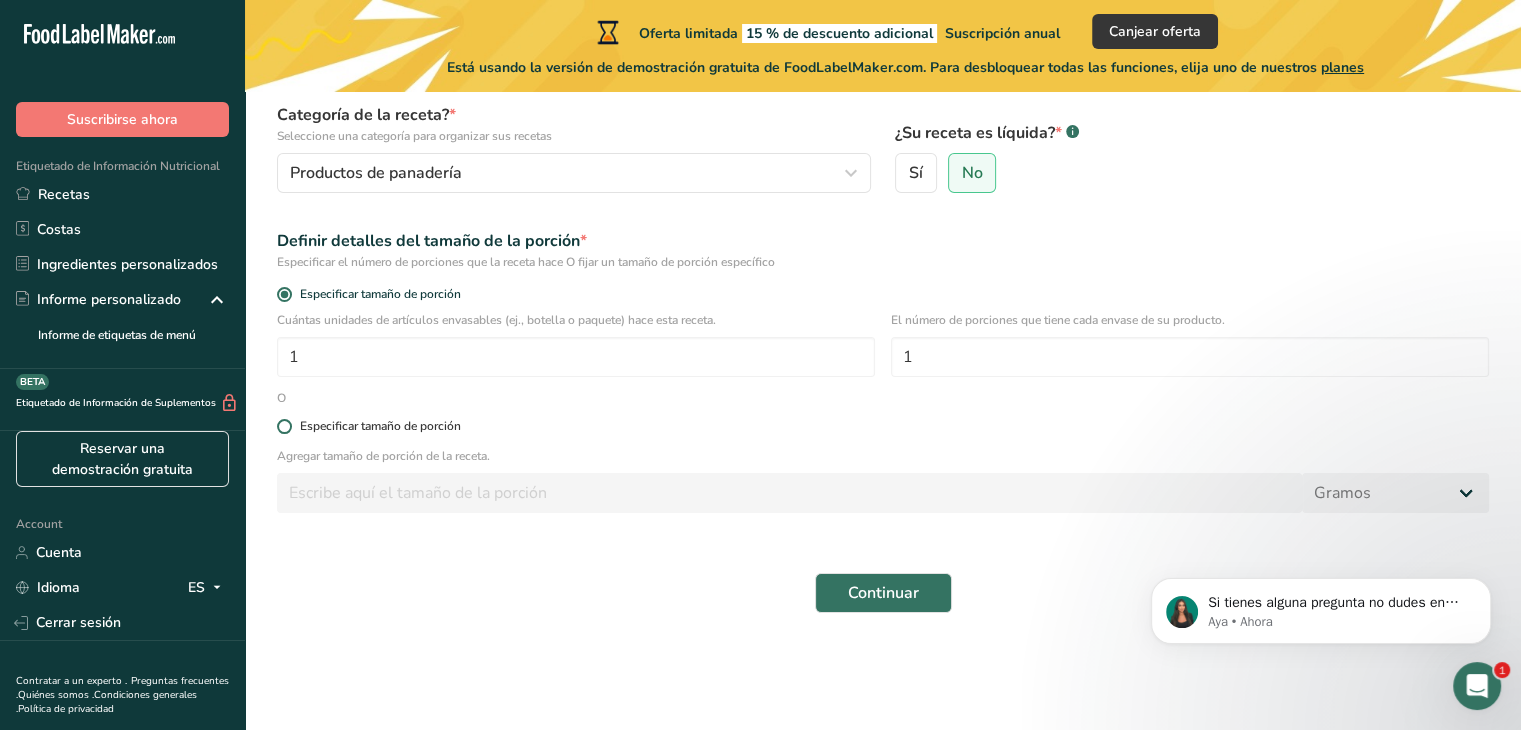 click at bounding box center [284, 426] 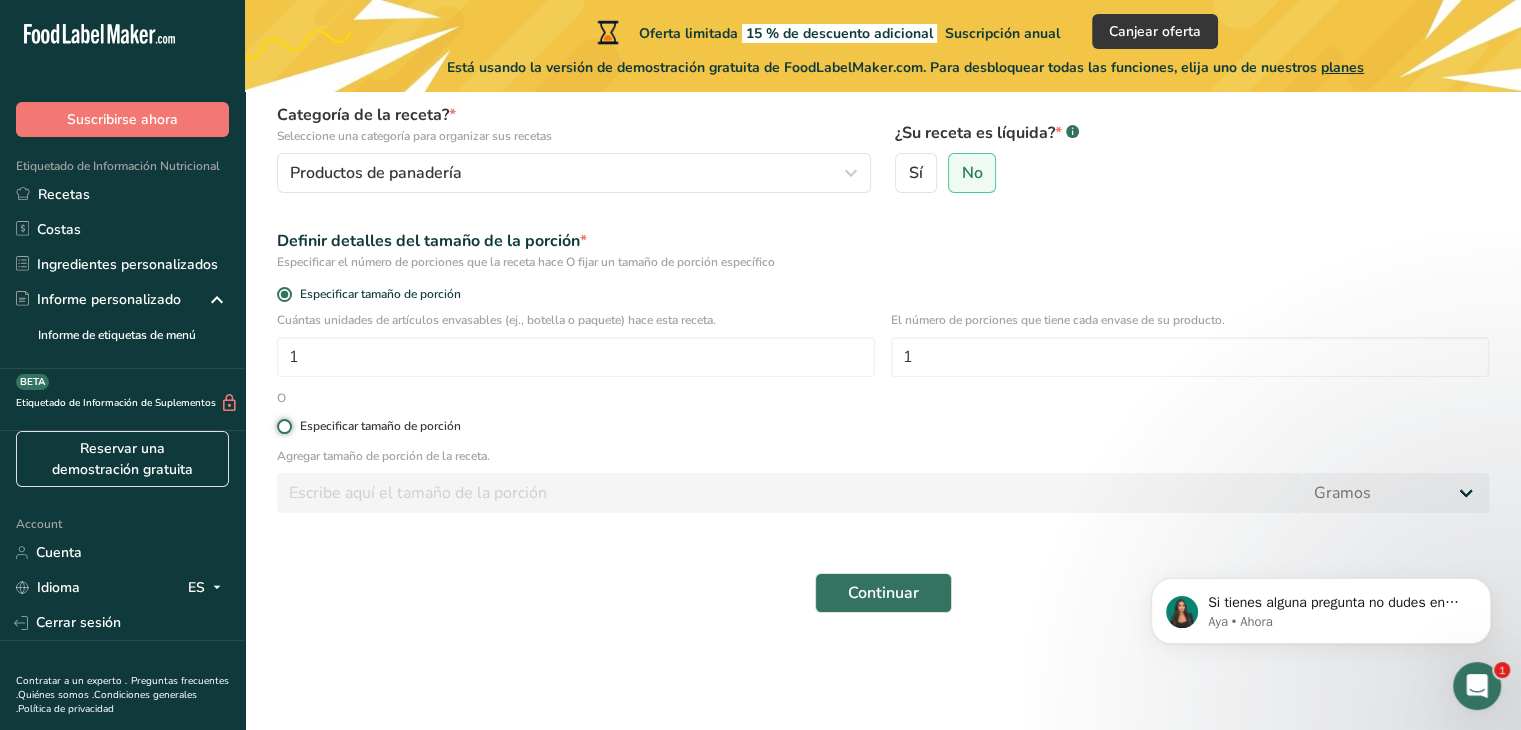 click on "Especificar tamaño de porción" at bounding box center [283, 426] 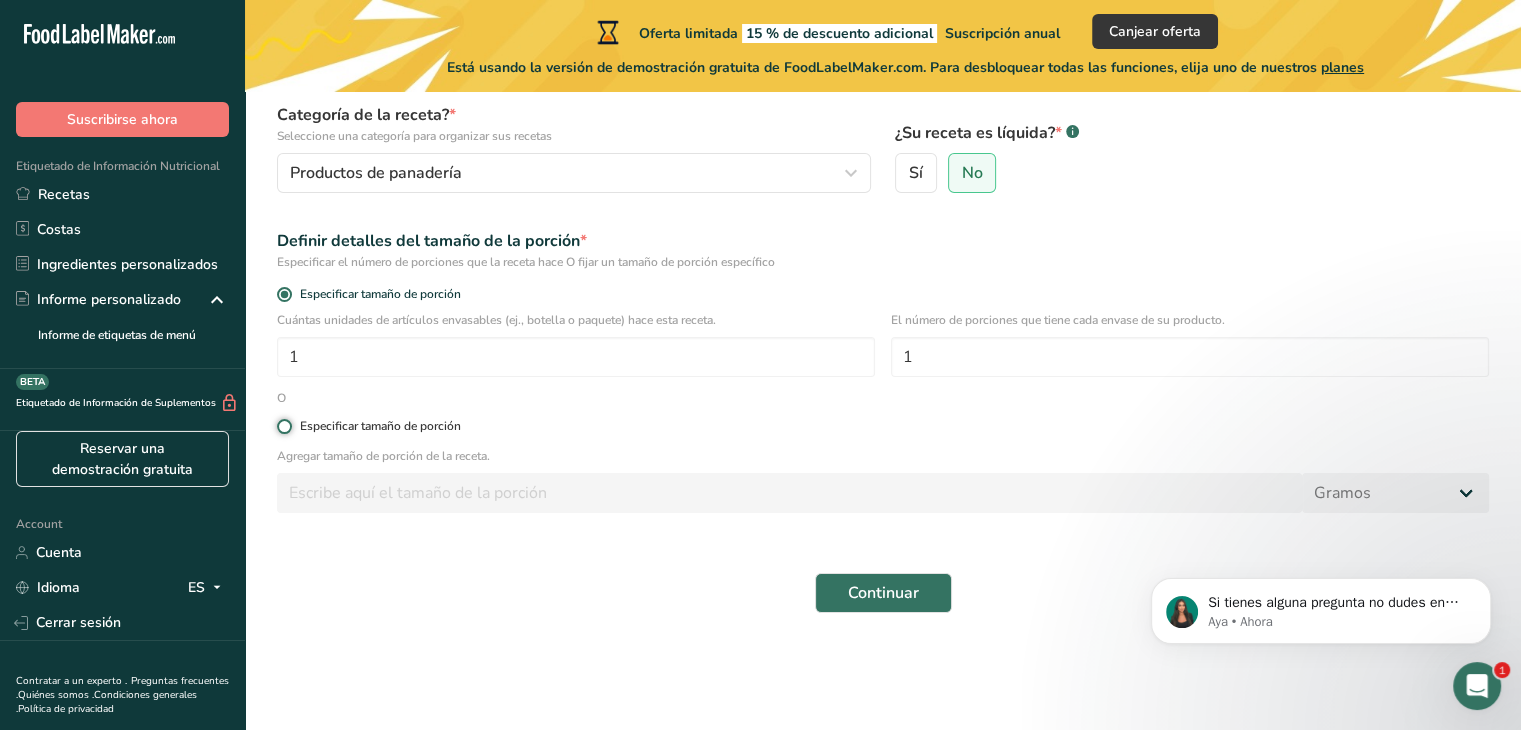 radio on "true" 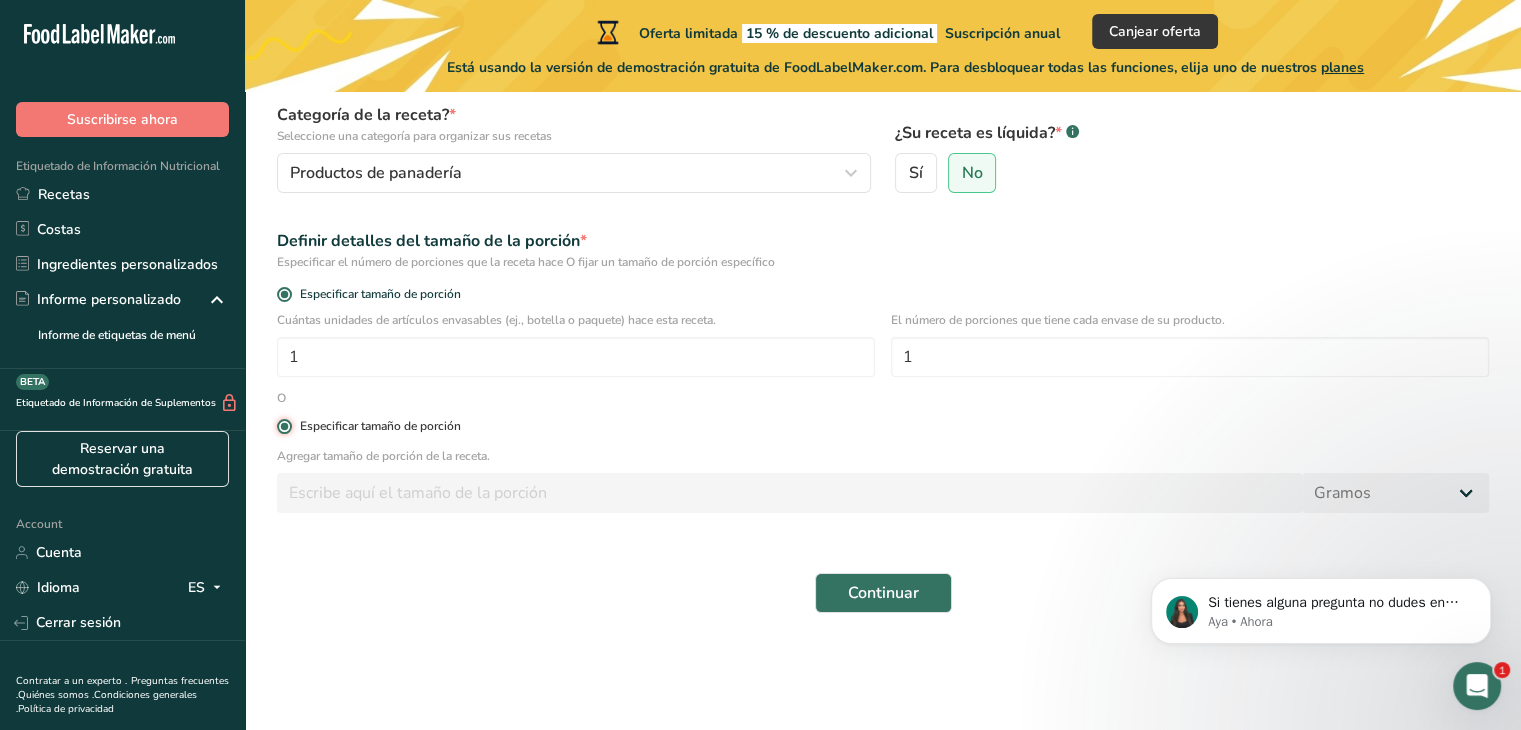 radio on "false" 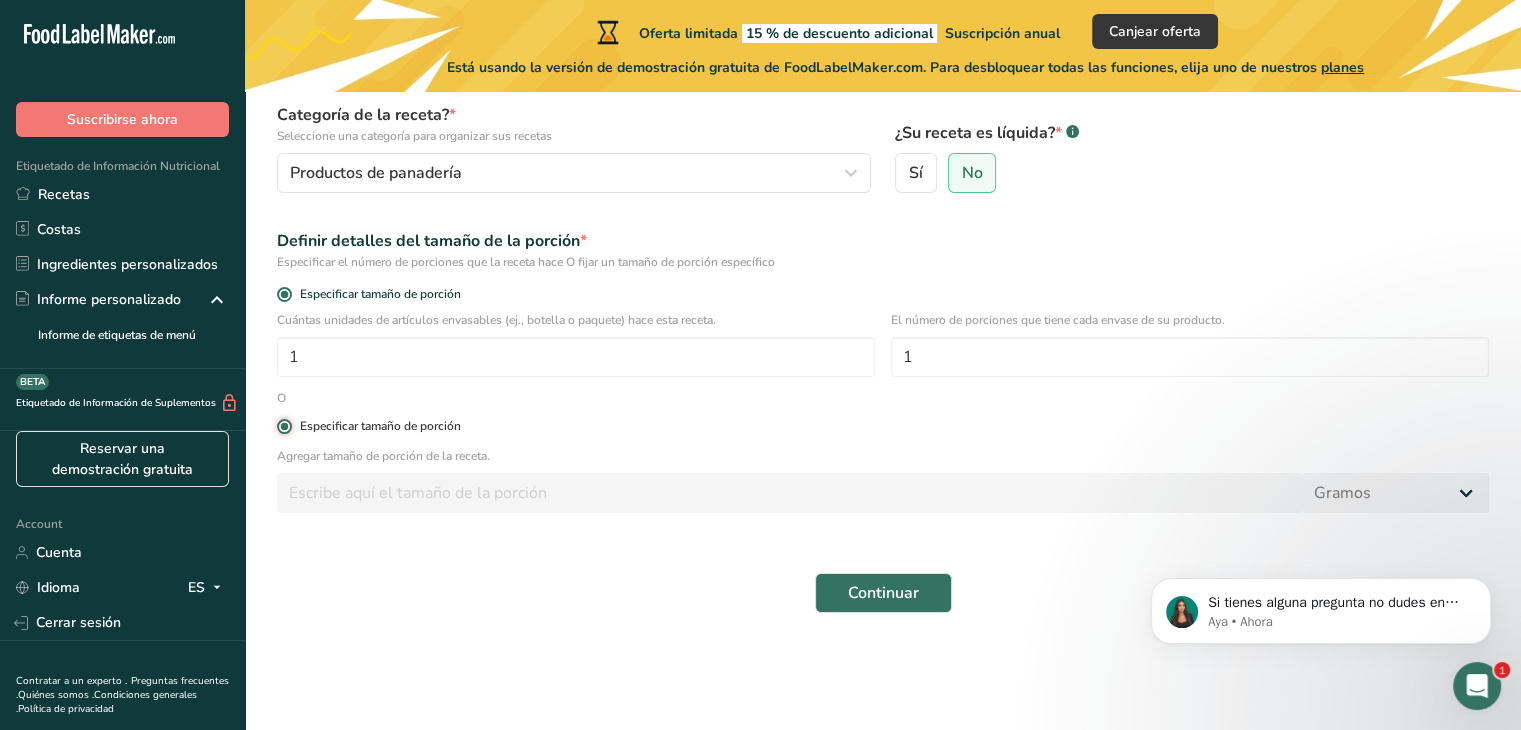 type 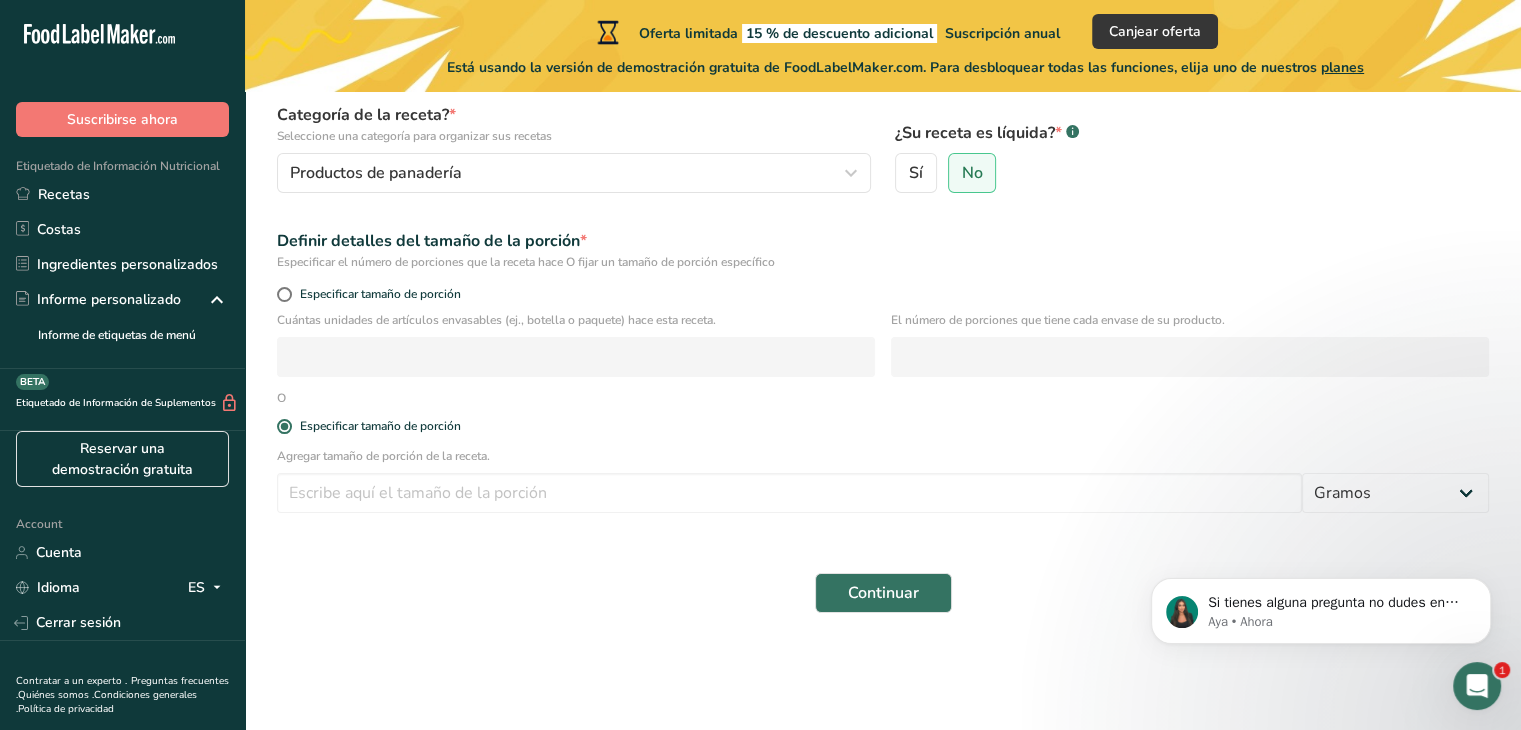 click on "O" at bounding box center [281, 398] 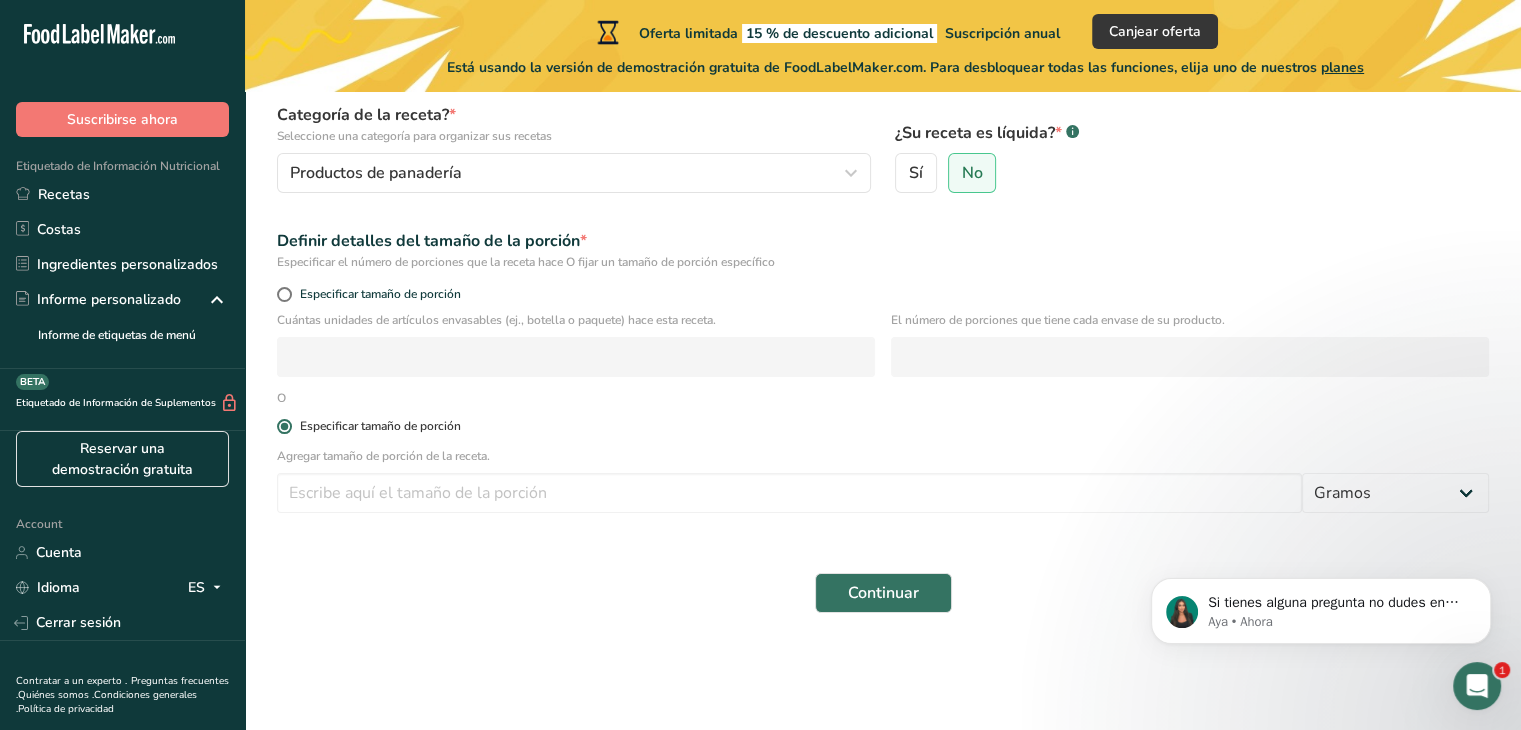 click at bounding box center (284, 426) 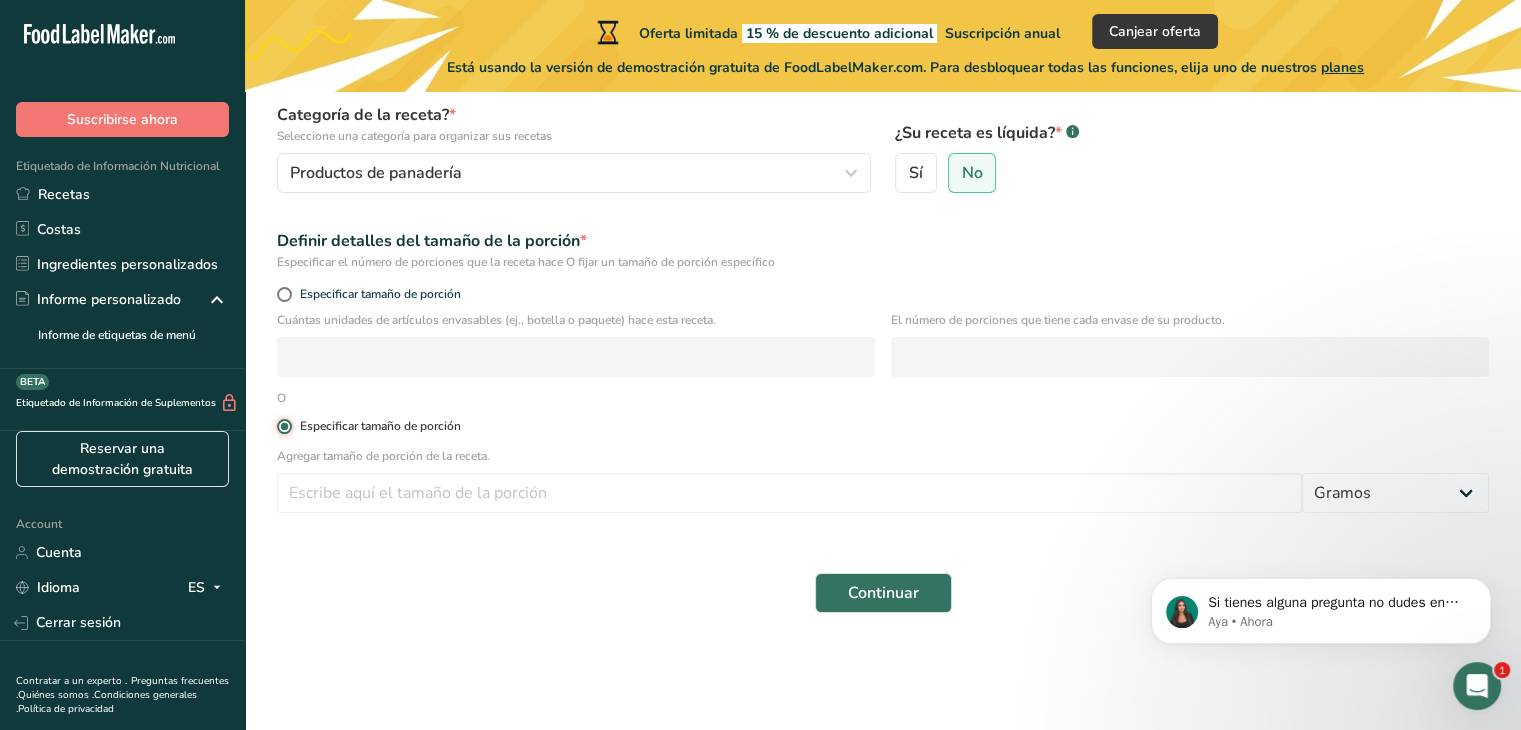 click on "Especificar tamaño de porción" at bounding box center (283, 426) 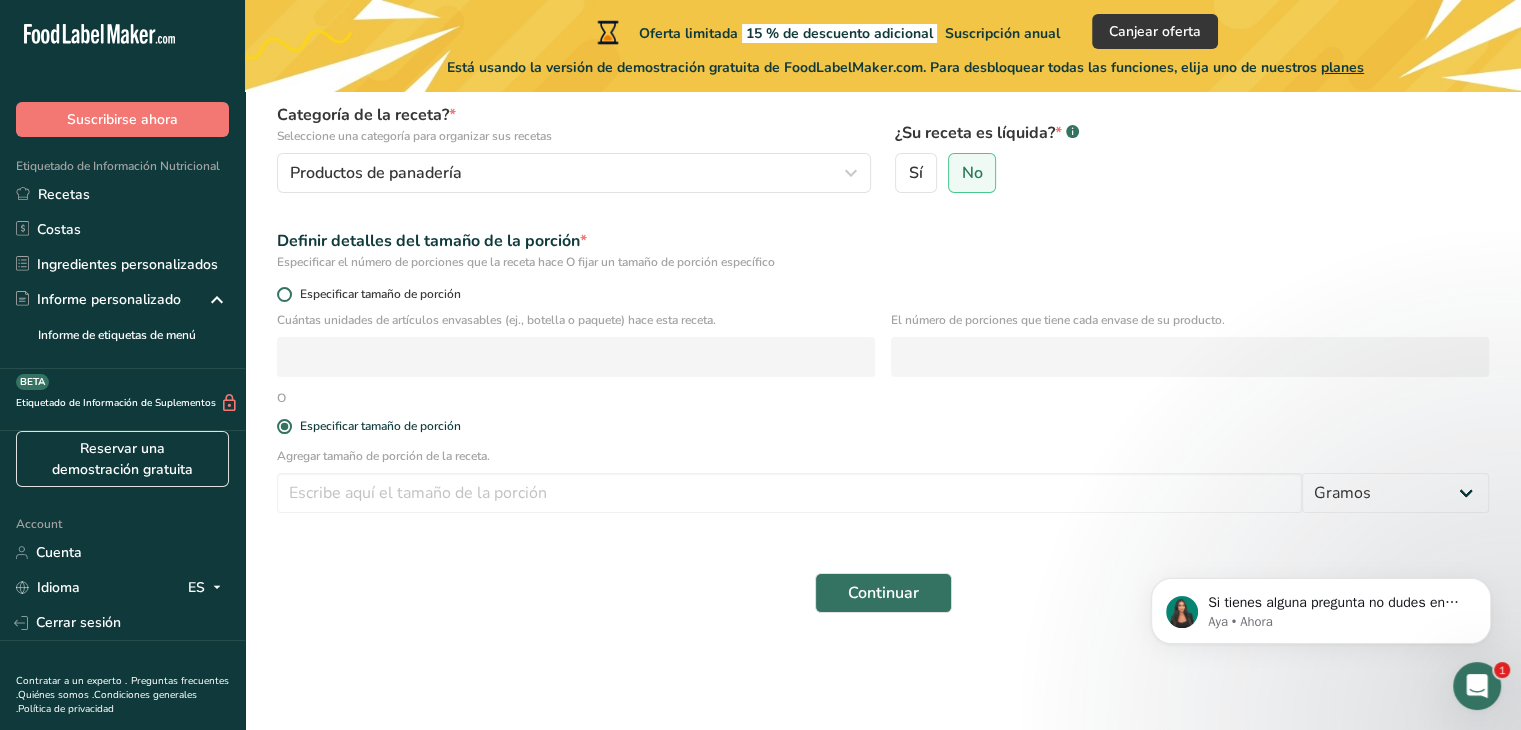 click at bounding box center (284, 294) 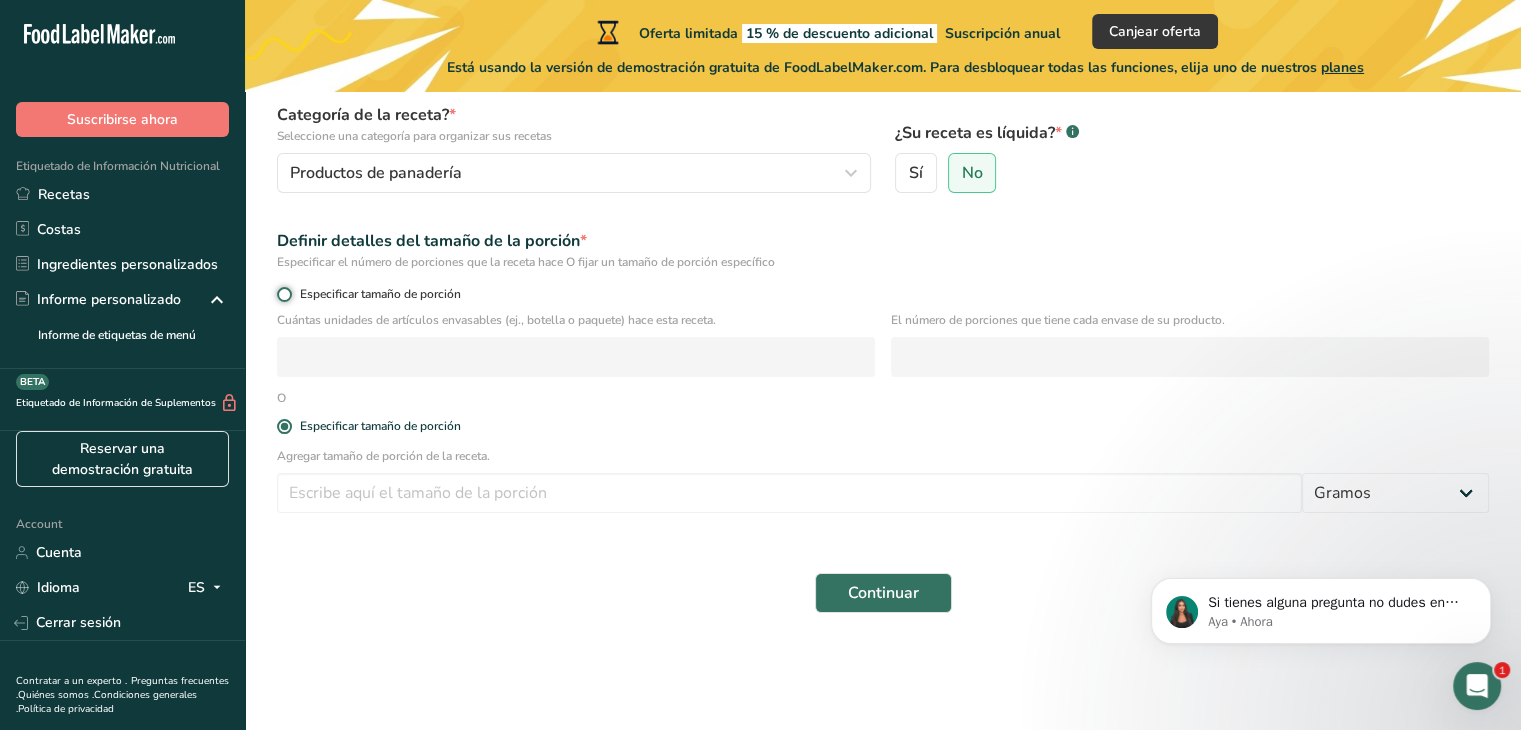 click on "Especificar tamaño de porción" at bounding box center (283, 294) 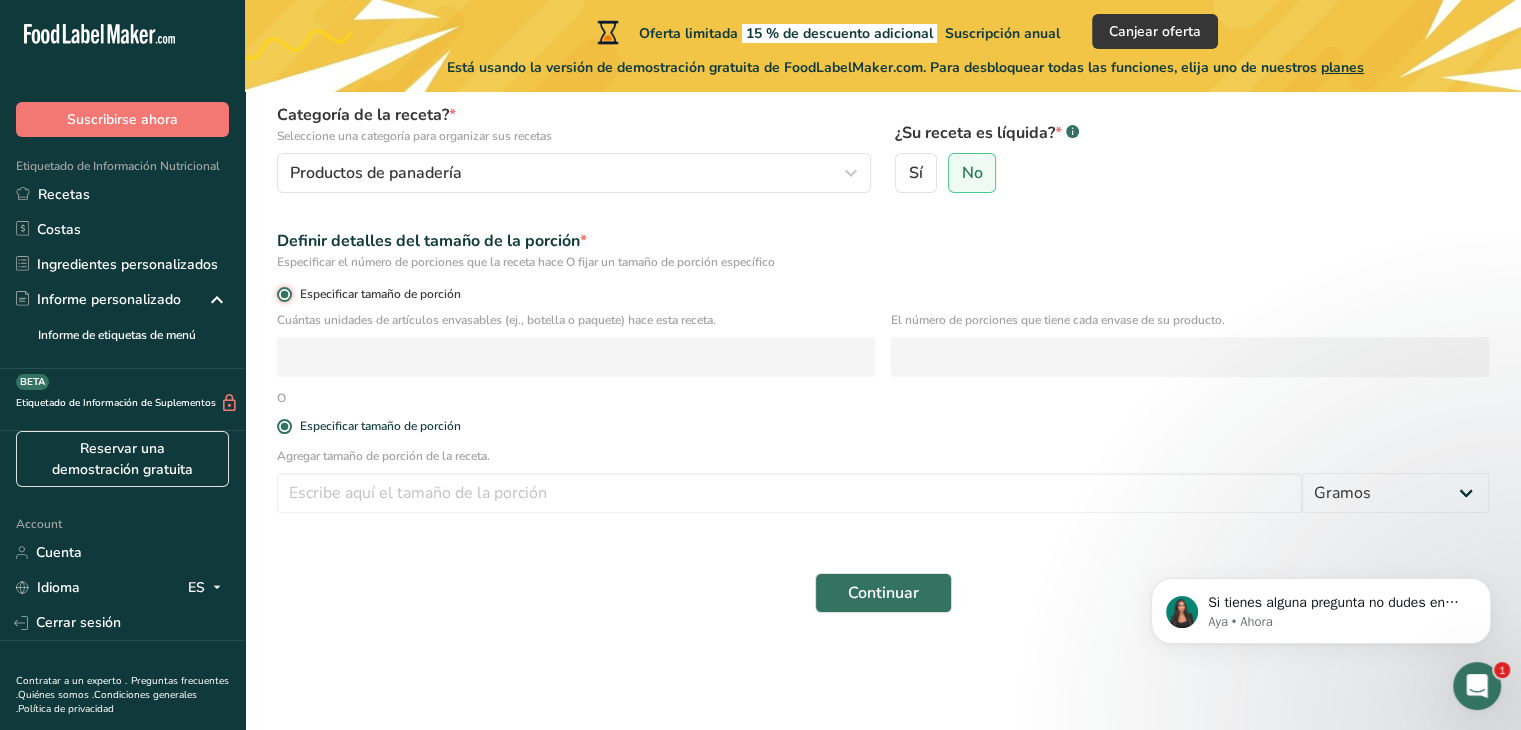 radio on "false" 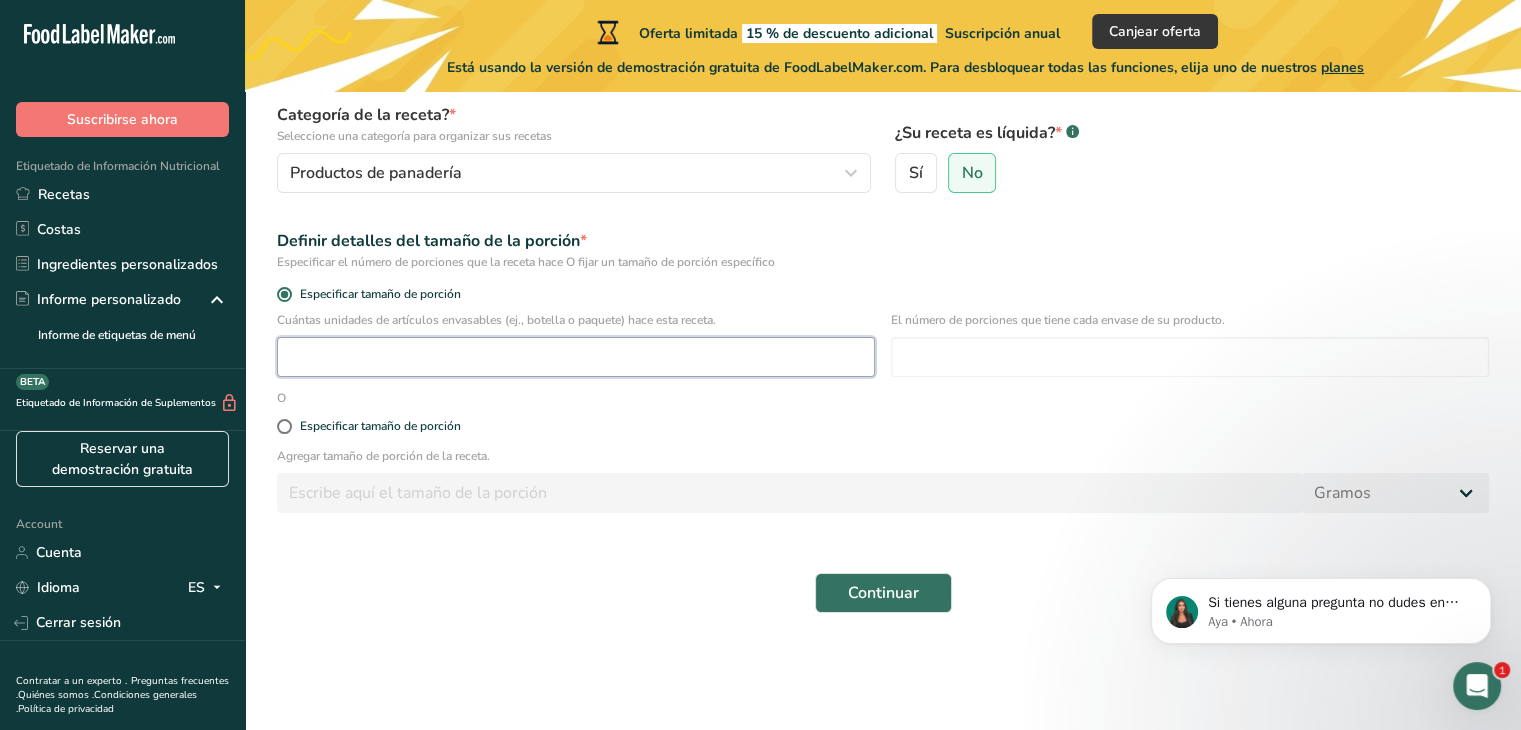 click at bounding box center (576, 357) 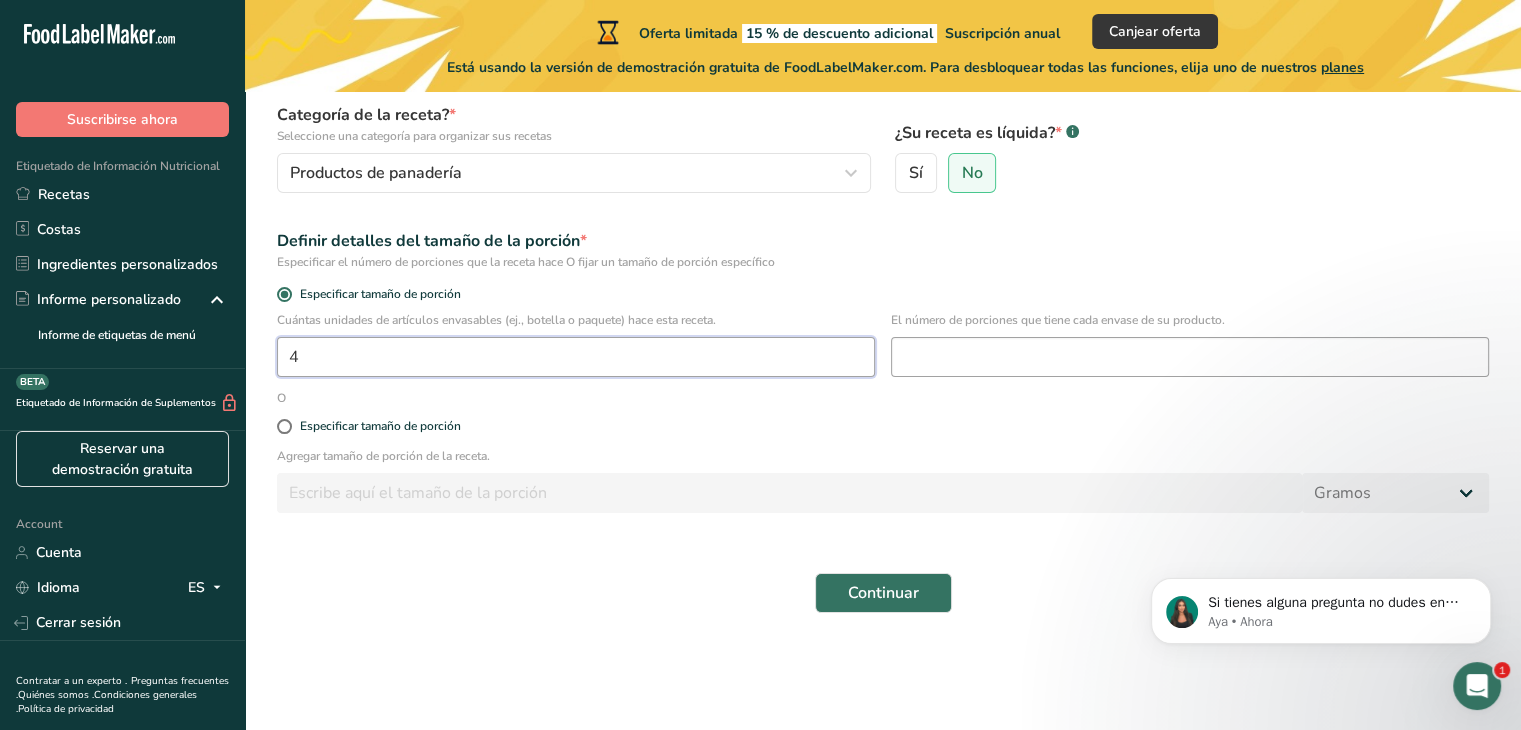 type on "4" 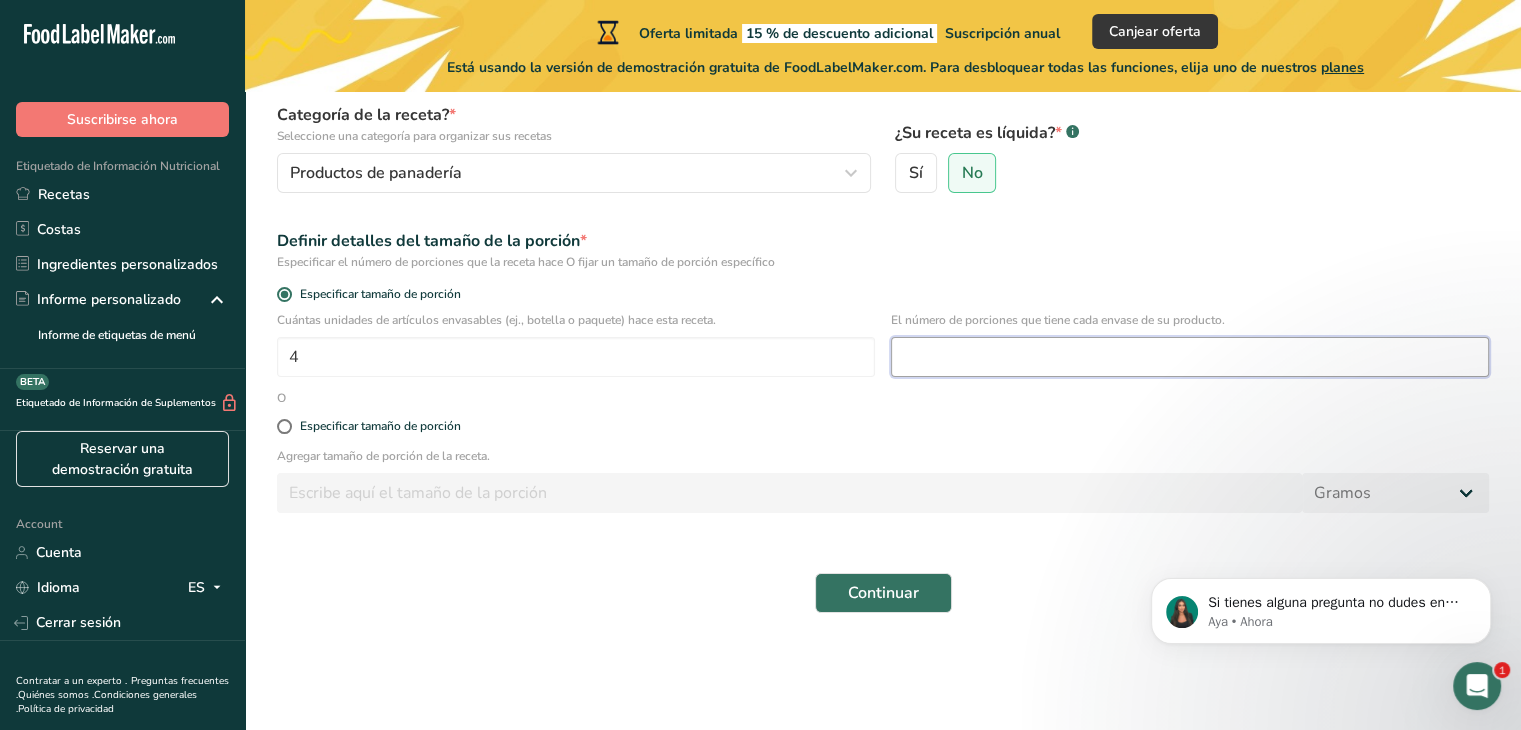 click at bounding box center (1190, 357) 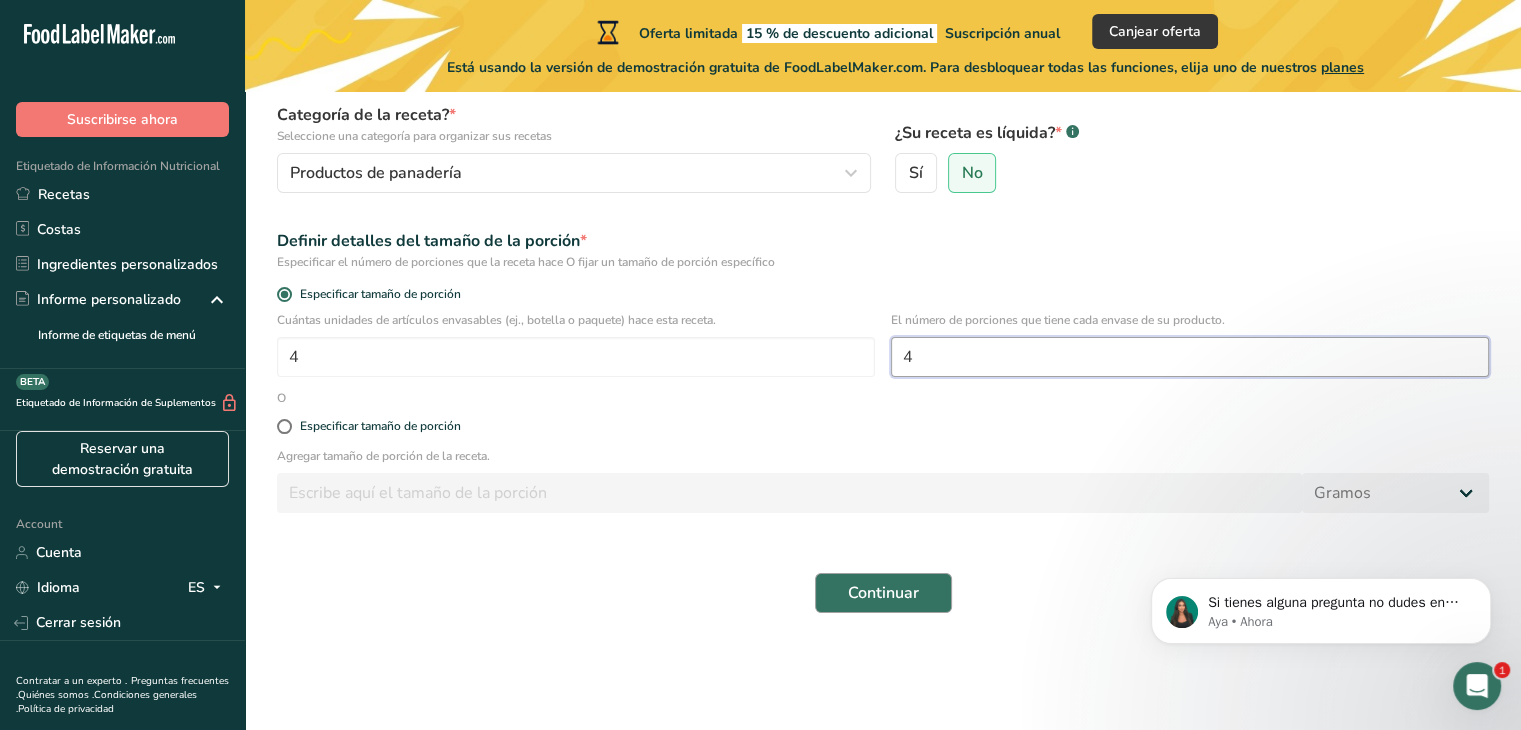 type on "4" 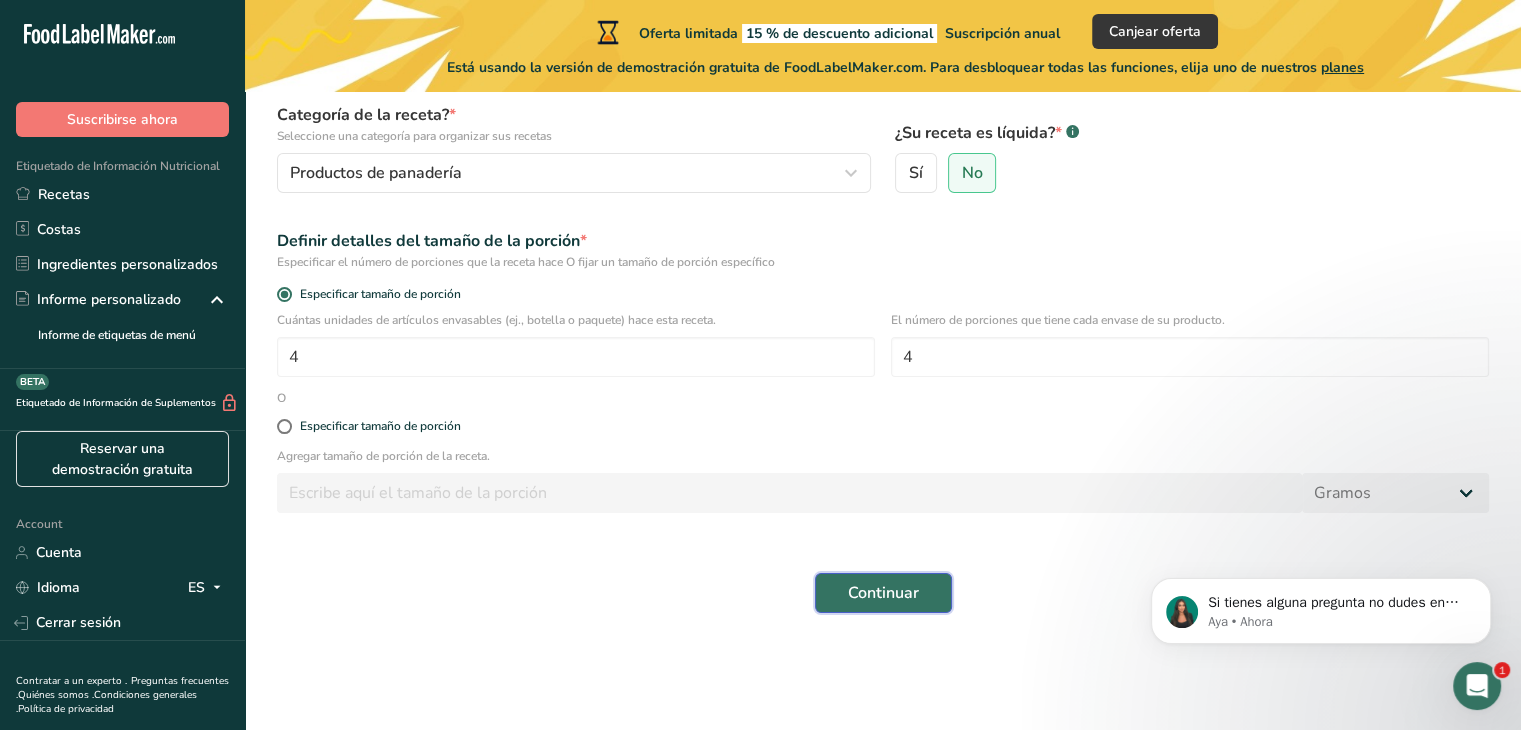 click on "Continuar" at bounding box center (883, 593) 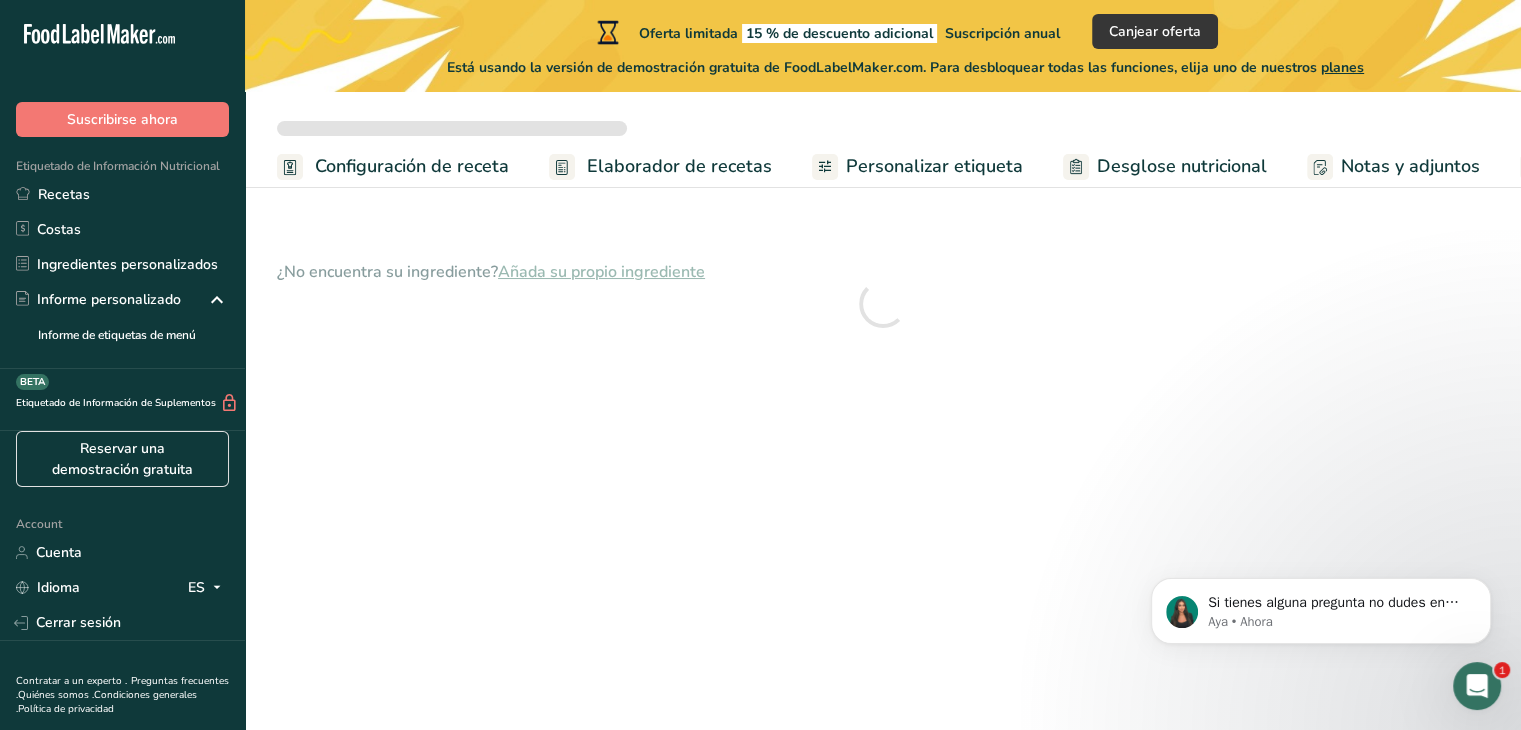 scroll, scrollTop: 0, scrollLeft: 0, axis: both 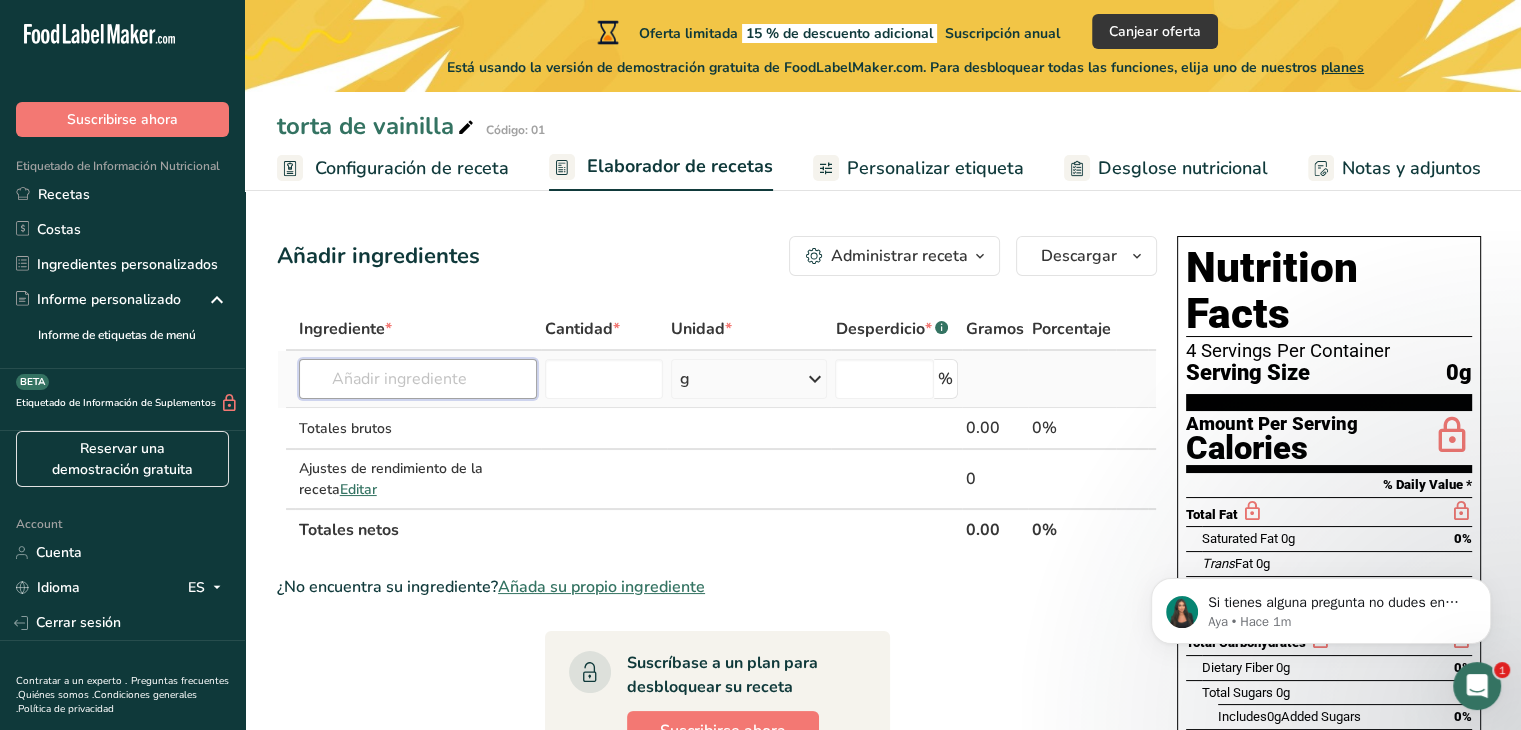 click at bounding box center [418, 379] 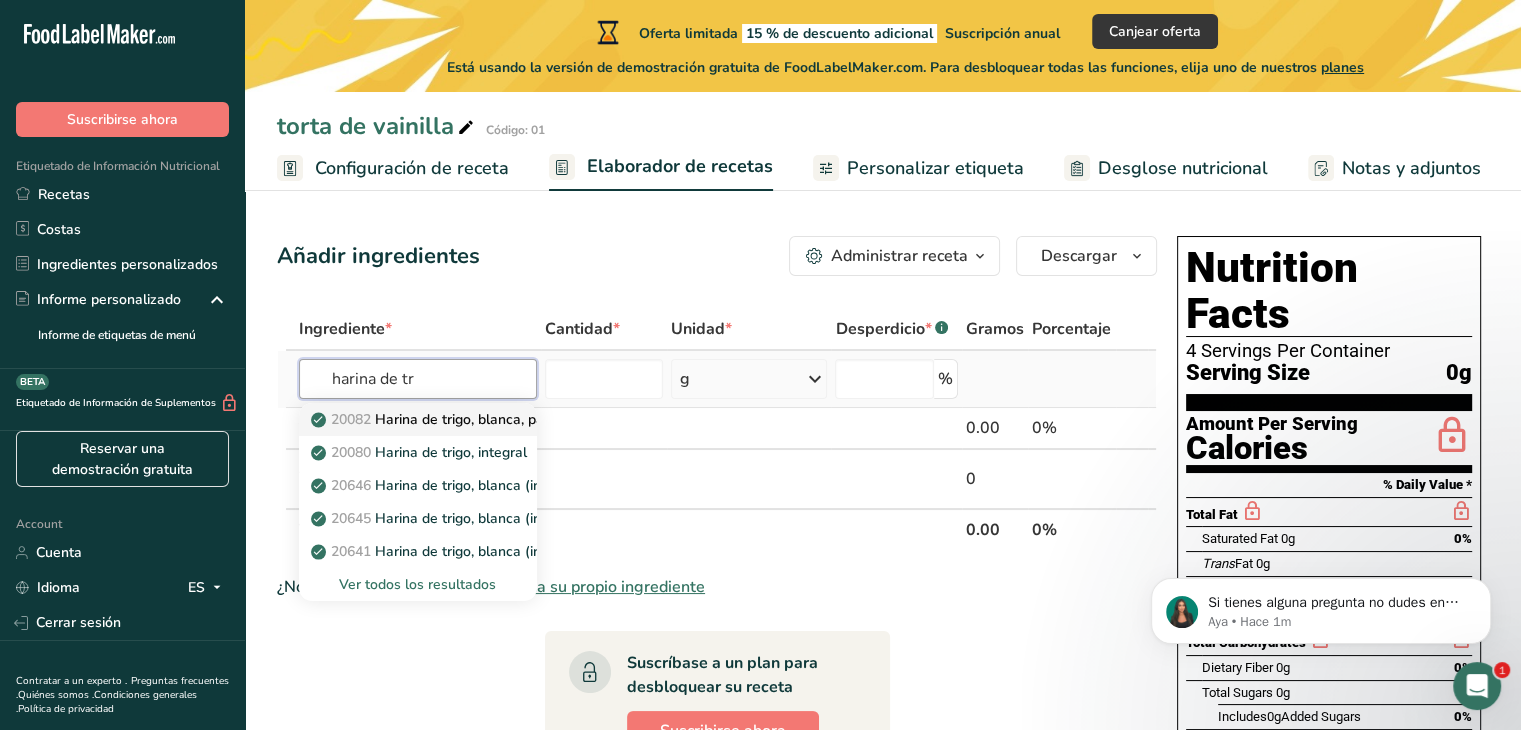 type on "harina de tr" 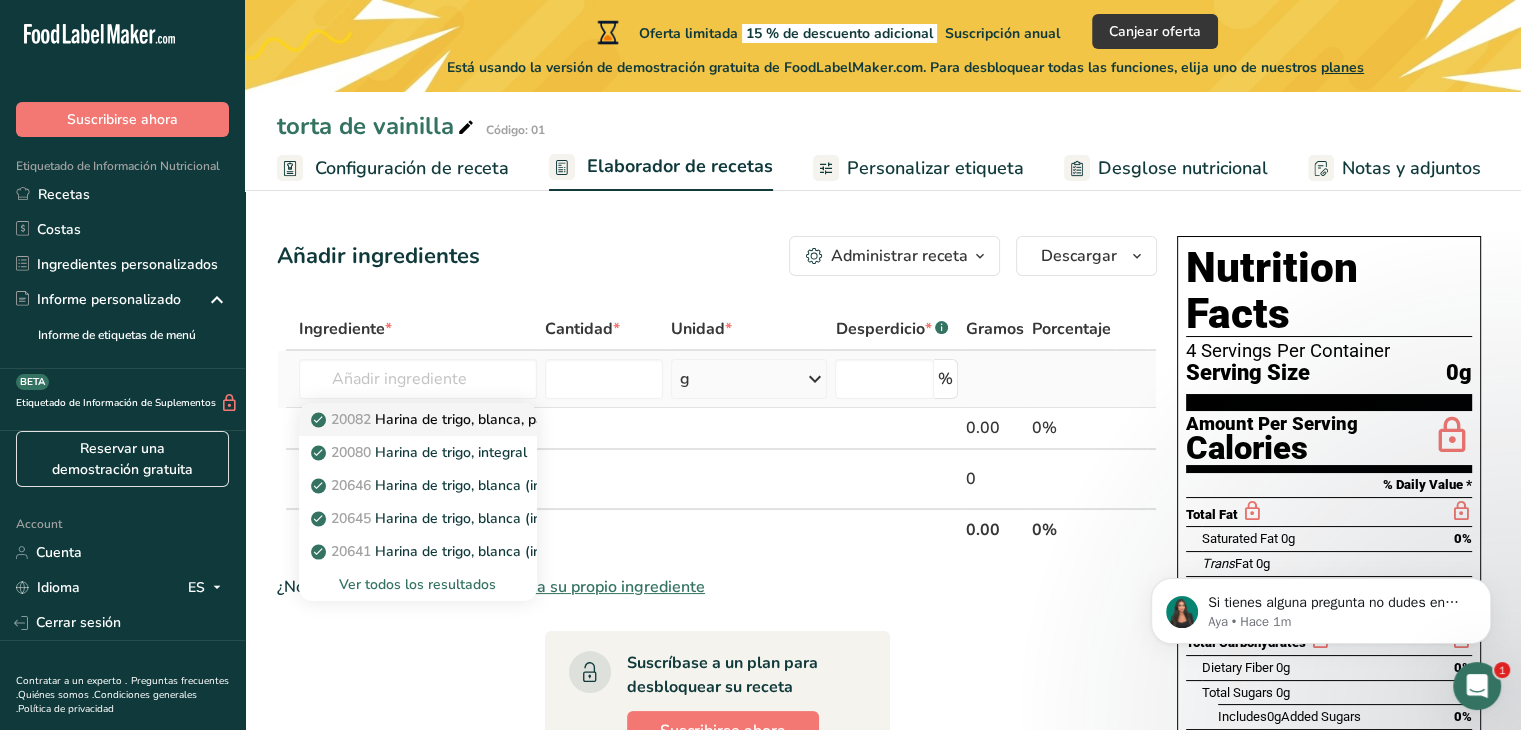click on "20082
Harina de trigo, blanca, para todo uso, con levadura, enriquecida" at bounding box center (551, 419) 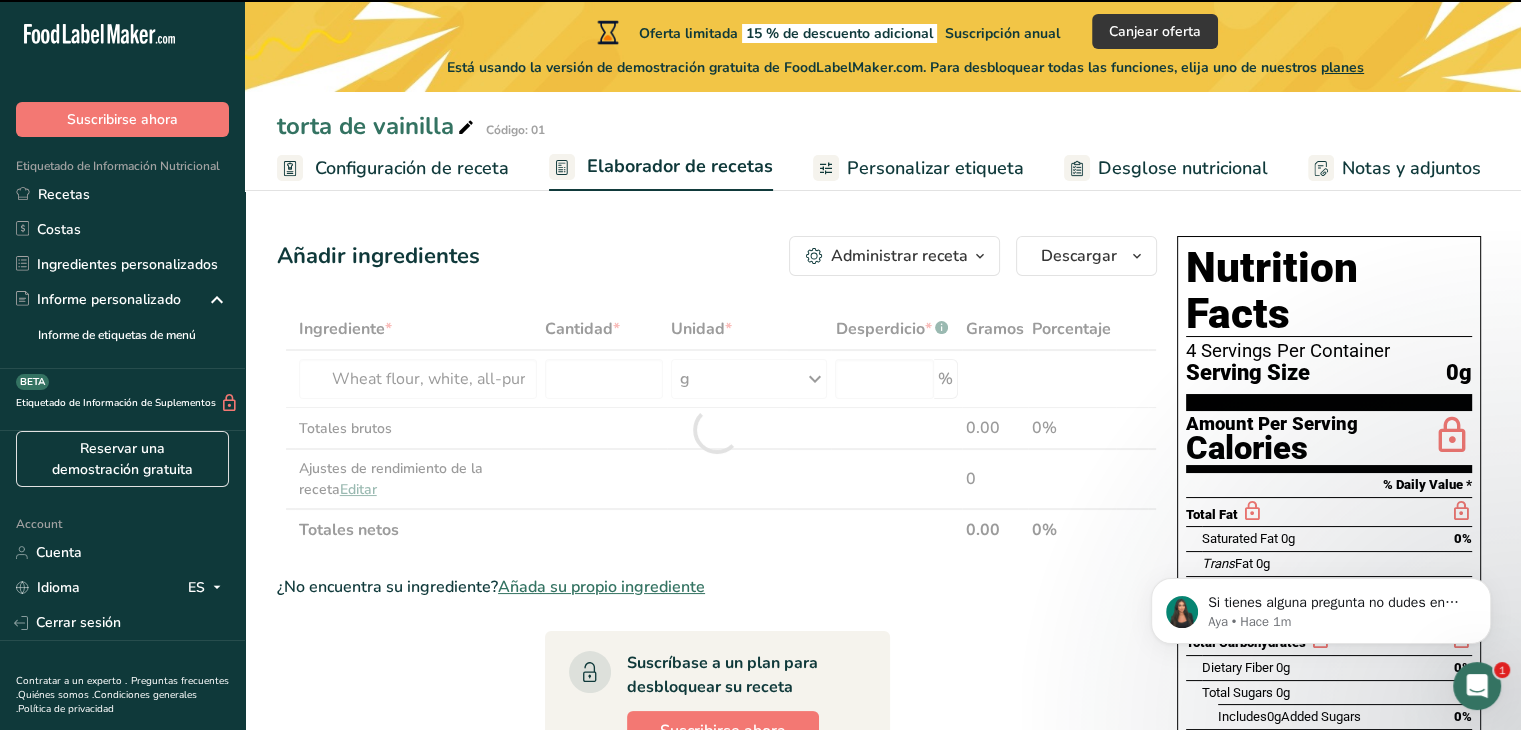 type on "0" 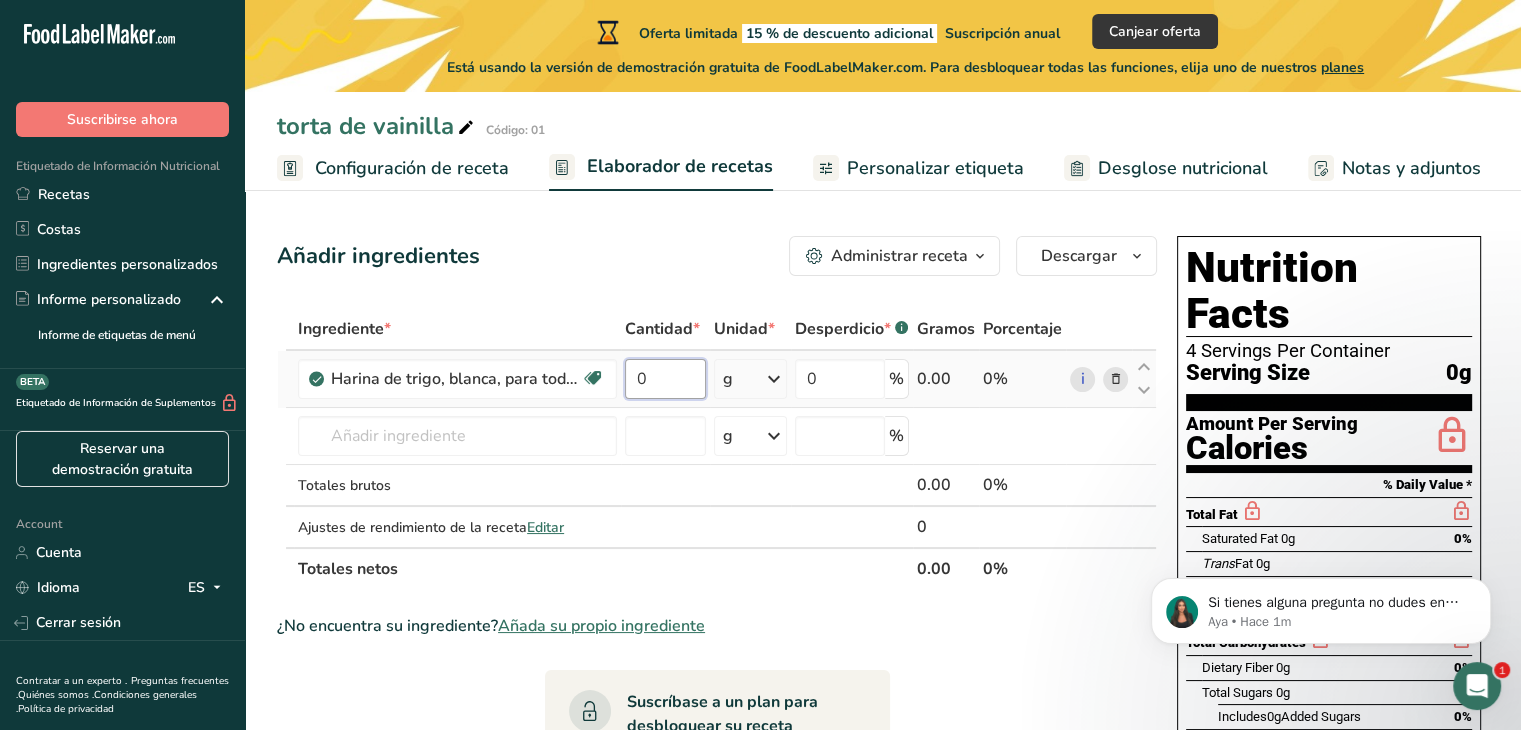 click on "0" at bounding box center (665, 379) 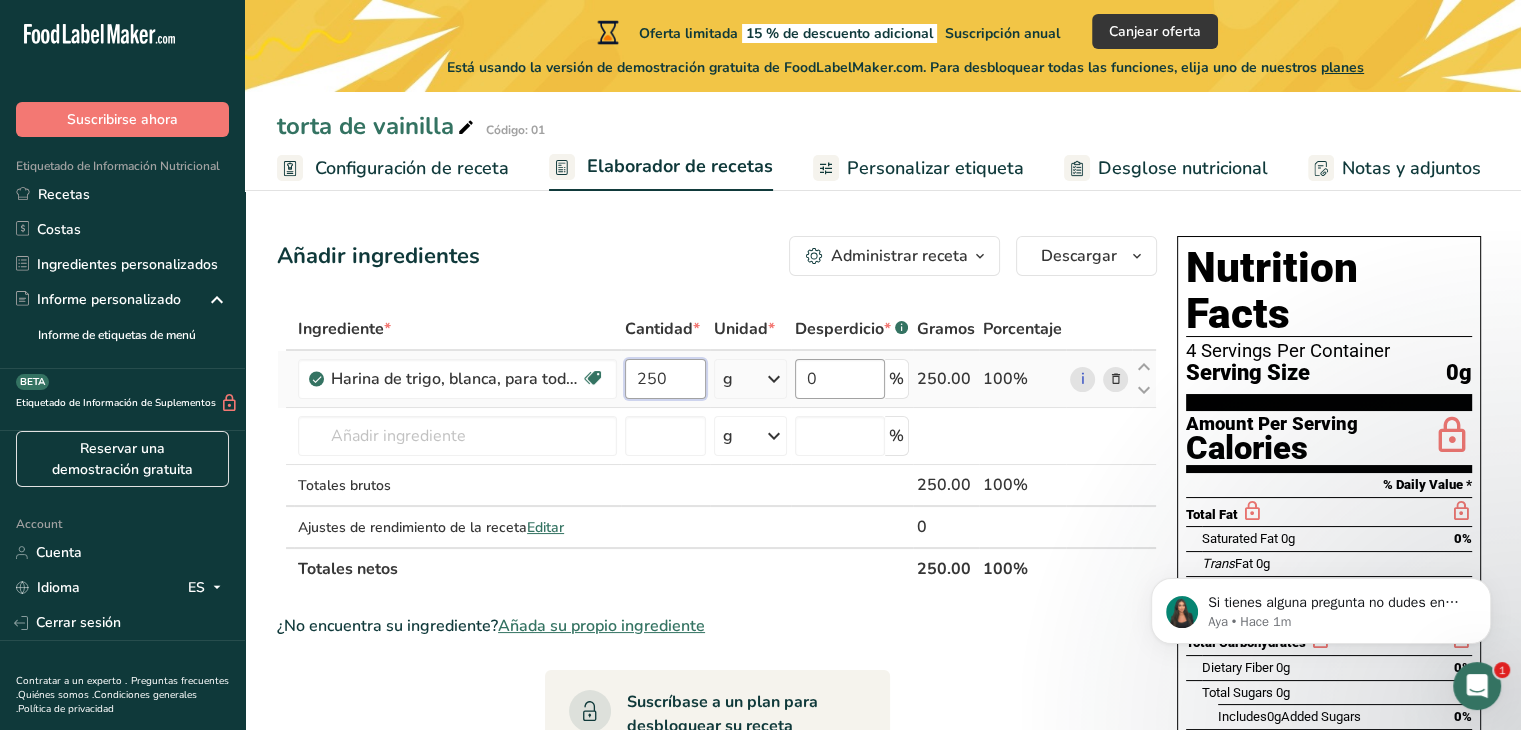 type on "250" 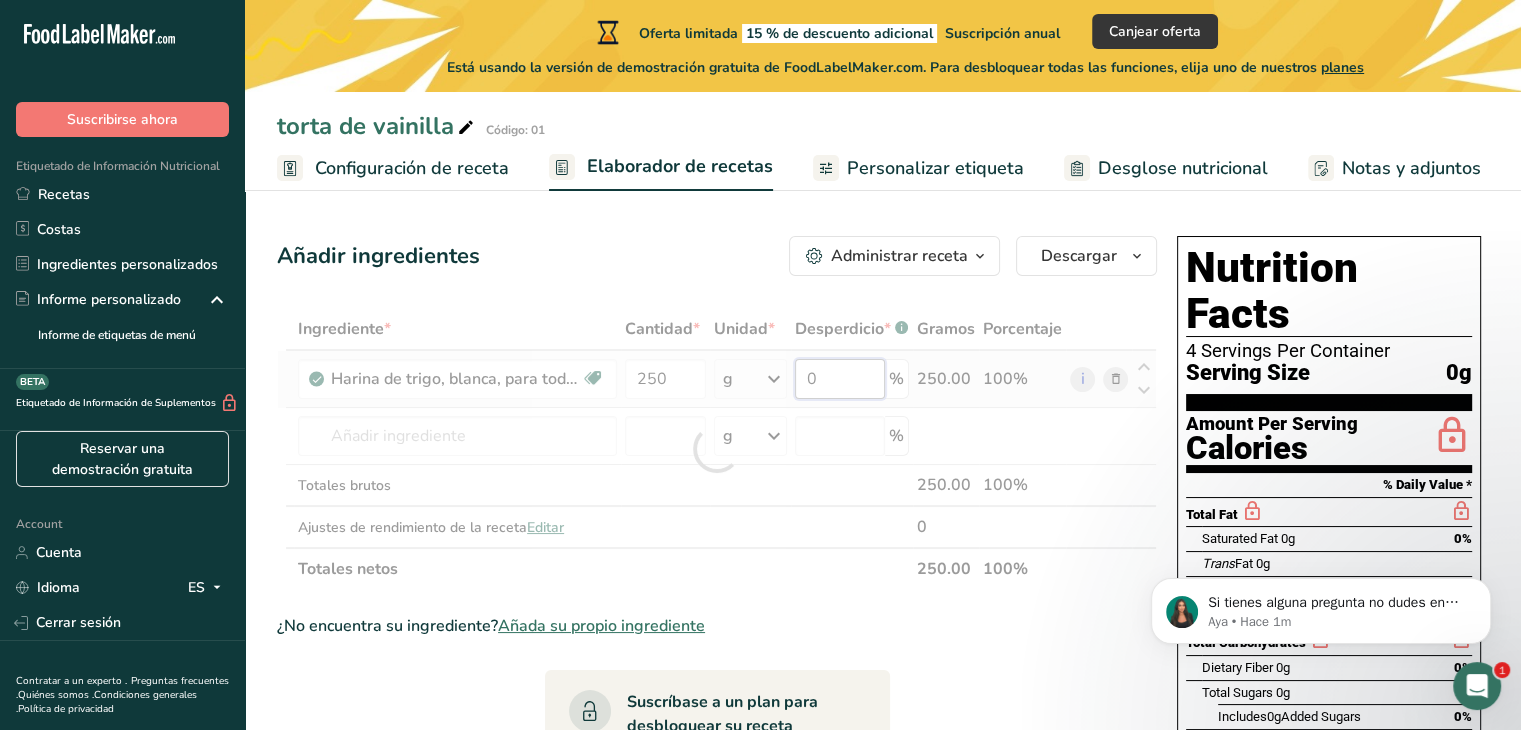 click on "Ingrediente *
Cantidad *
Unidad *
Desperdicio *   .a-a{fill:#347362;}.b-a{fill:#fff;}          Gramos
Porcentaje
Harina de trigo, blanca, para todo uso, con levadura, enriquecida
Libre de lácteos
Vegano
Vegetariano
Libre de soja
250
g
Porciones
1 cup
Unidades de peso
g
kg
mg
Ver más
Unidades de volumen
litro
Las unidades de volumen requieren una conversión de densidad. Si conoce la densidad de su ingrediente, introdúzcala a continuación. De lo contrario, haga clic en "RIA", nuestra asistente regulatoria de IA, quien podrá ayudarle.
lb/pie³
g/cm³
mL" at bounding box center (717, 449) 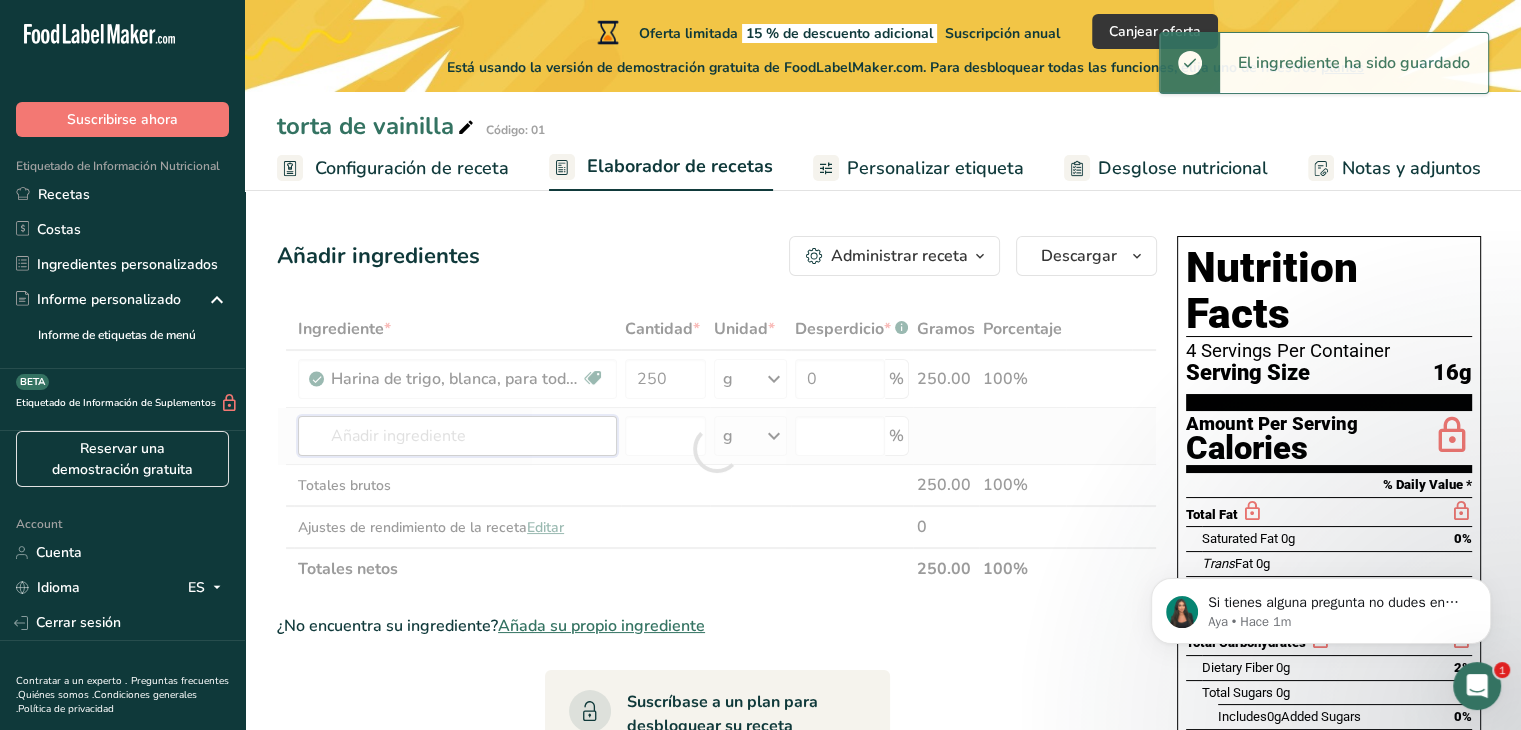 click on "Ingrediente *
Cantidad *
Unidad *
Desperdicio *   .a-a{fill:#347362;}.b-a{fill:#fff;}          Gramos
Porcentaje
Harina de trigo, blanca, para todo uso, con levadura, enriquecida
Libre de lácteos
Vegano
Vegetariano
Libre de soja
250
g
Porciones
1 cup
Unidades de peso
g
kg
mg
Ver más
Unidades de volumen
litro
Las unidades de volumen requieren una conversión de densidad. Si conoce la densidad de su ingrediente, introdúzcala a continuación. De lo contrario, haga clic en "RIA", nuestra asistente regulatoria de IA, quien podrá ayudarle.
lb/pie³
g/cm³
mL" at bounding box center [717, 449] 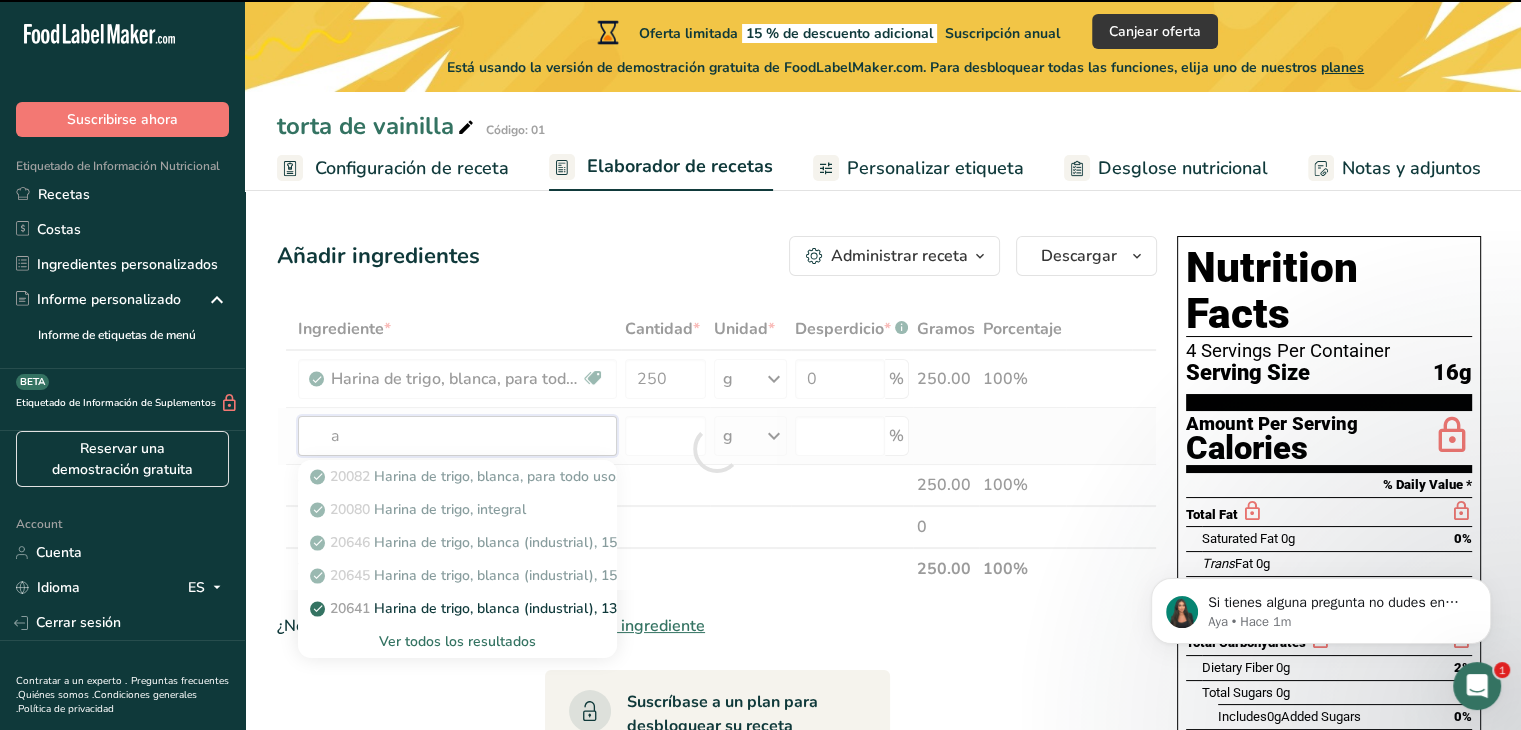 type on "ax" 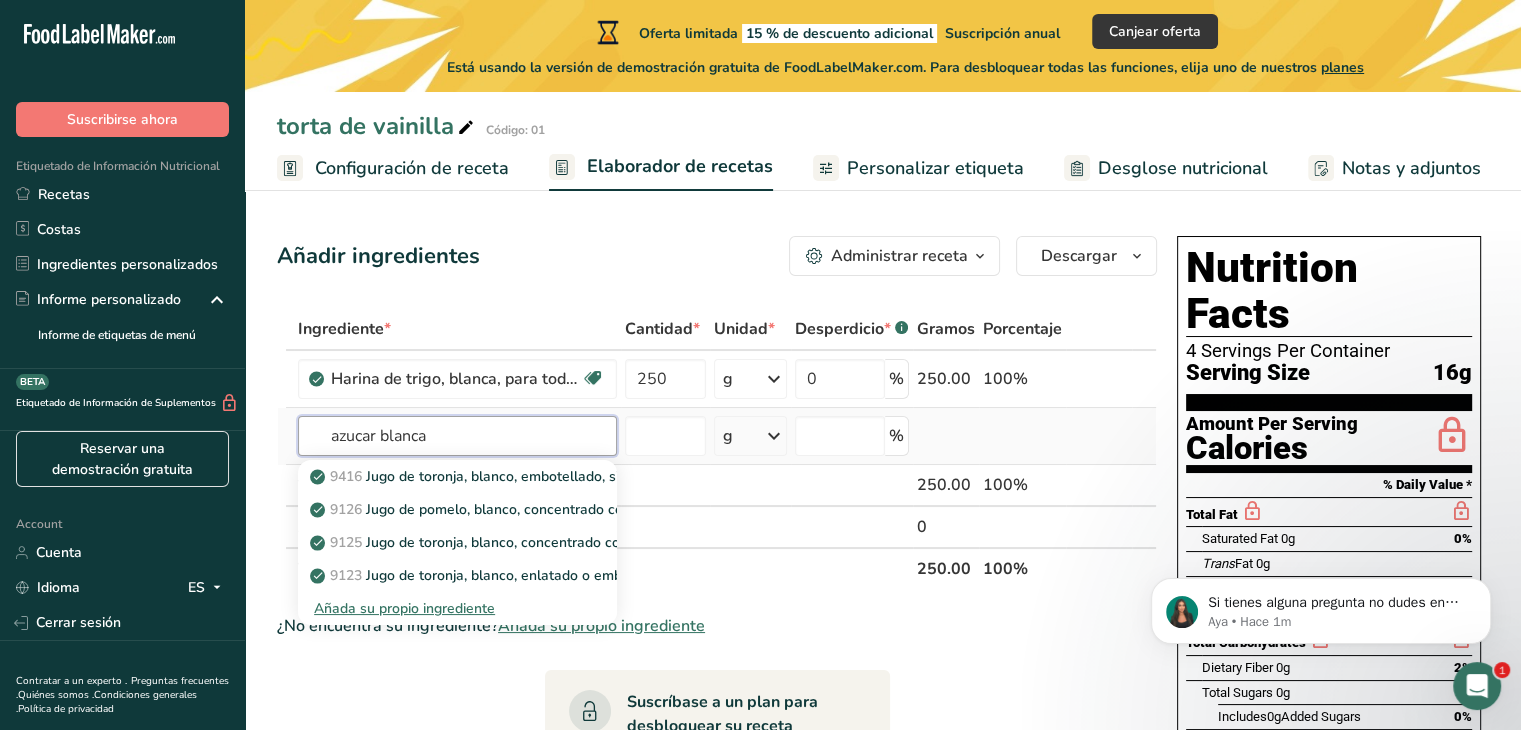 drag, startPoint x: 465, startPoint y: 445, endPoint x: 384, endPoint y: 453, distance: 81.394104 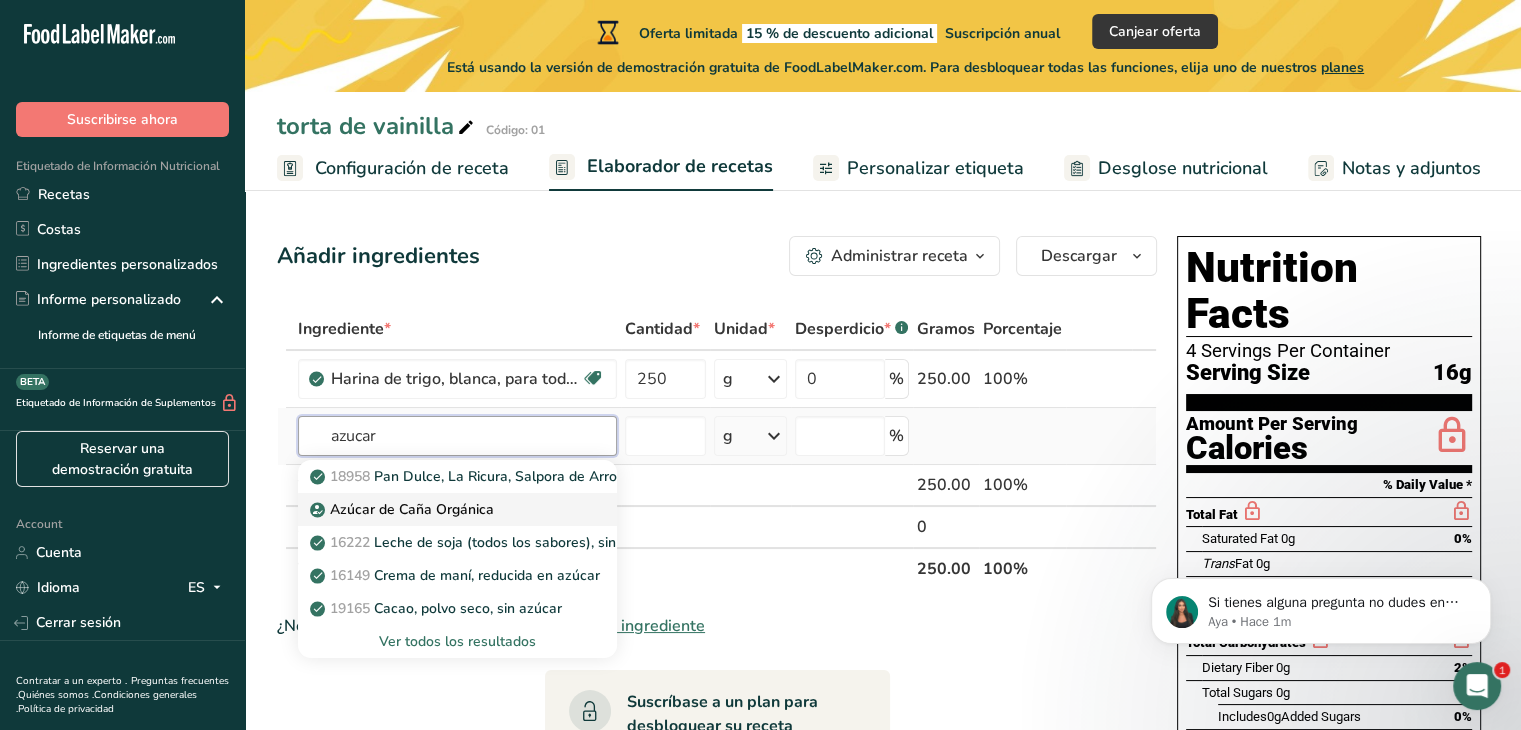 type on "azucar" 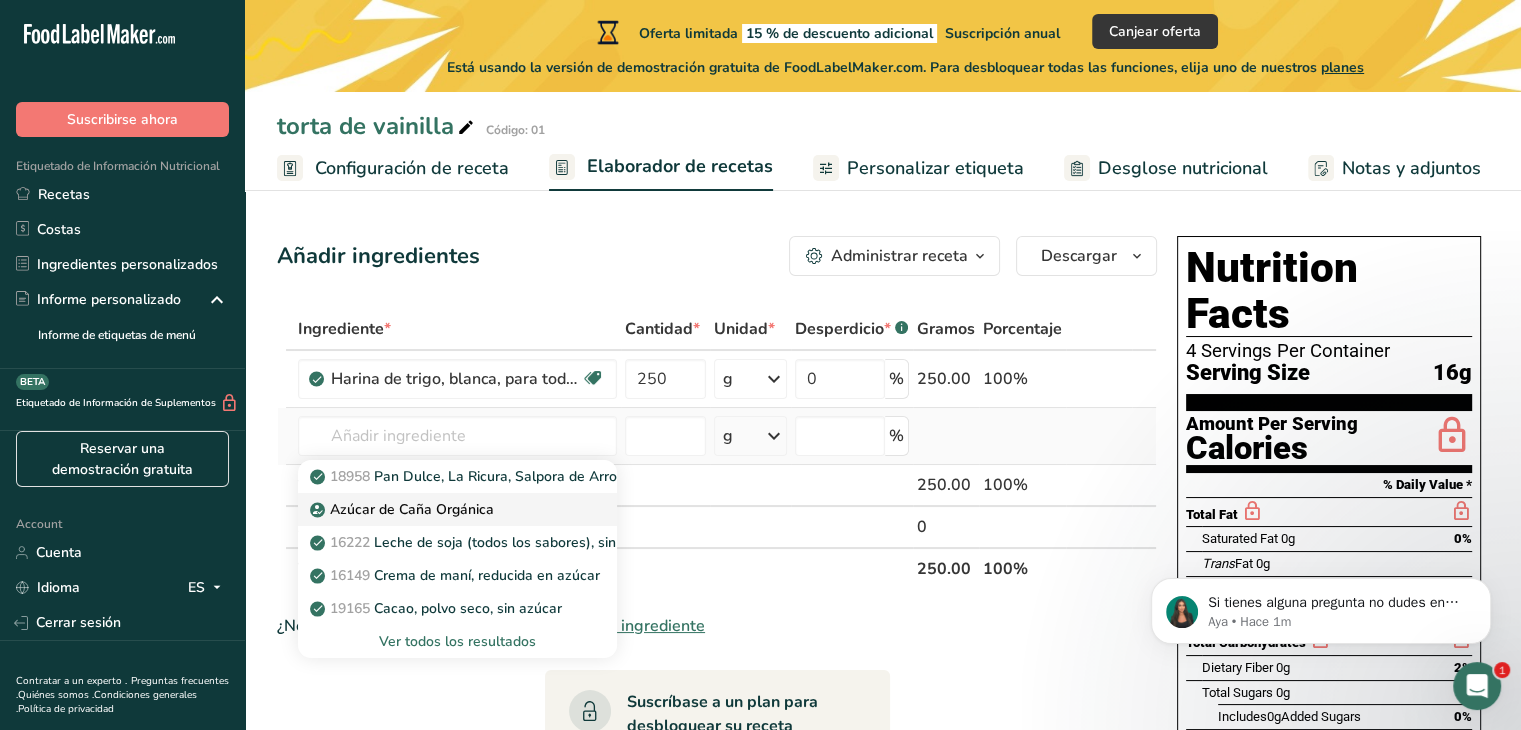 click on "Azúcar de Caña Orgánica" at bounding box center (457, 509) 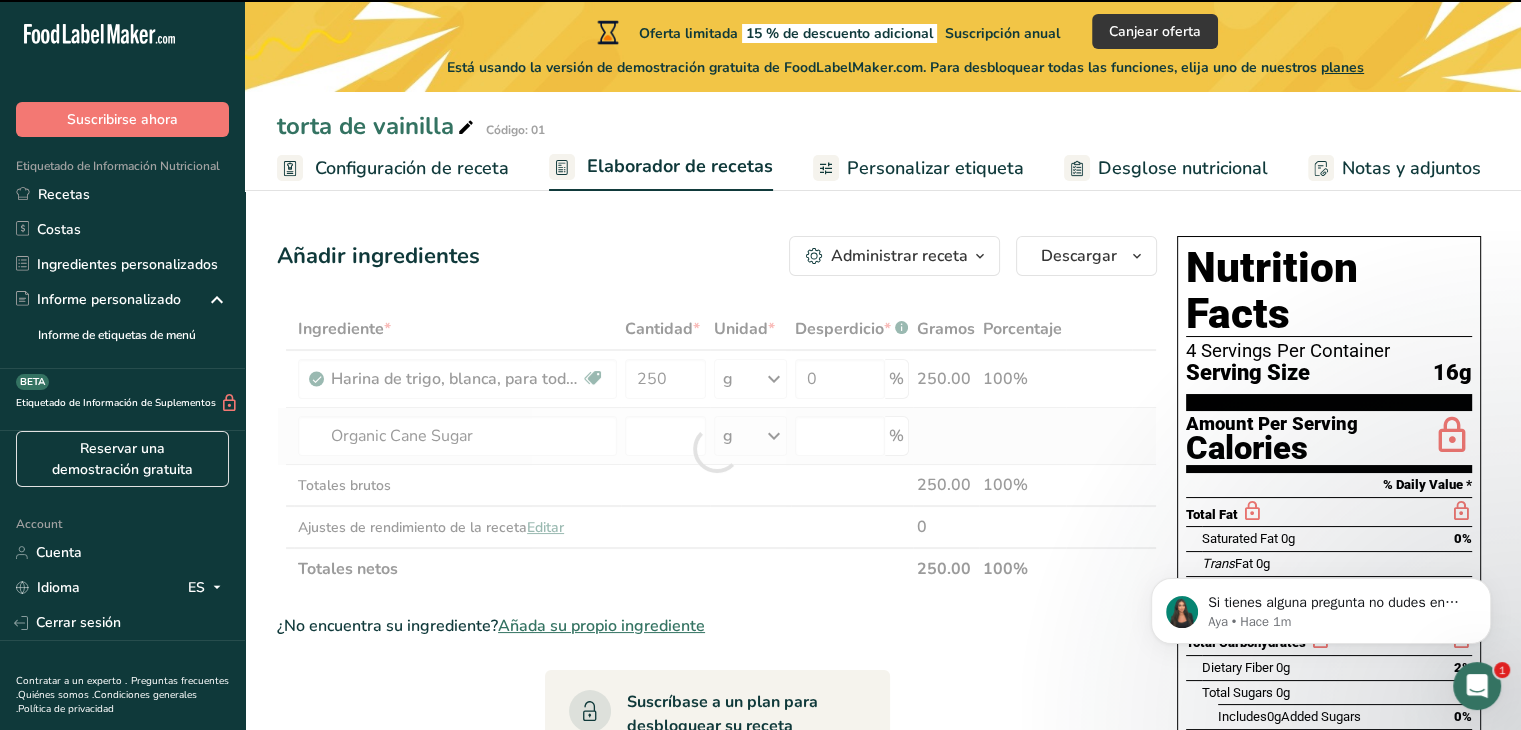 type on "0" 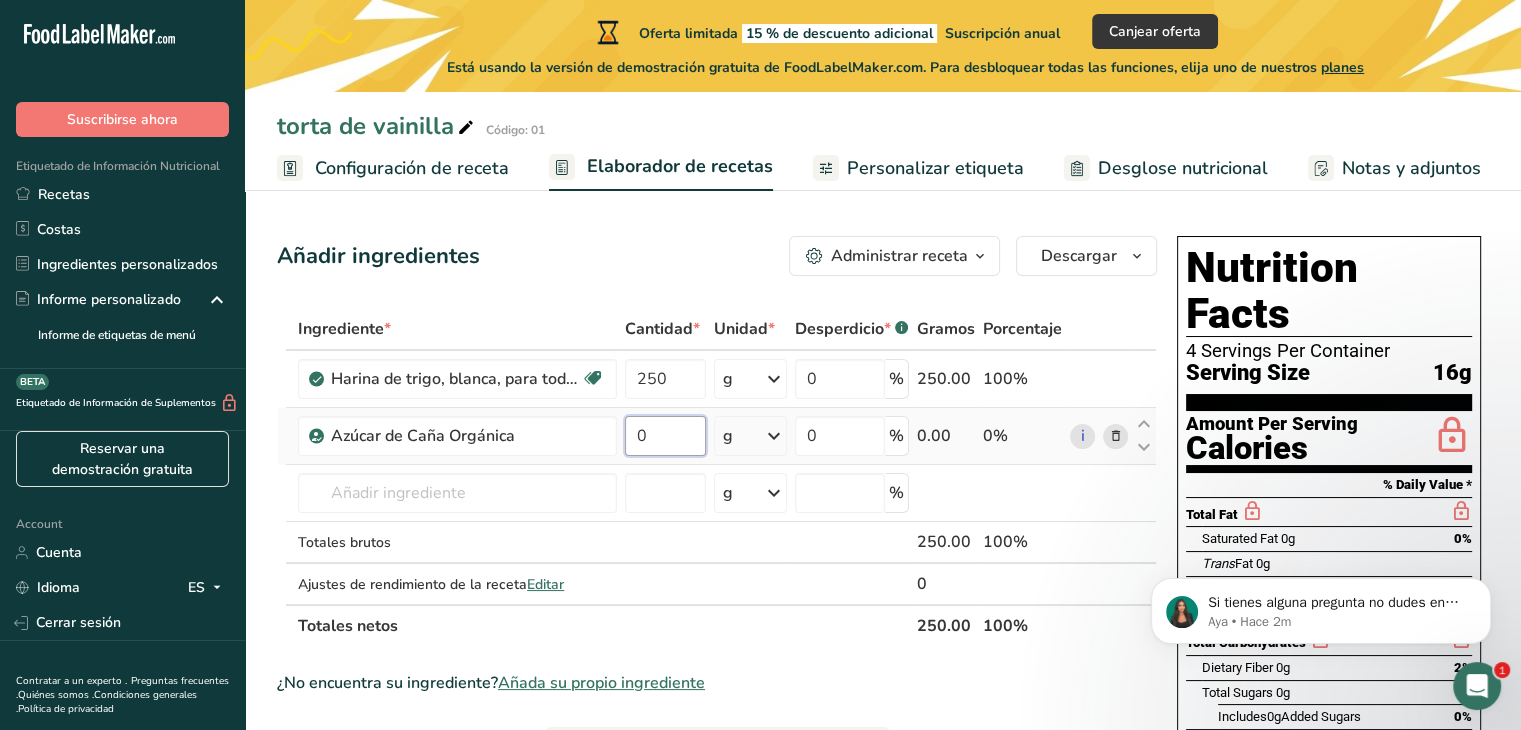 click on "0" at bounding box center [665, 436] 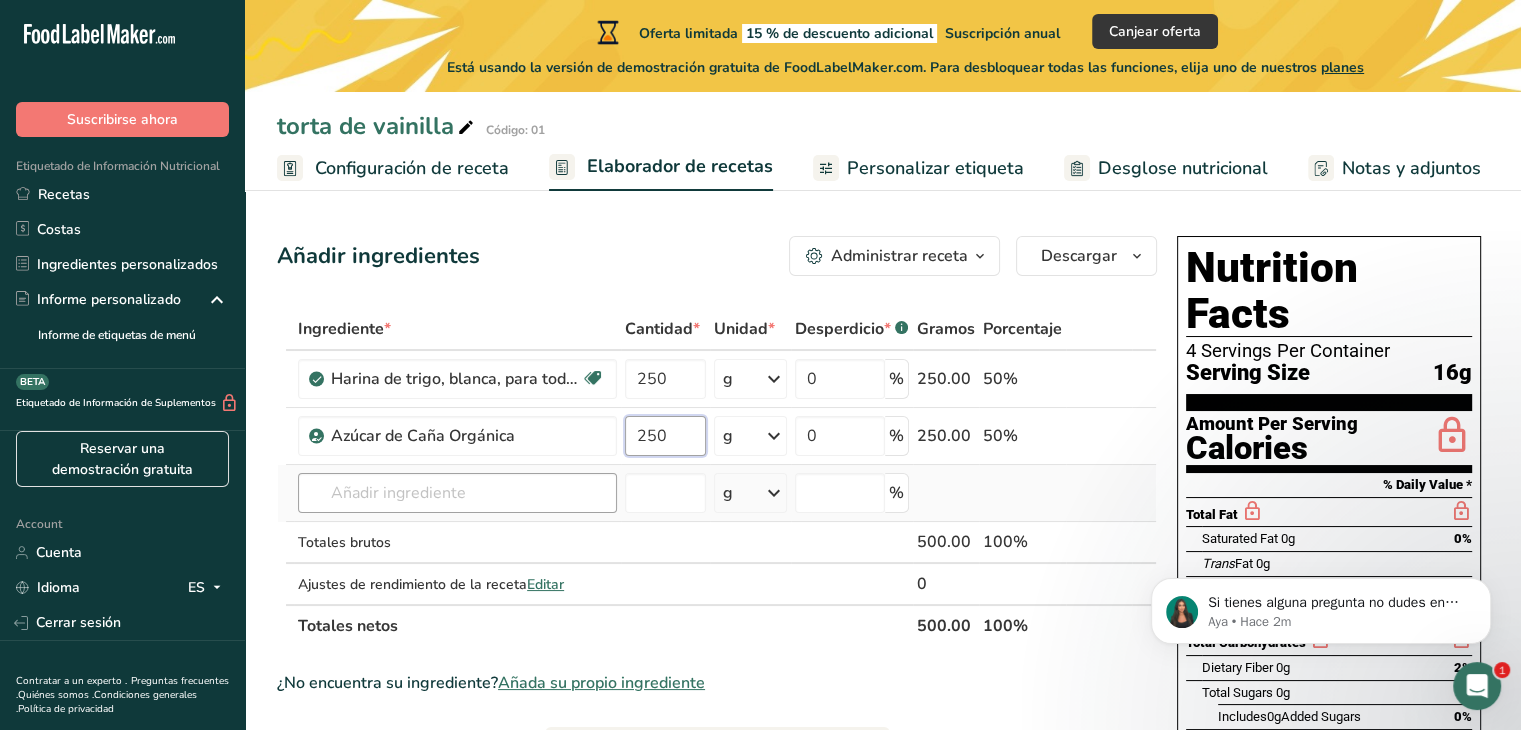 type on "250" 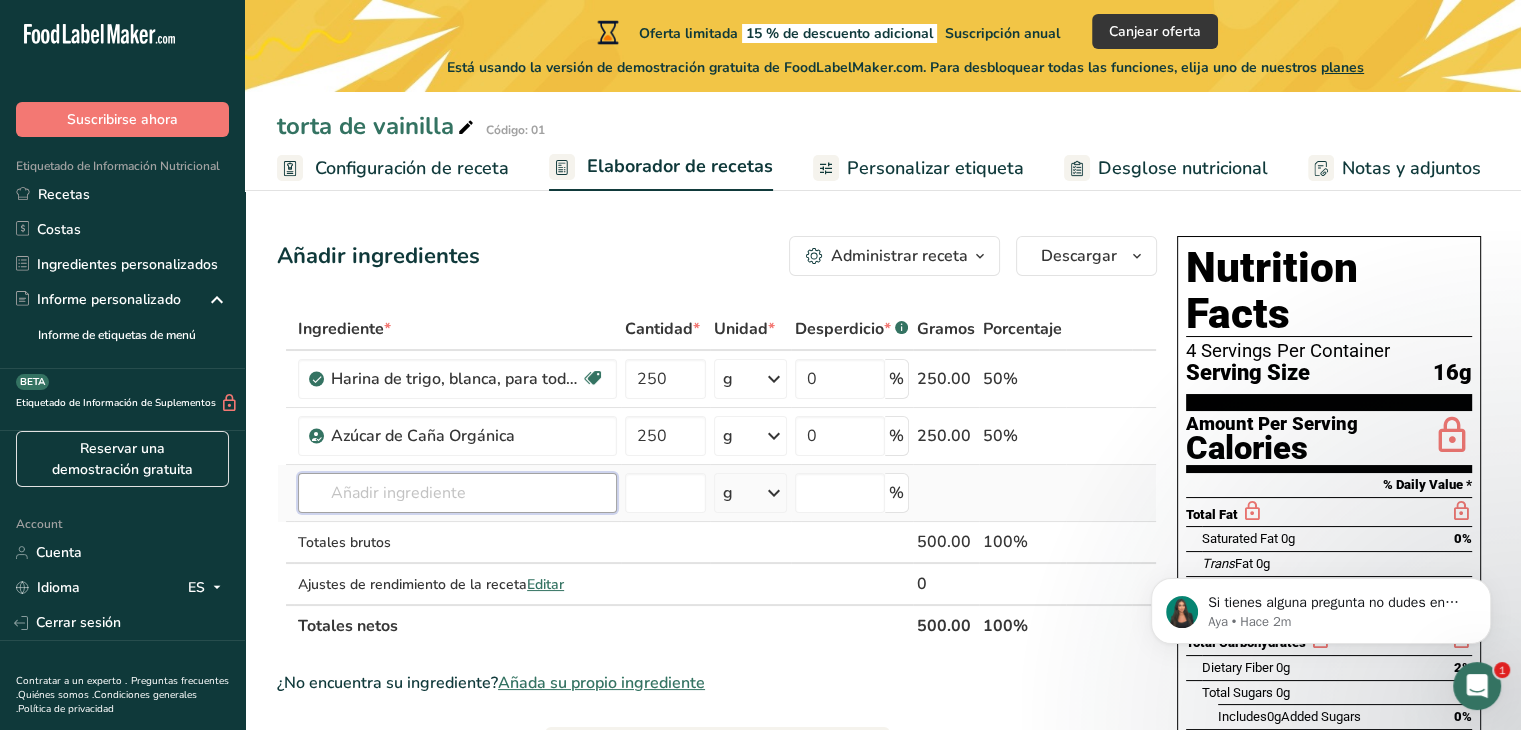 click on "Ingrediente *
Cantidad *
Unidad *
Desperdicio *   .a-a{fill:#347362;}.b-a{fill:#fff;}          Gramos
Porcentaje
Harina de trigo, blanca, para todo uso, con levadura, enriquecida
Libre de lácteos
Vegano
Vegetariano
Libre de soja
250
g
Porciones
1 cup
Unidades de peso
g
kg
mg
Ver más
Unidades de volumen
litro
Las unidades de volumen requieren una conversión de densidad. Si conoce la densidad de su ingrediente, introdúzcala a continuación. De lo contrario, haga clic en "RIA", nuestra asistente regulatoria de IA, quien podrá ayudarle.
lb/pie³
g/cm³
mL" at bounding box center [717, 477] 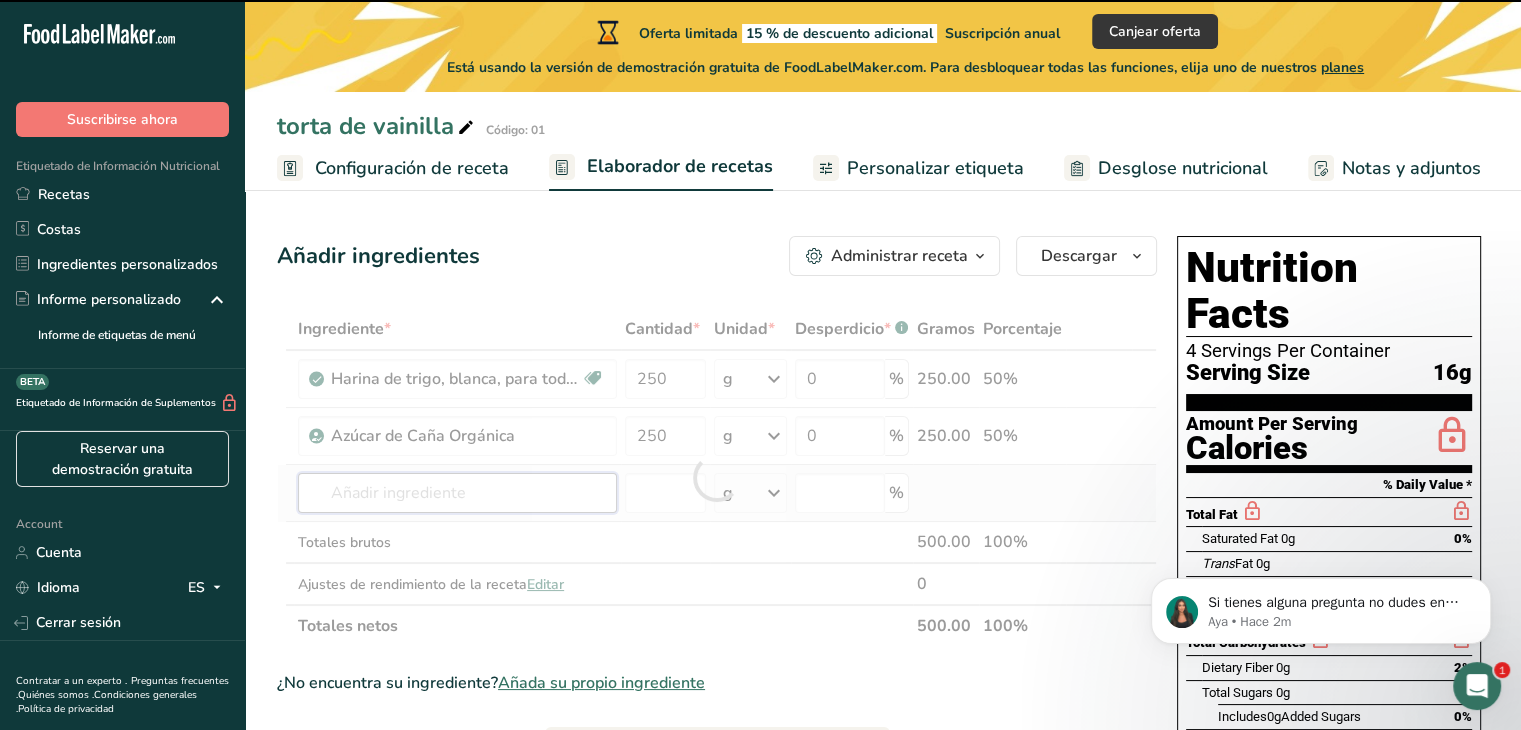 type on "h" 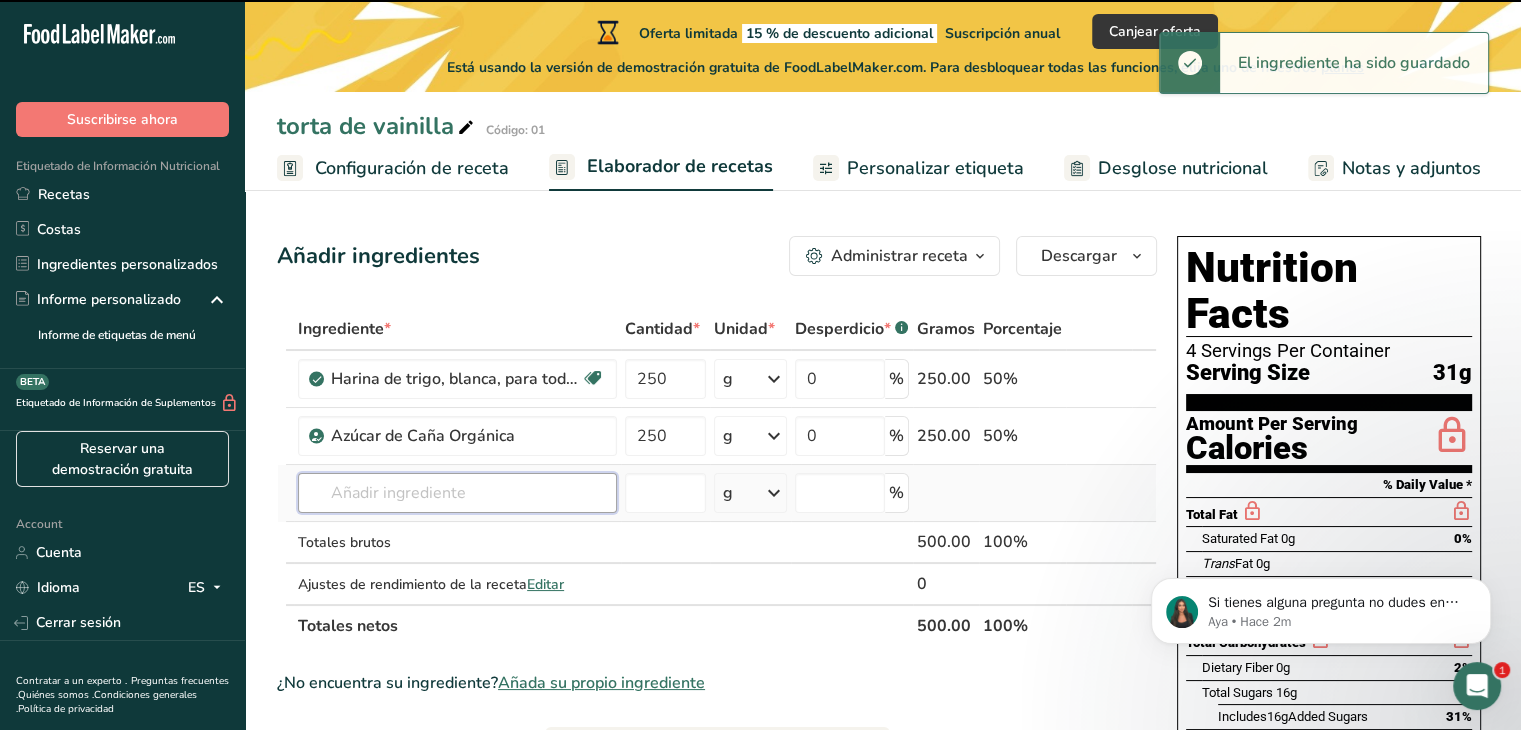 type on "u" 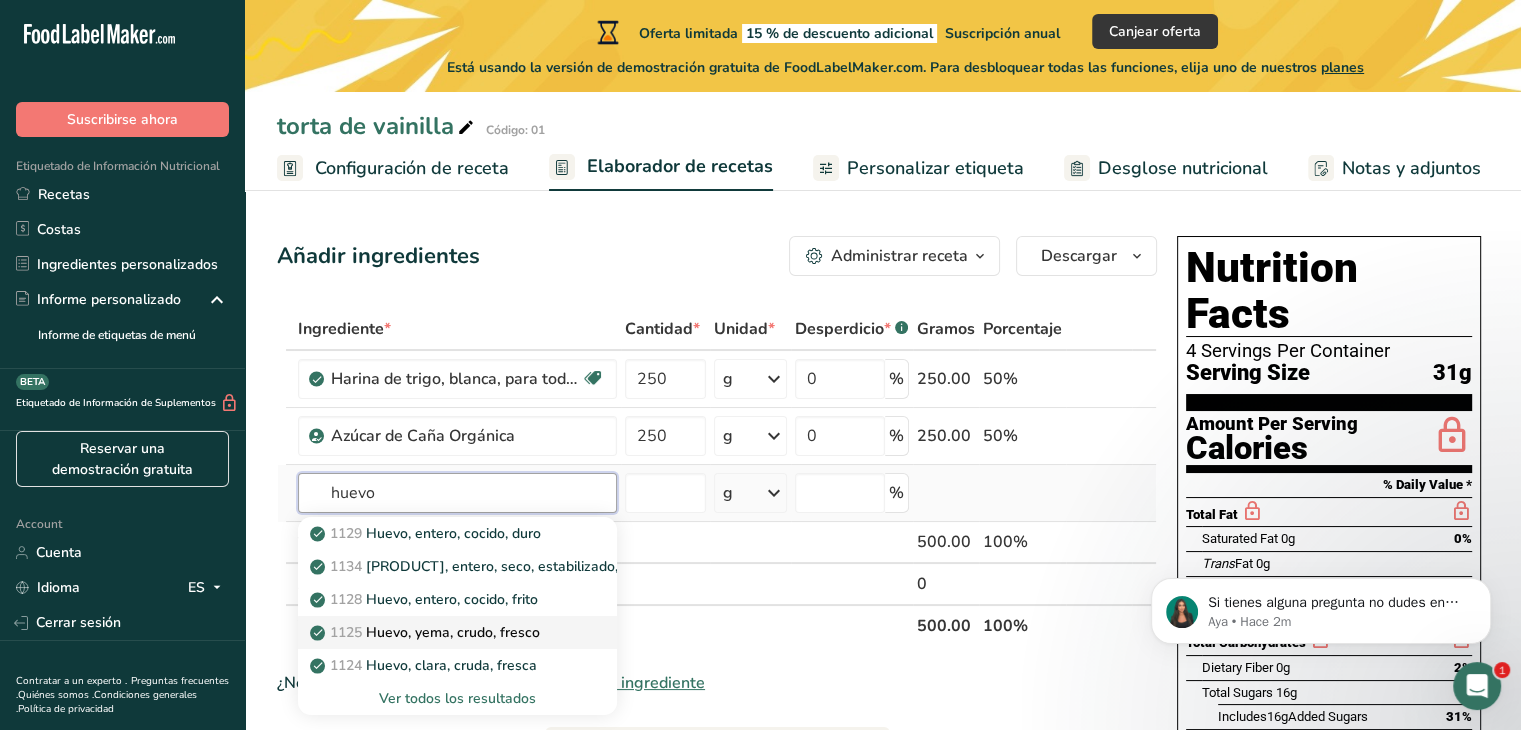 type on "huevo" 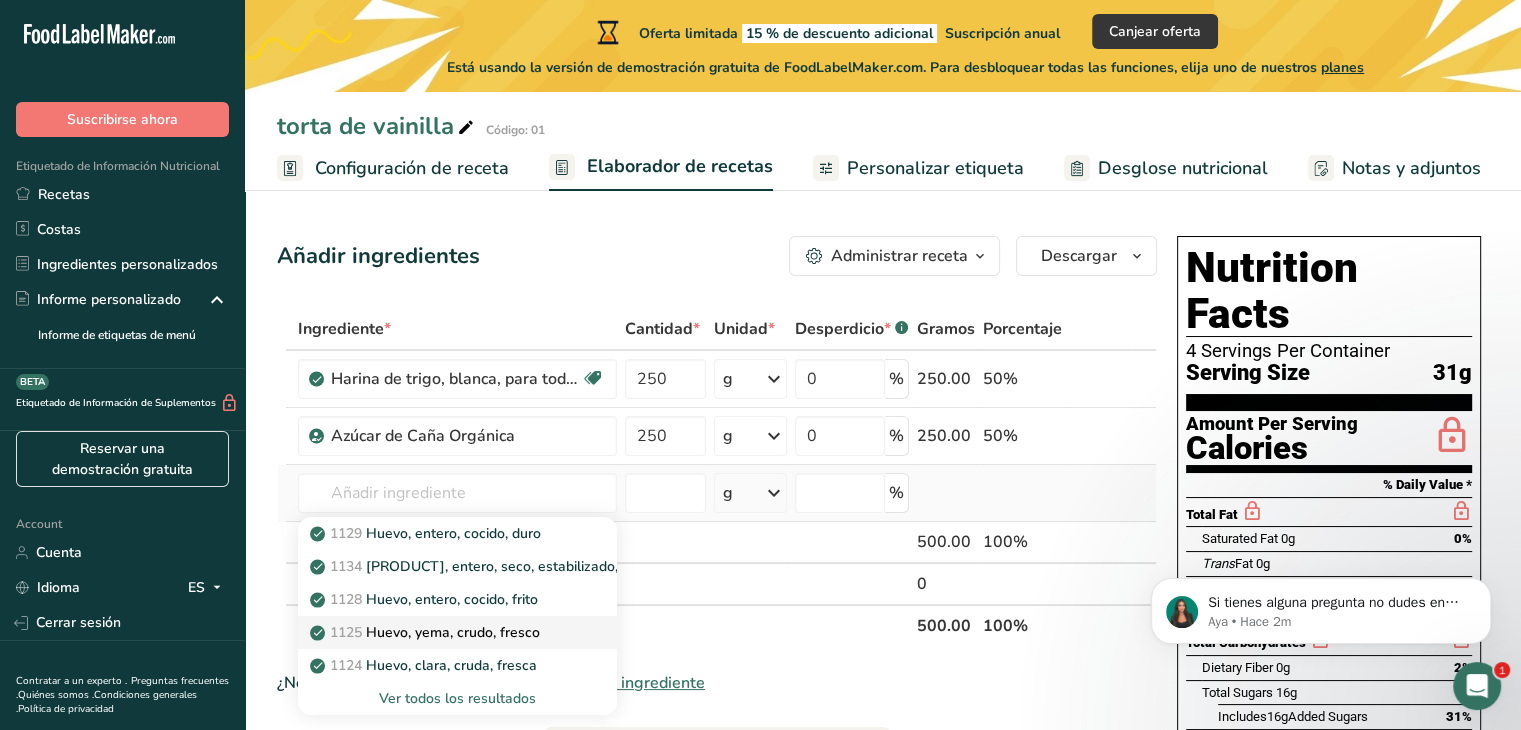 click on "1125
[PRODUCT], yema, crudo, fresco" at bounding box center (427, 632) 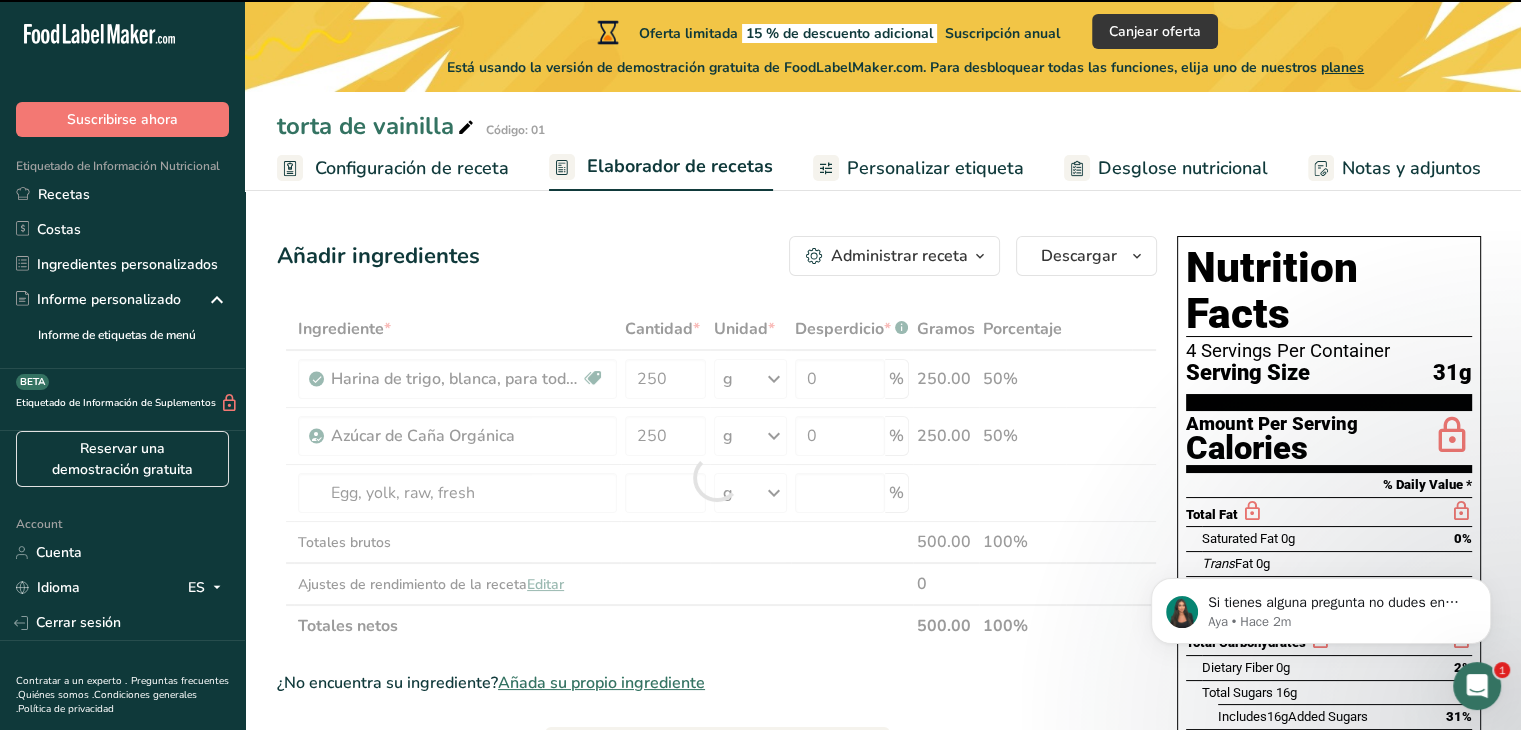 type on "0" 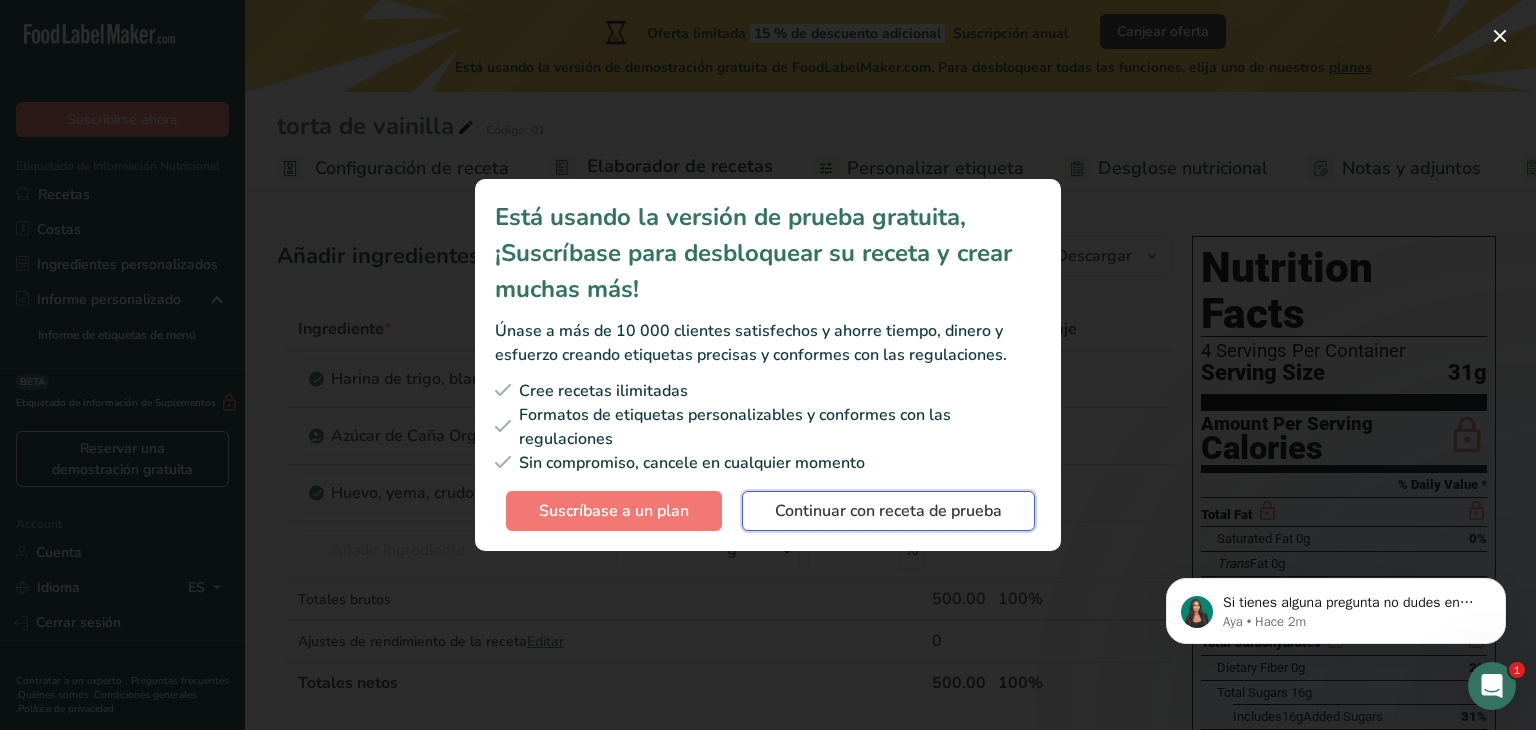 click on "Continuar con receta de prueba" at bounding box center (888, 511) 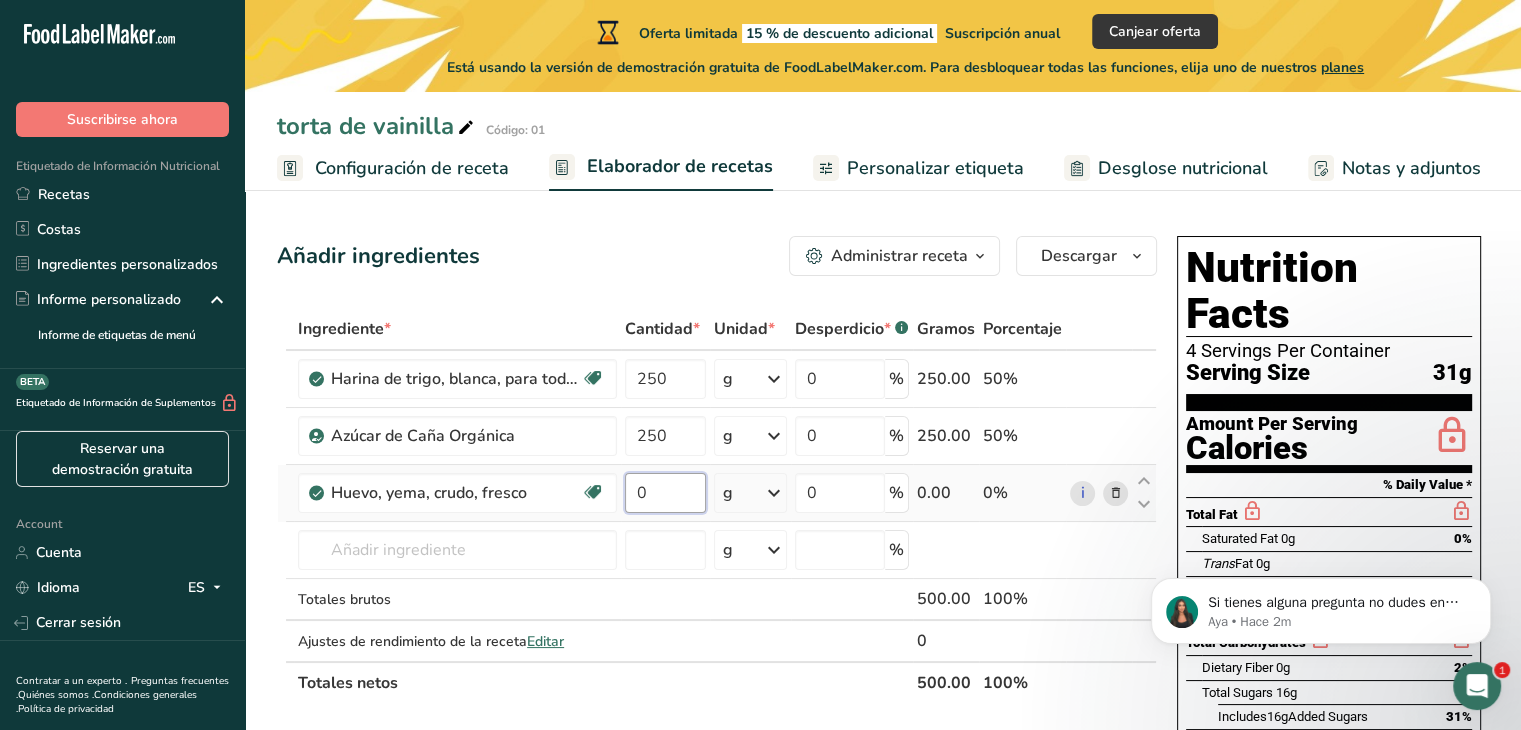 click on "0" at bounding box center (665, 493) 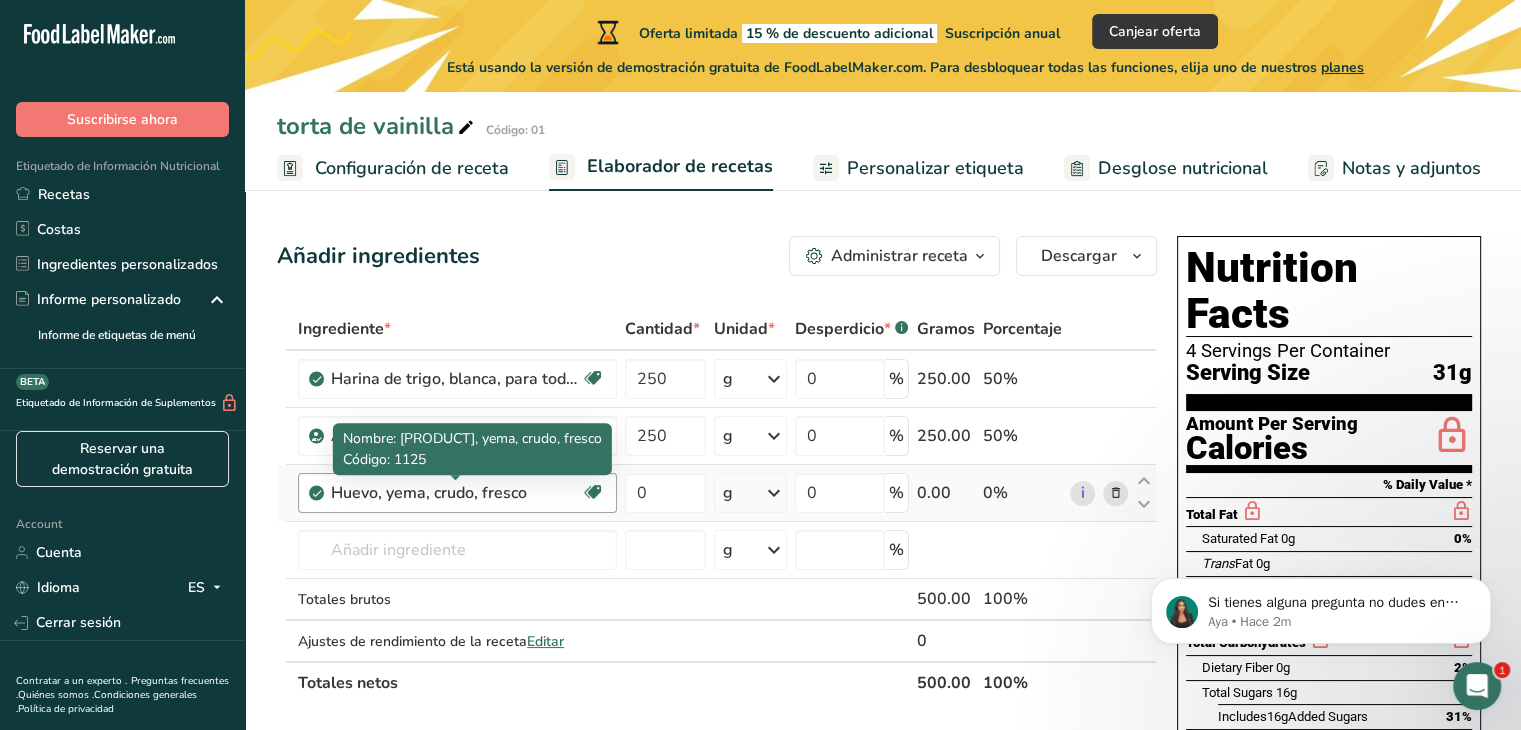 click on "Ingrediente *
Cantidad *
Unidad *
Desperdicio *   .a-a{fill:#347362;}.b-a{fill:#fff;}          Gramos
Porcentaje
Harina de trigo, blanca, para todo uso, con levadura, enriquecida
Libre de lácteos
Vegano
Vegetariano
Libre de soja
250
g
Porciones
1 cup
Unidades de peso
g
kg
mg
Ver más
Unidades de volumen
litro
Las unidades de volumen requieren una conversión de densidad. Si conoce la densidad de su ingrediente, introdúzcala a continuación. De lo contrario, haga clic en "RIA", nuestra asistente regulatoria de IA, quien podrá ayudarle.
lb/pie³
g/cm³
mL" at bounding box center [717, 506] 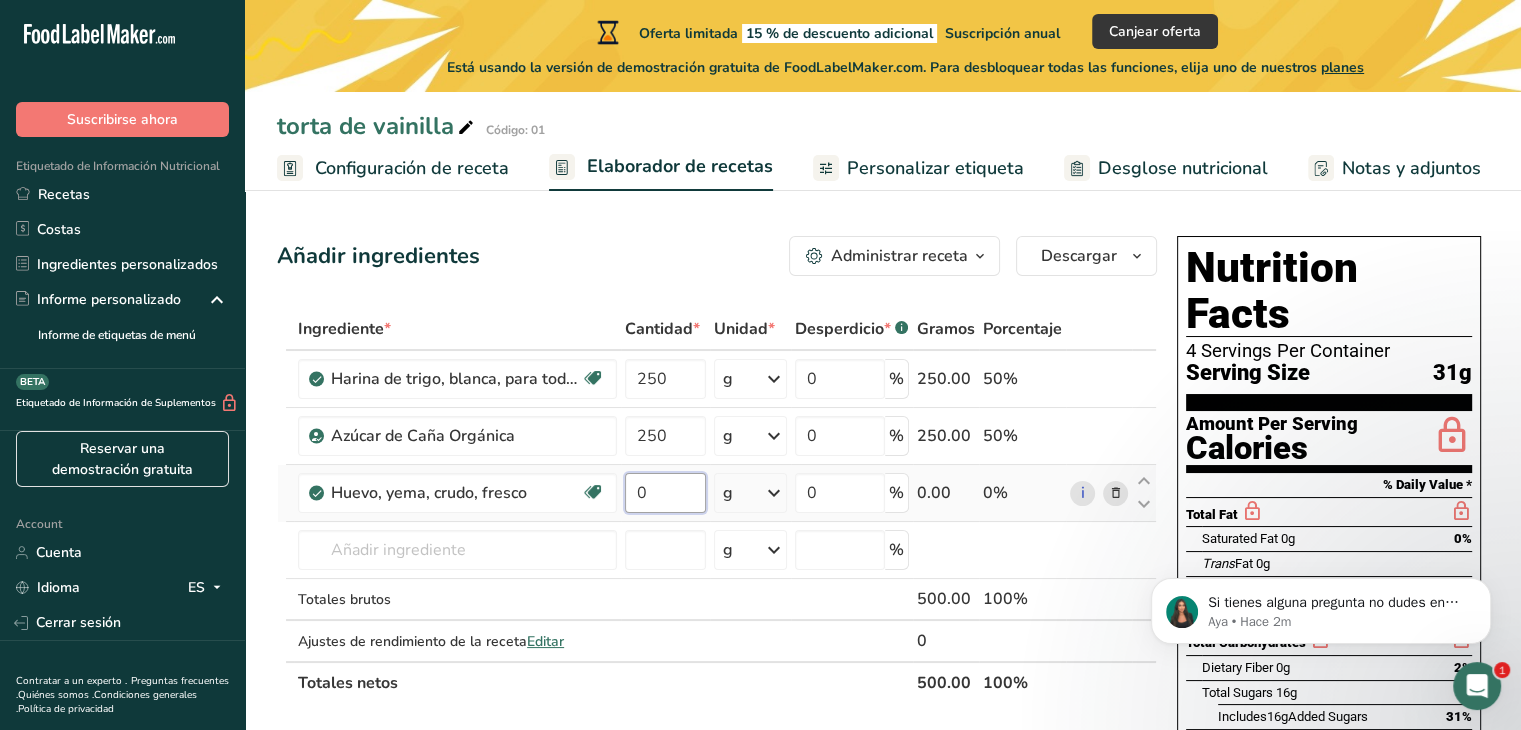click on "0" at bounding box center (665, 493) 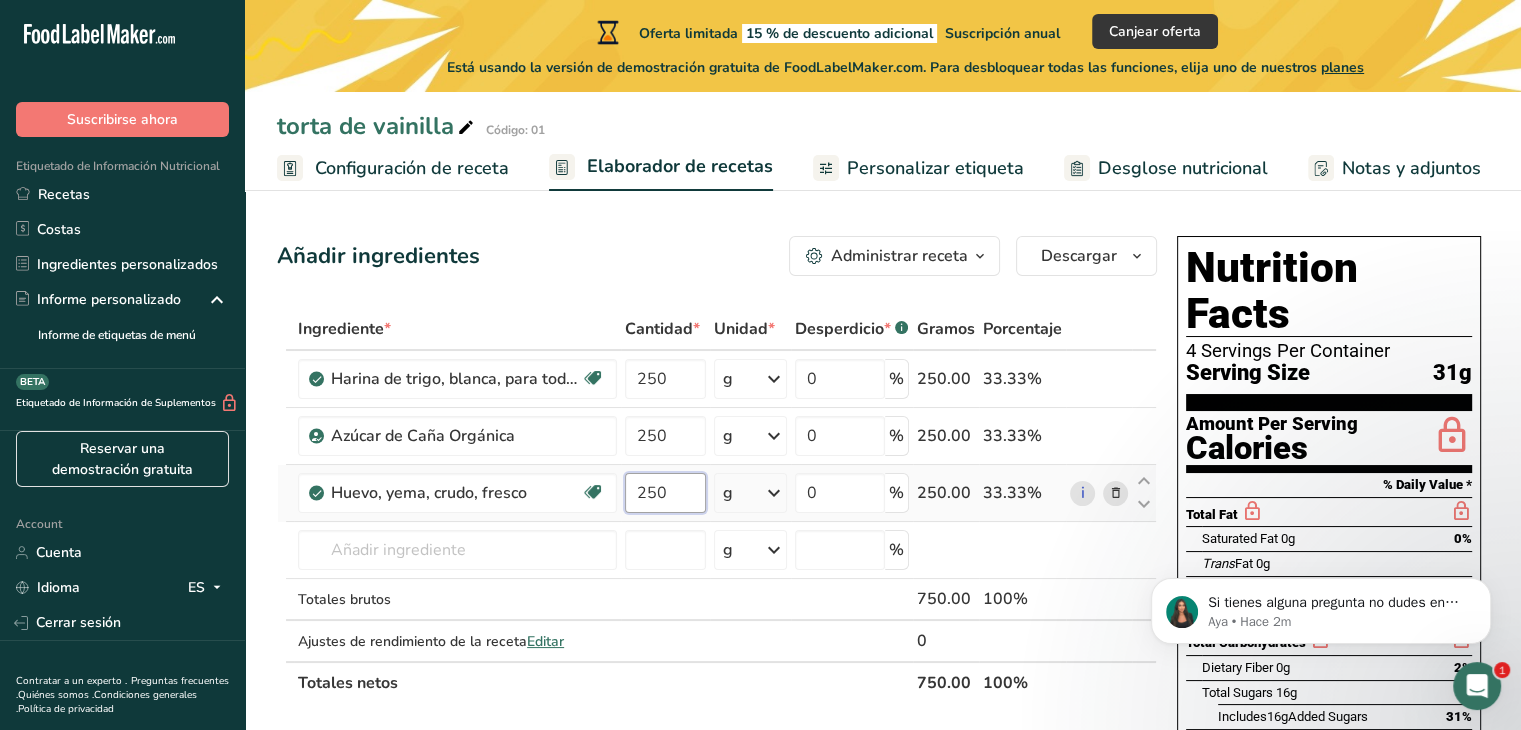 type on "250" 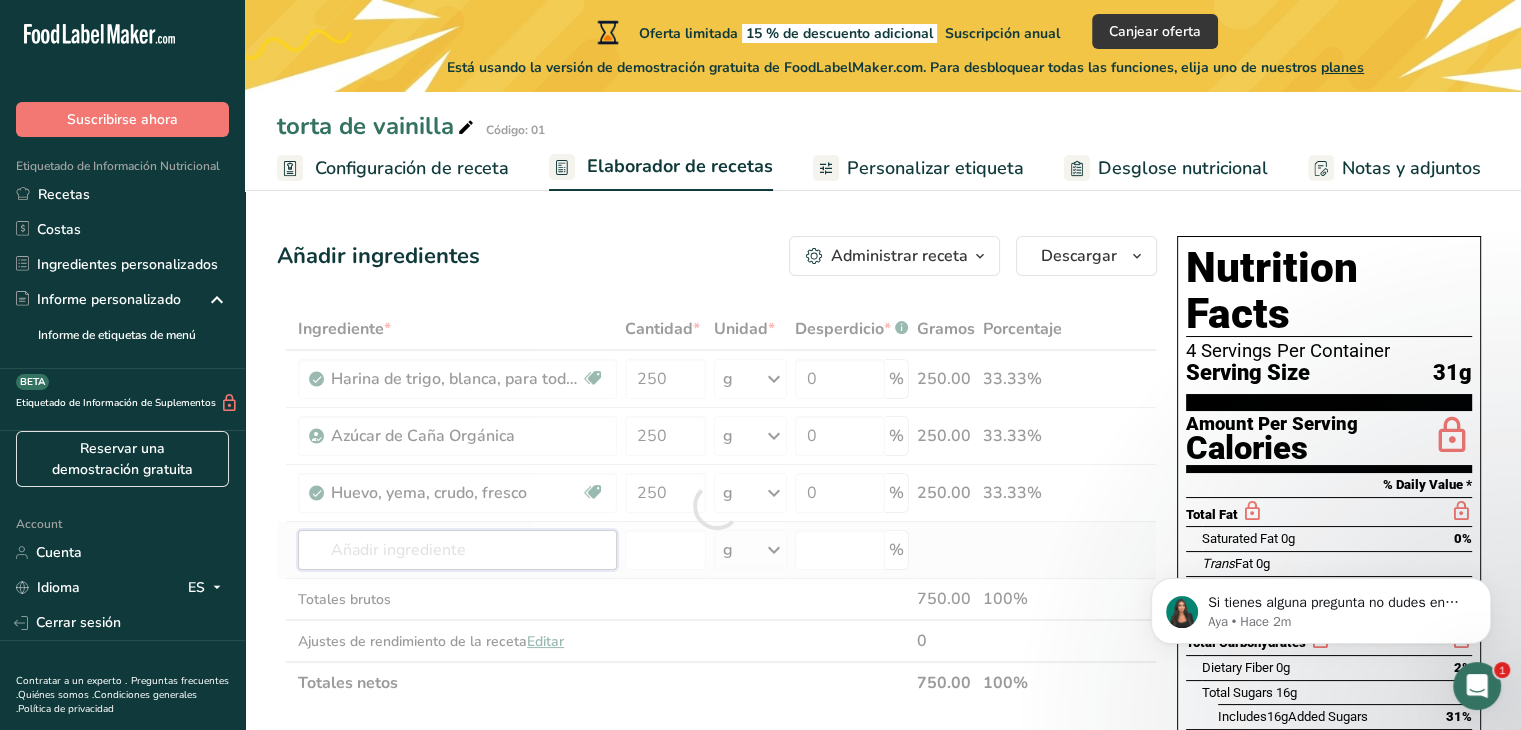 click on "Ingrediente *
Cantidad *
Unidad *
Desperdicio *   .a-a{fill:#347362;}.b-a{fill:#fff;}          Gramos
Porcentaje
Harina de trigo, blanca, para todo uso, con levadura, enriquecida
Libre de lácteos
Vegano
Vegetariano
Libre de soja
250
g
Porciones
1 cup
Unidades de peso
g
kg
mg
Ver más
Unidades de volumen
litro
Las unidades de volumen requieren una conversión de densidad. Si conoce la densidad de su ingrediente, introdúzcala a continuación. De lo contrario, haga clic en "RIA", nuestra asistente regulatoria de IA, quien podrá ayudarle.
lb/pie³
g/cm³
mL" at bounding box center [717, 506] 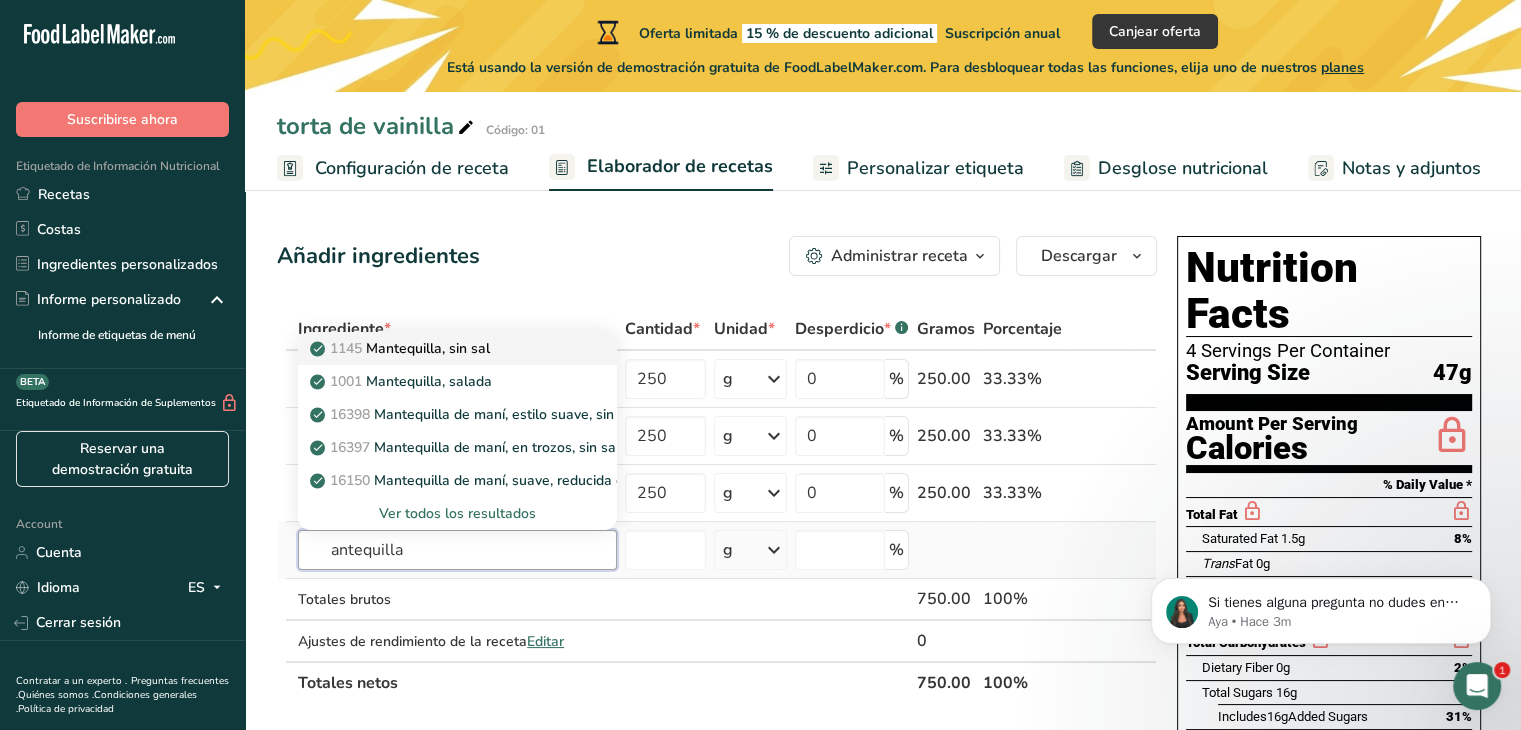type on "antequilla" 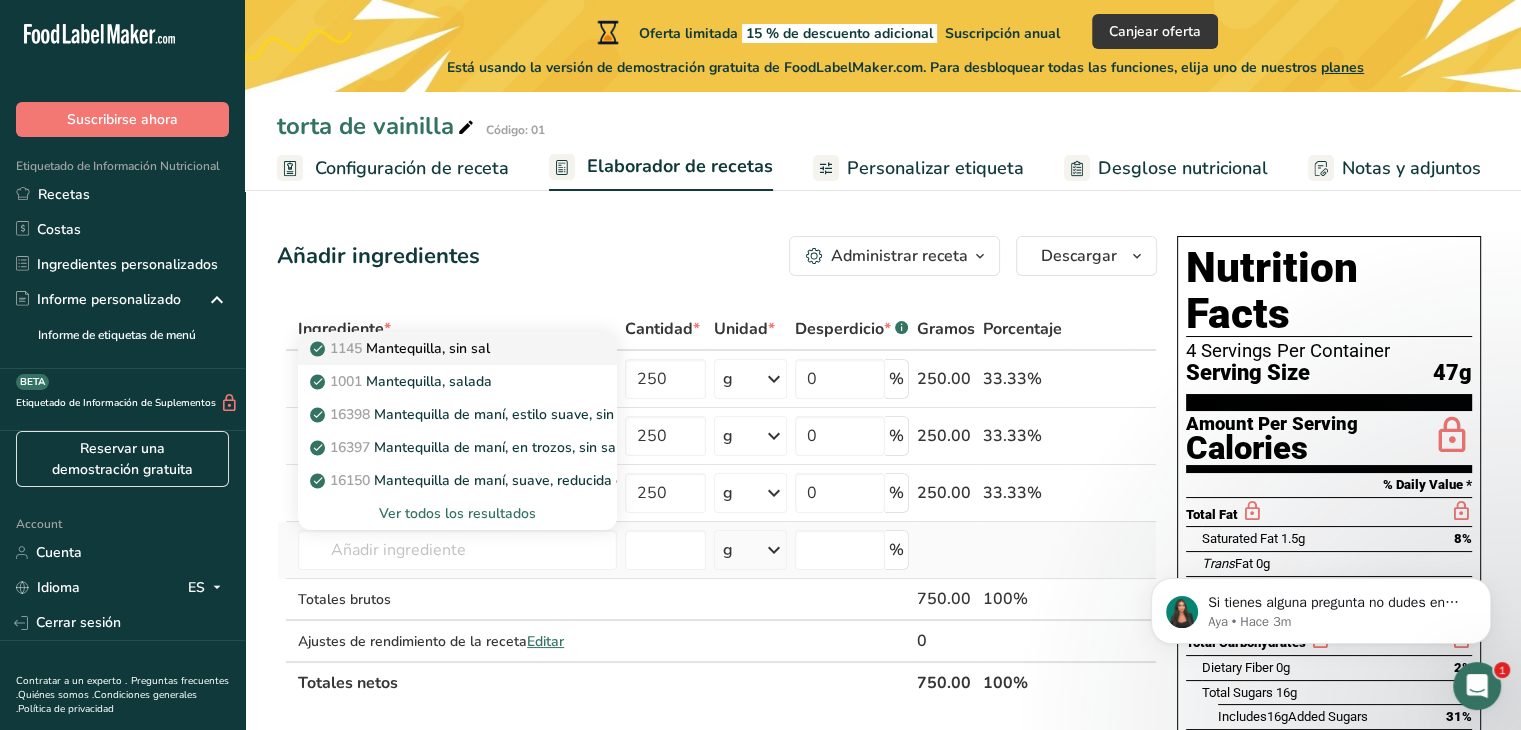 click on "1145
Mantequilla, sin sal" at bounding box center [402, 348] 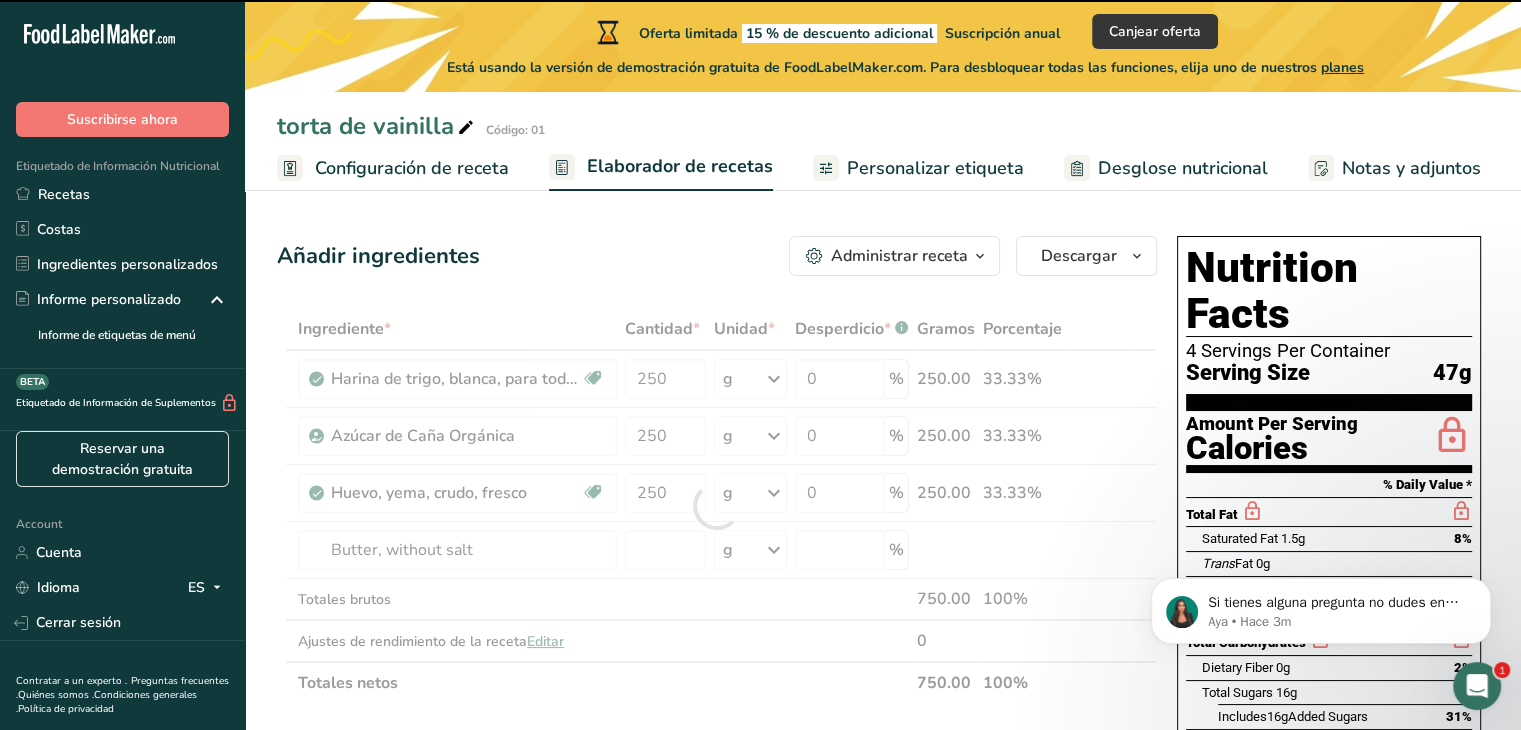 type on "0" 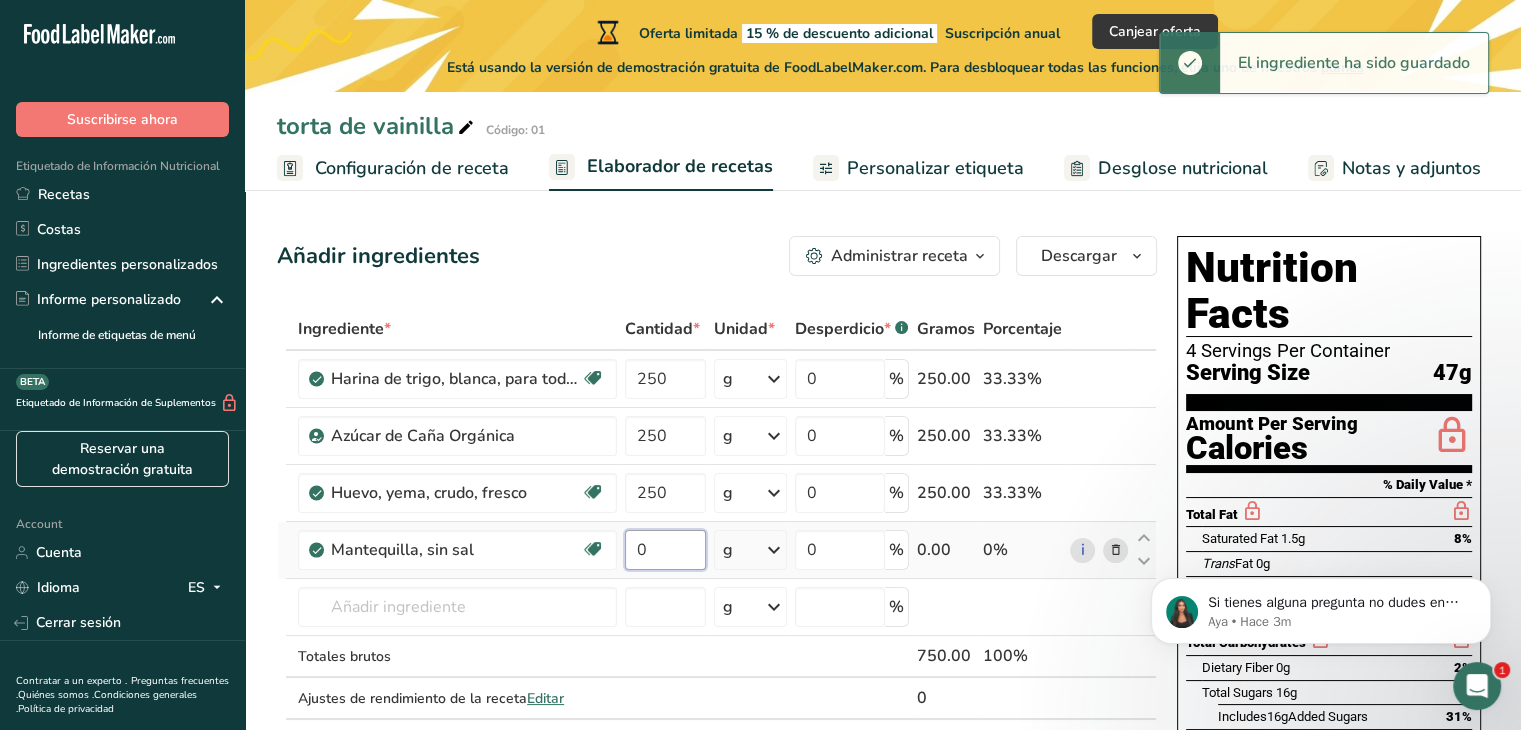 click on "0" at bounding box center [665, 550] 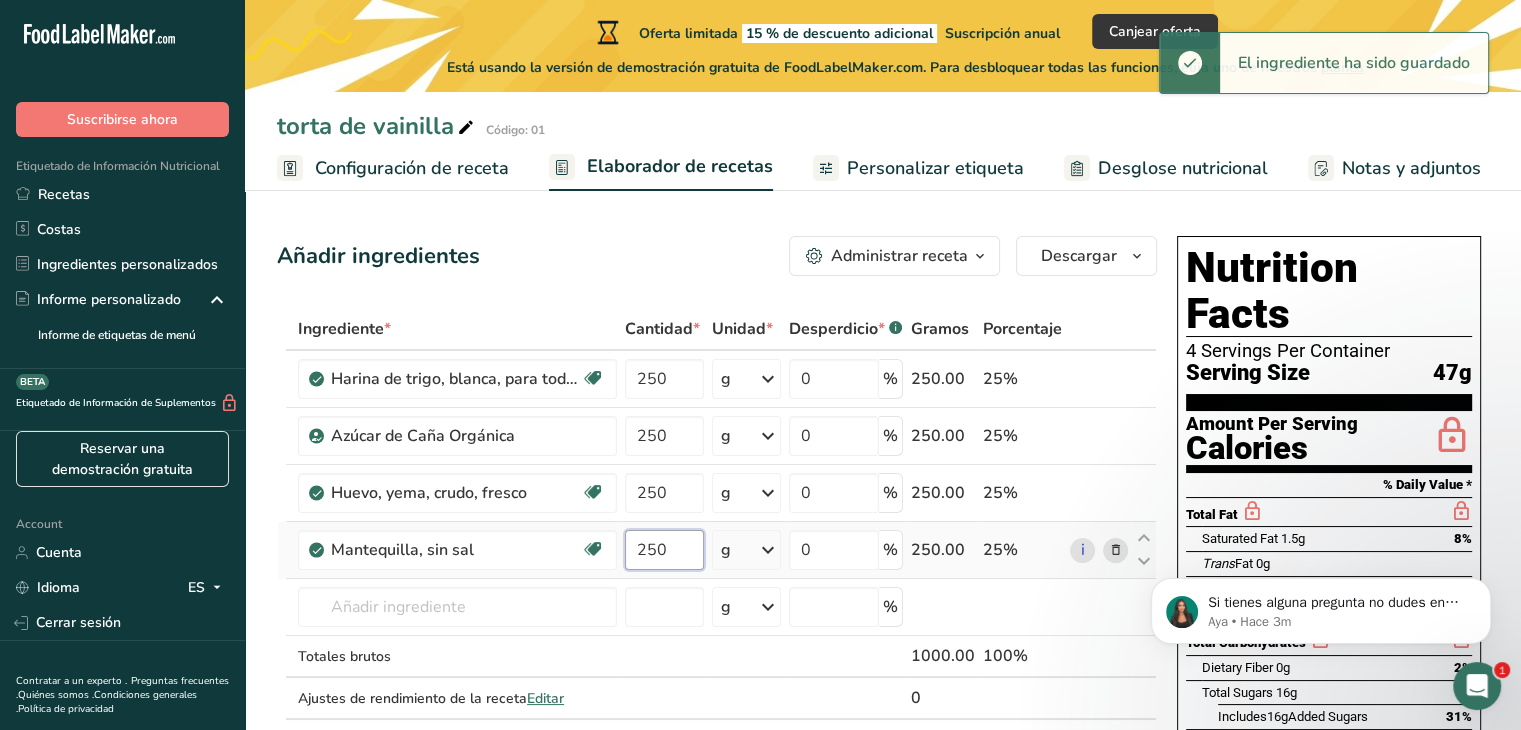 type on "250" 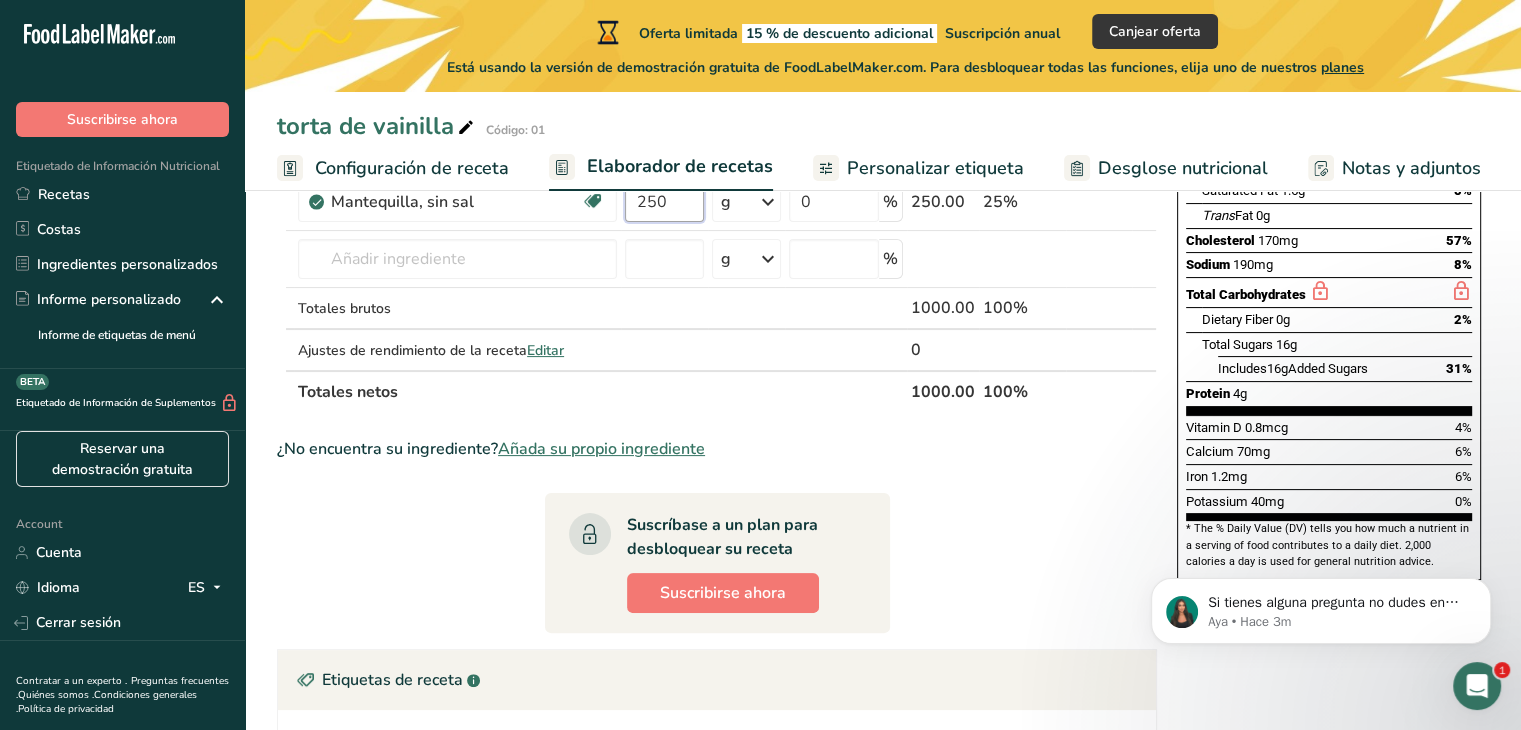 scroll, scrollTop: 348, scrollLeft: 0, axis: vertical 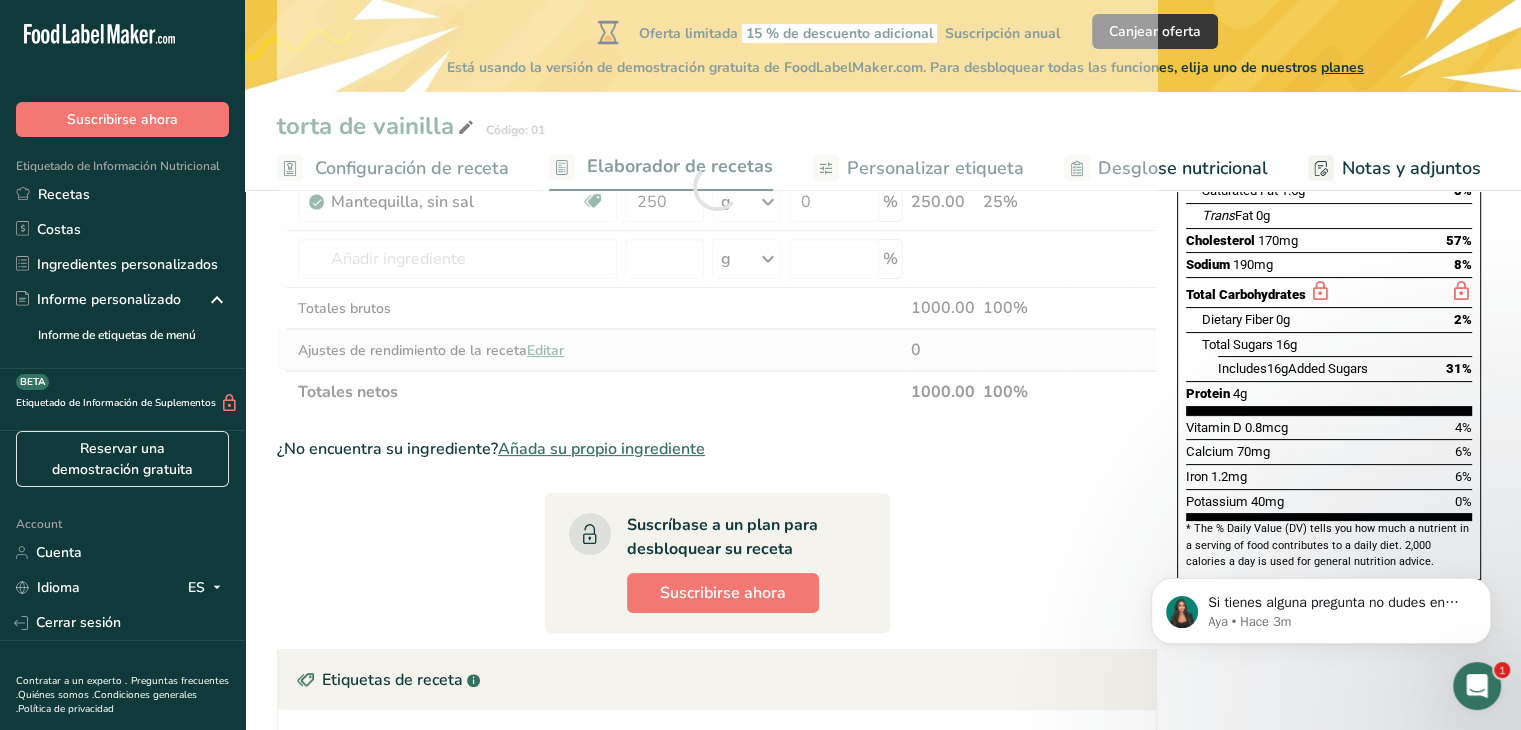 click on "Ingrediente *
Cantidad *
Unidad *
Desperdicio *   .a-a{fill:#347362;}.b-a{fill:#fff;}          Gramos
Porcentaje
Harina de trigo, blanca, para todo uso, con levadura, enriquecida
Libre de lácteos
Vegano
Vegetariano
Libre de soja
250
g
Porciones
1 cup
Unidades de peso
g
kg
mg
Ver más
Unidades de volumen
litro
Las unidades de volumen requieren una conversión de densidad. Si conoce la densidad de su ingrediente, introdúzcala a continuación. De lo contrario, haga clic en "RIA", nuestra asistente regulatoria de IA, quien podrá ayudarle.
lb/pie³
g/cm³
mL" at bounding box center (717, 186) 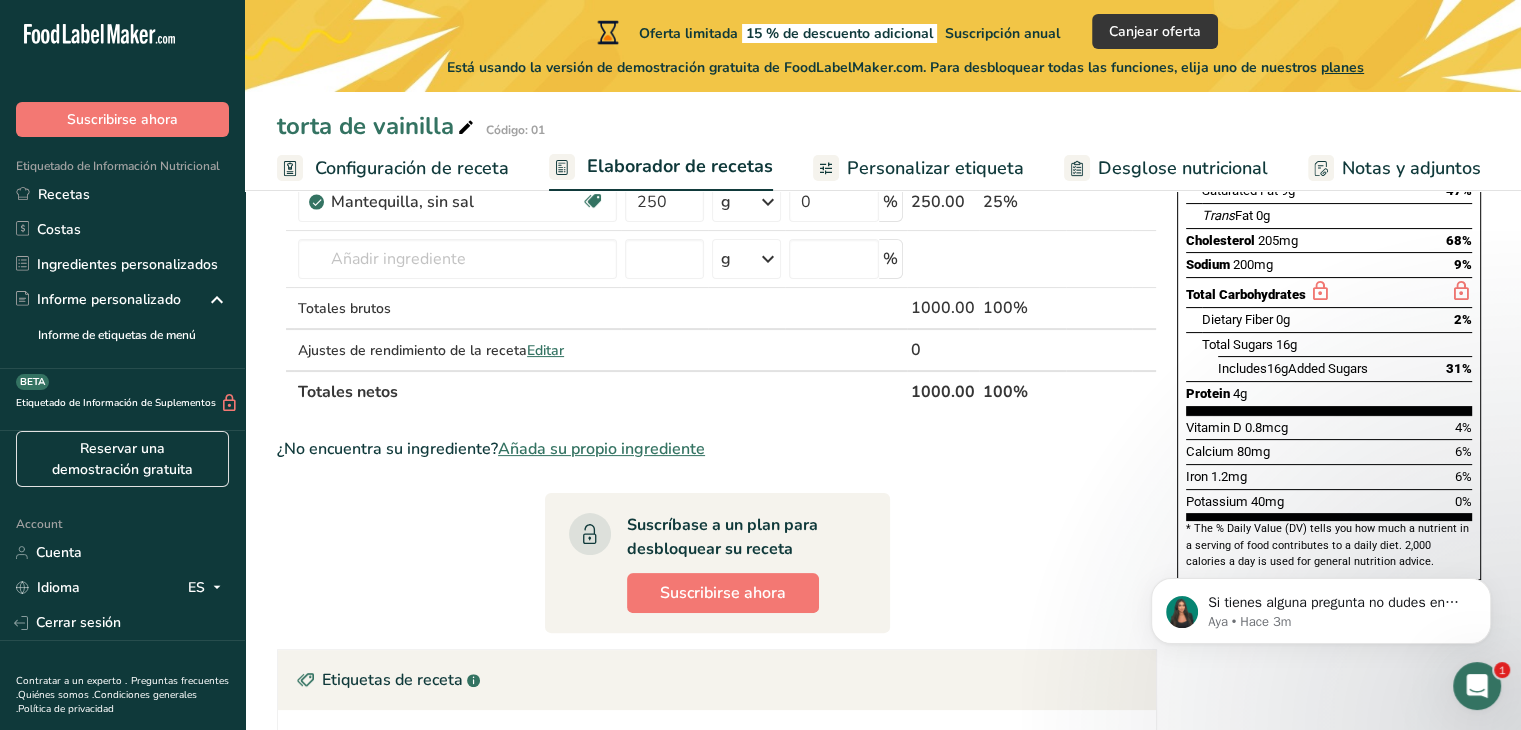 scroll, scrollTop: 0, scrollLeft: 223, axis: horizontal 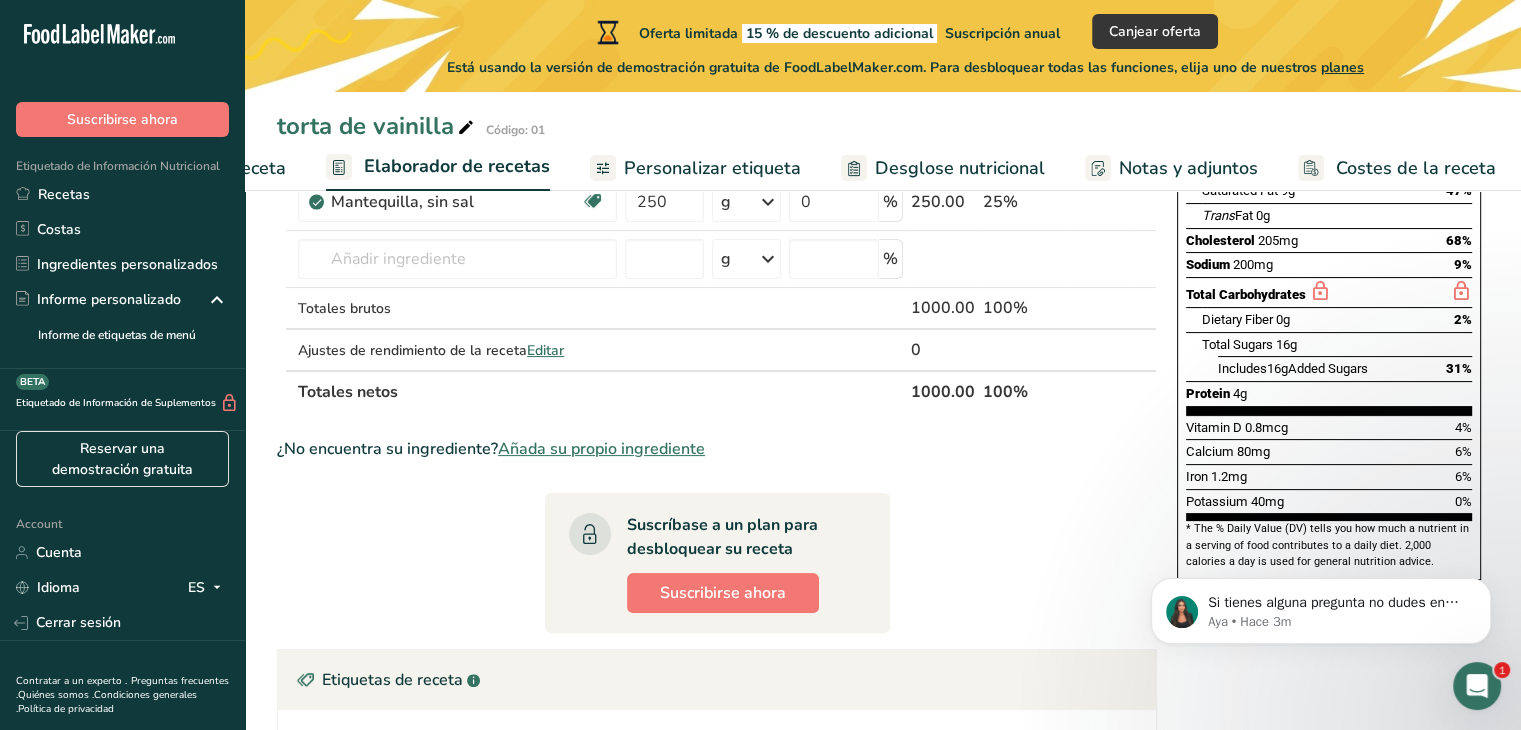 click on "Costes de la receta" at bounding box center (1416, 168) 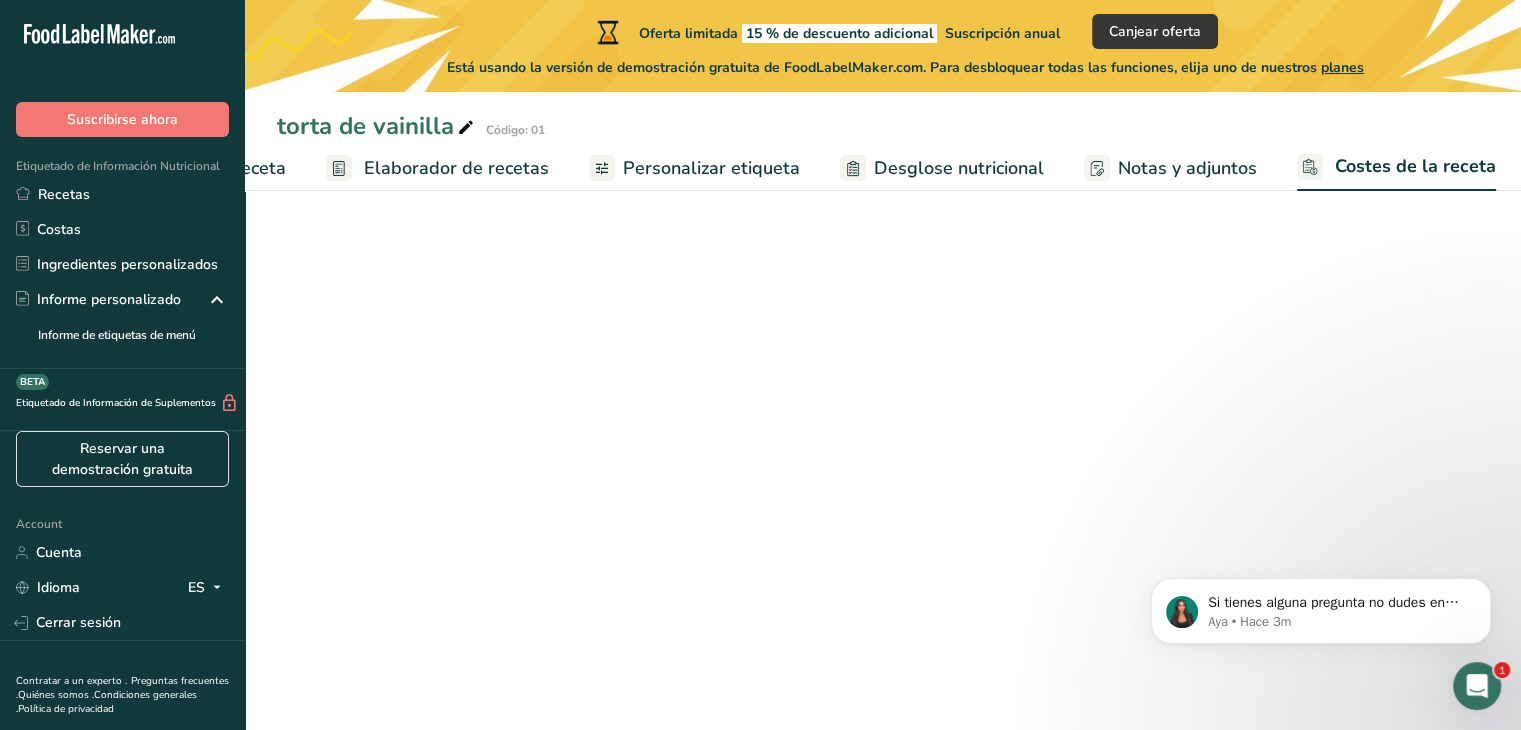 scroll, scrollTop: 0, scrollLeft: 222, axis: horizontal 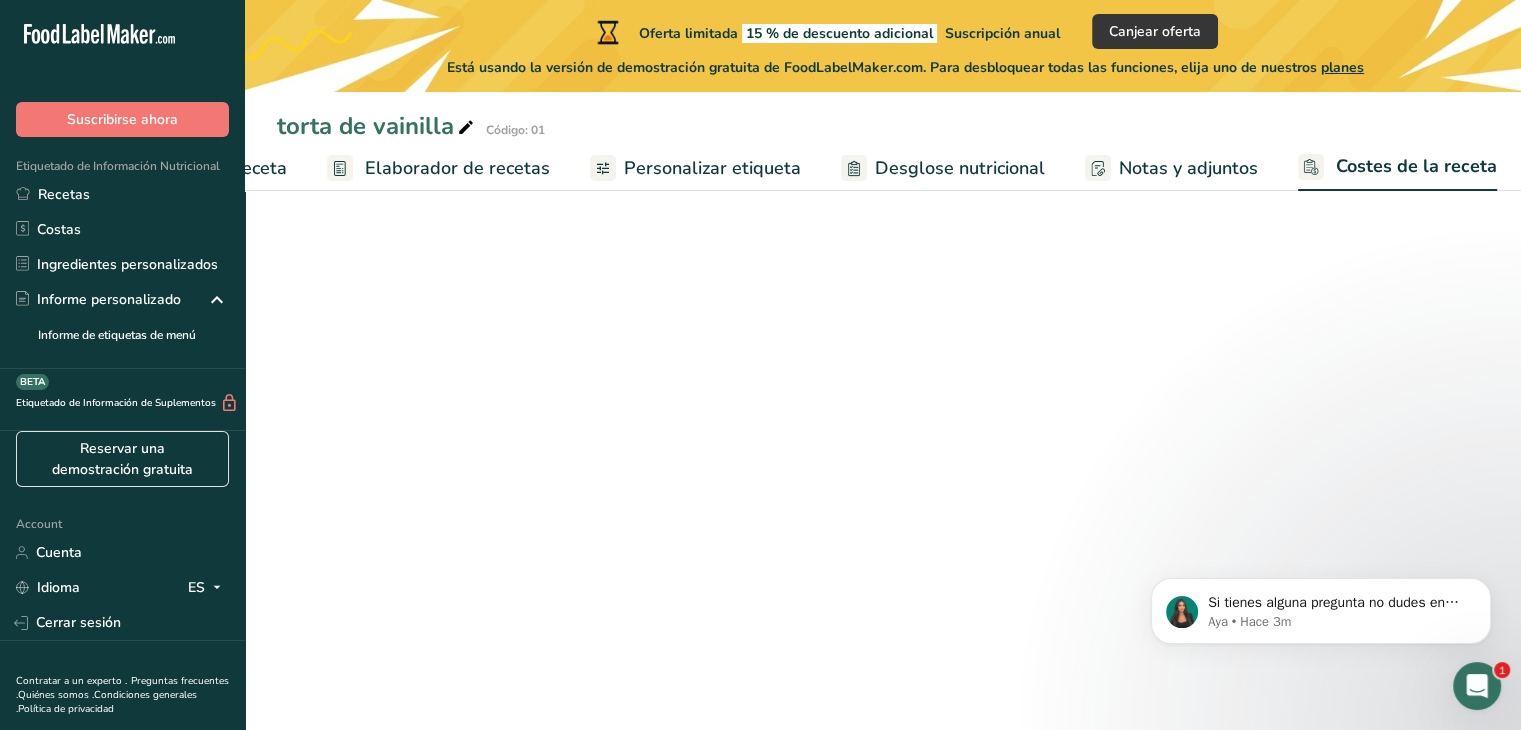 select on "1" 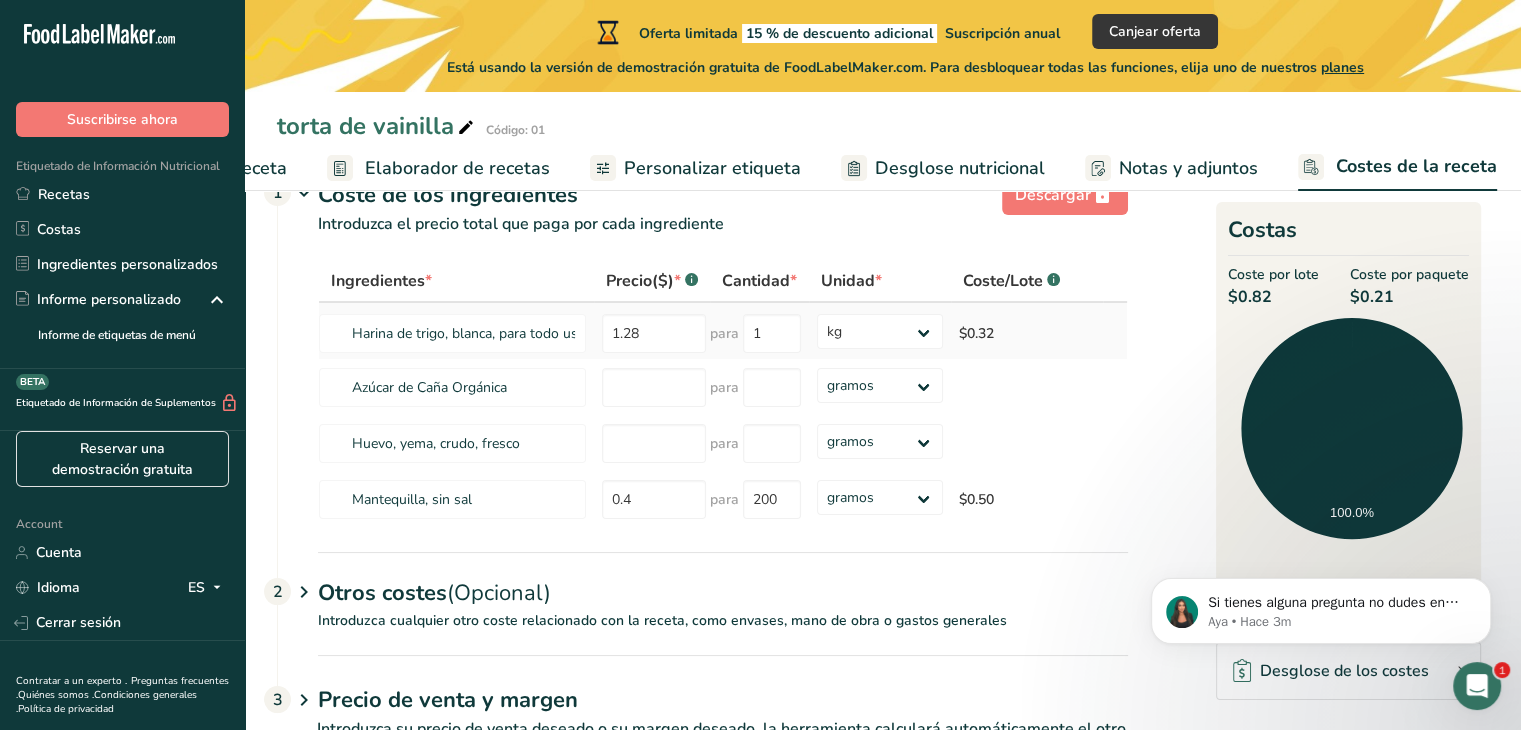 scroll, scrollTop: 0, scrollLeft: 0, axis: both 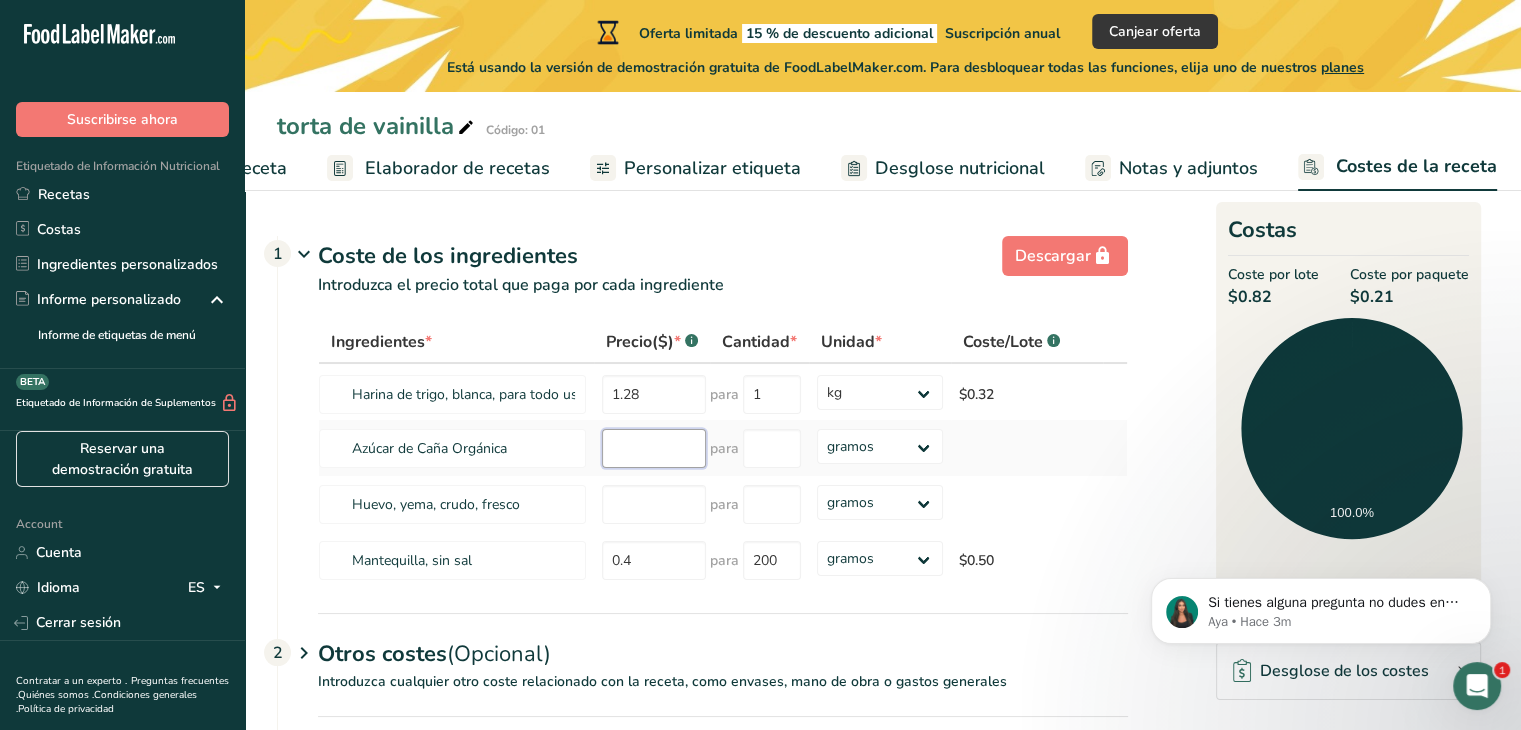 click at bounding box center [654, 448] 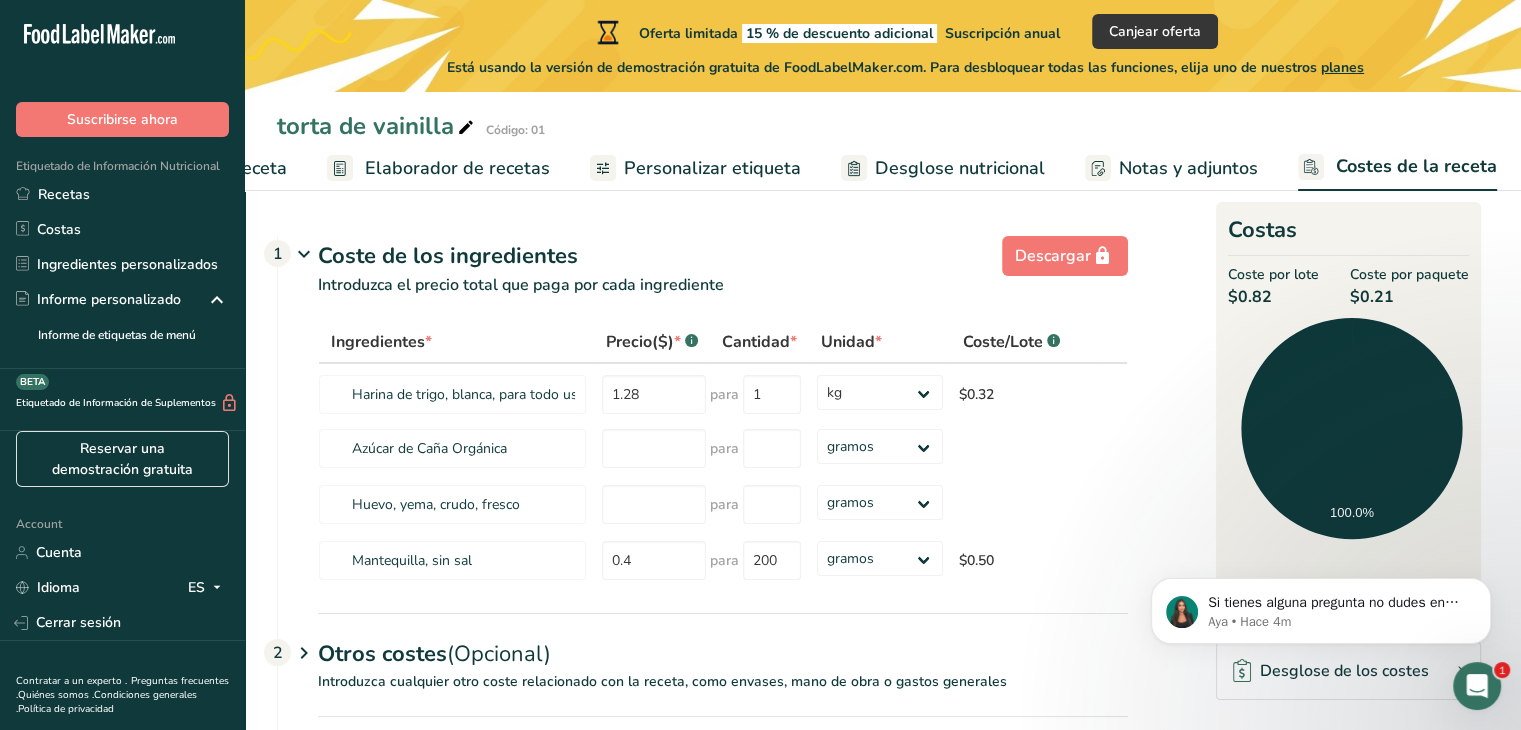 click on "Personalizar etiqueta" at bounding box center (712, 168) 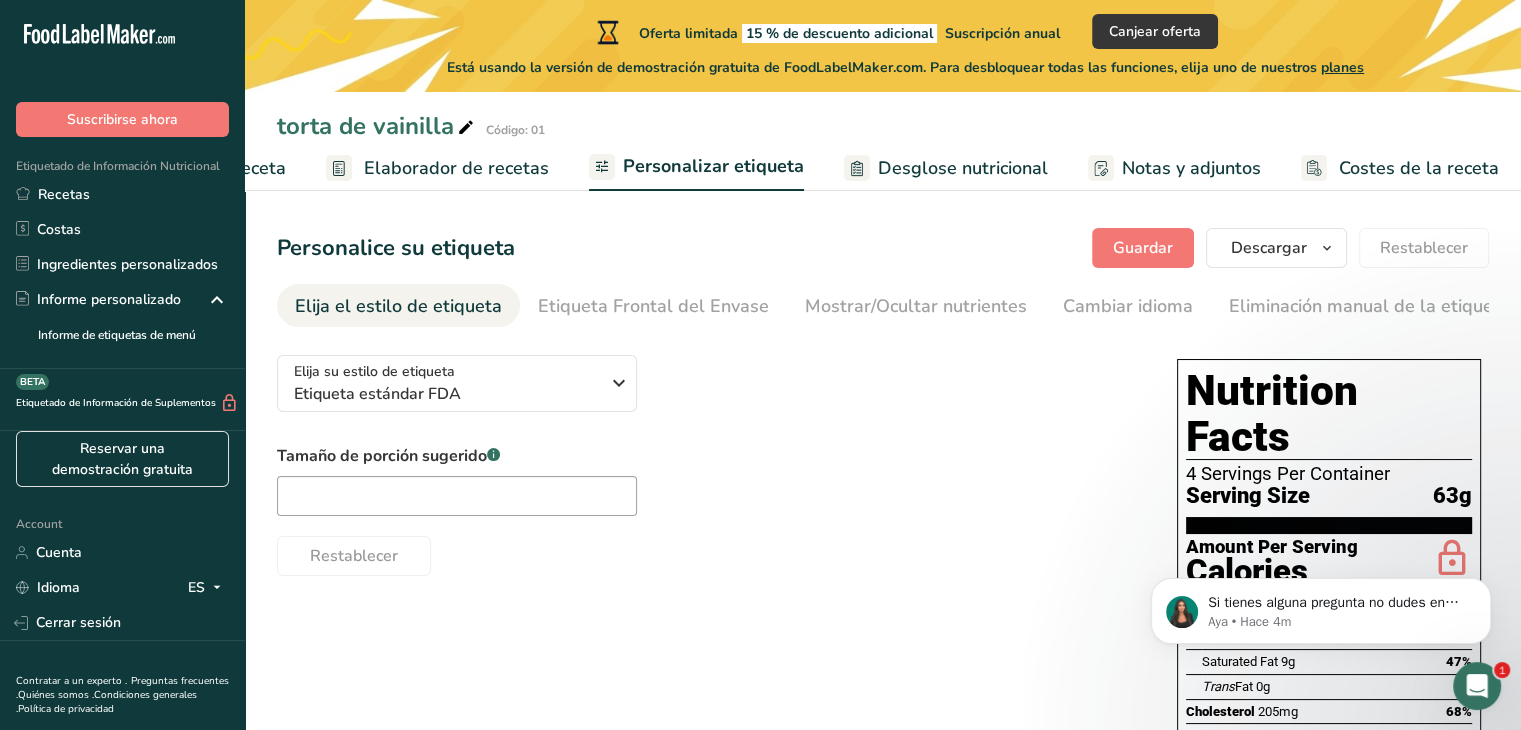 click on "Elaborador de recetas" at bounding box center [456, 168] 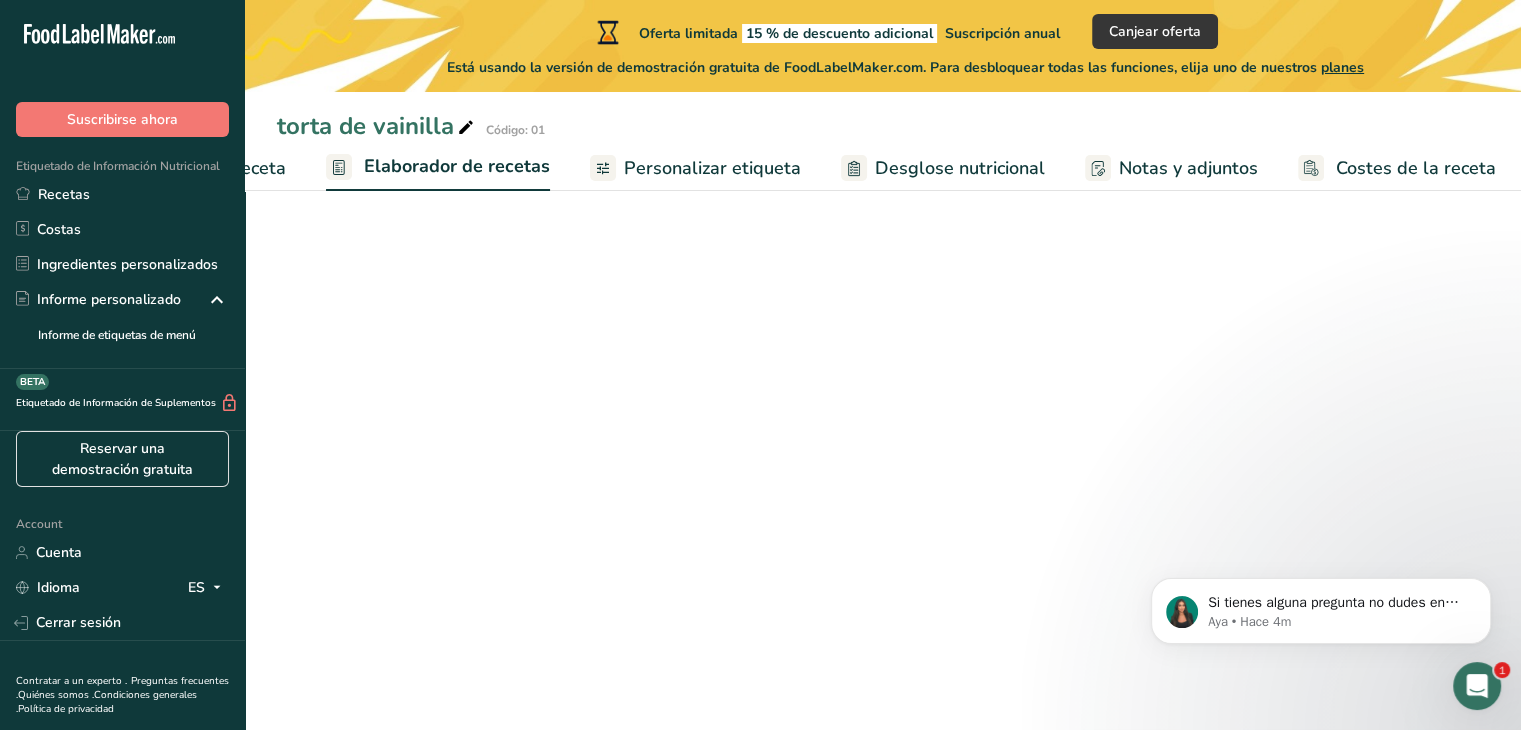 scroll, scrollTop: 0, scrollLeft: 0, axis: both 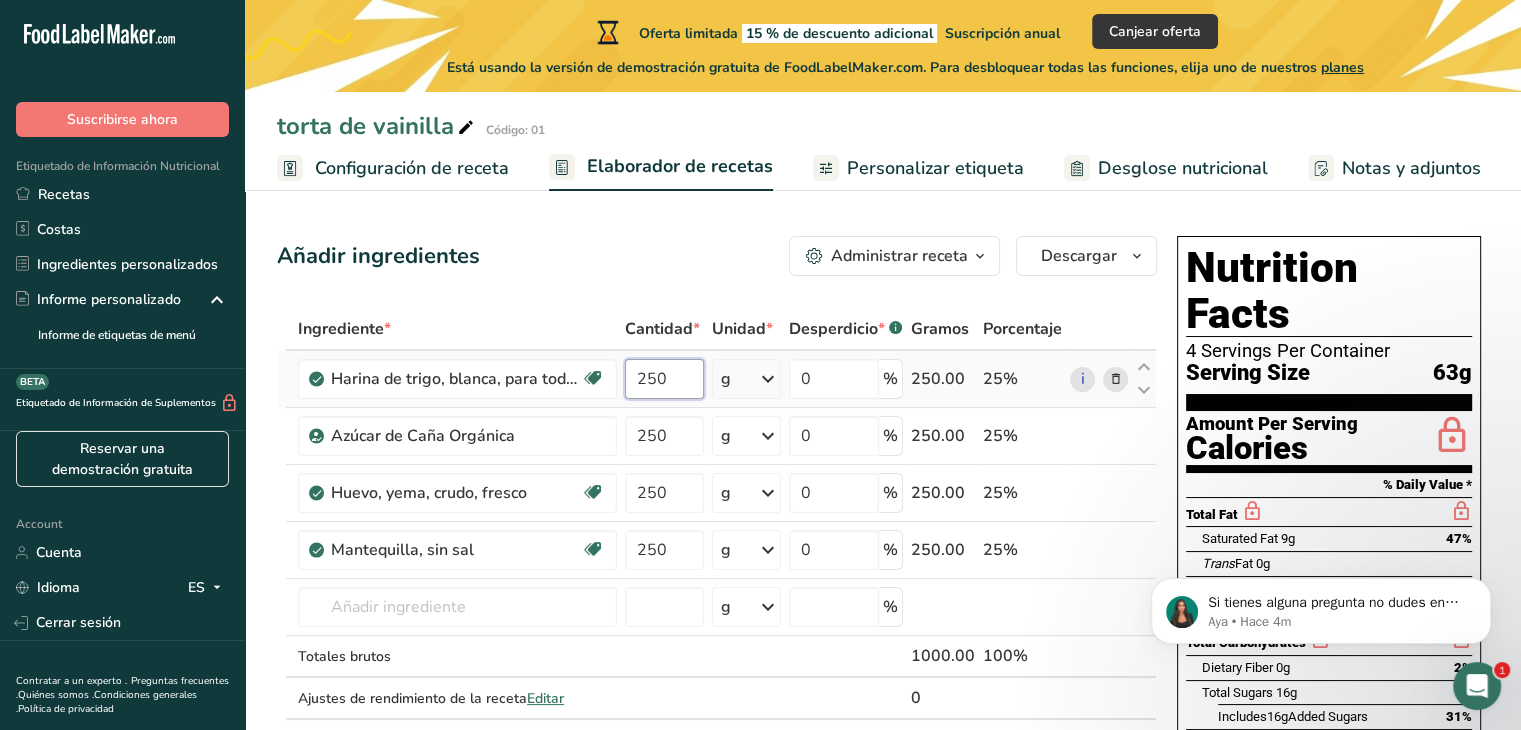 drag, startPoint x: 679, startPoint y: 387, endPoint x: 521, endPoint y: 402, distance: 158.71043 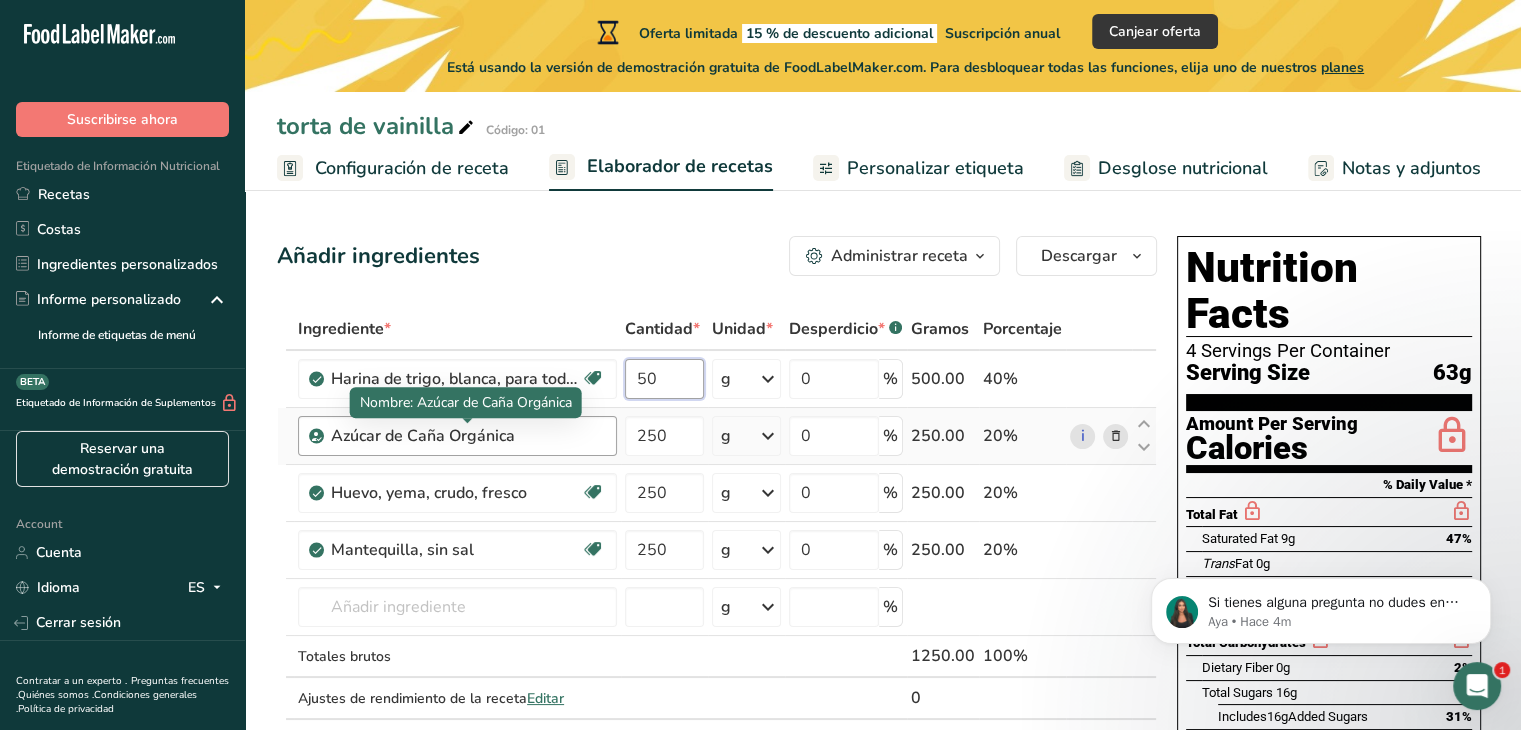 type on "5" 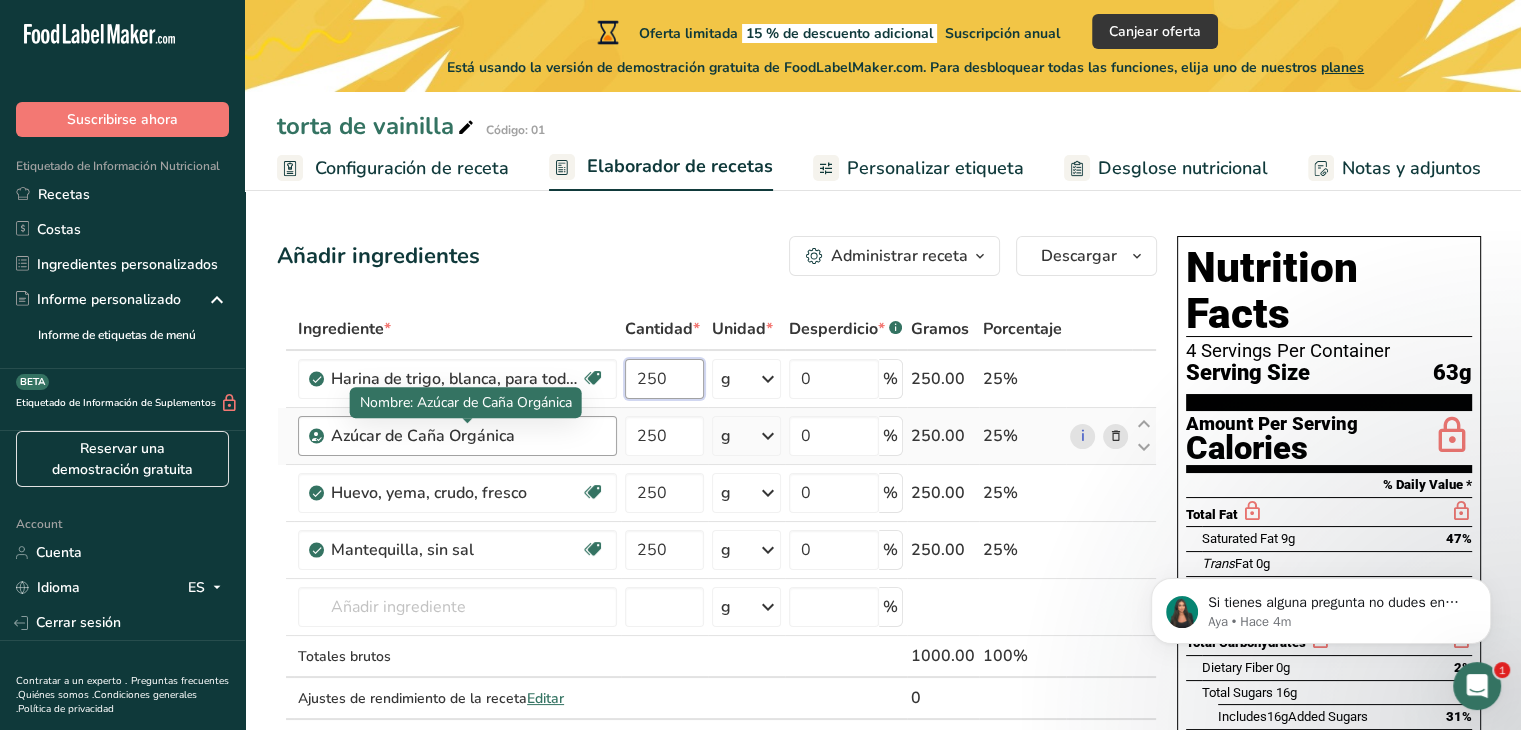type on "250" 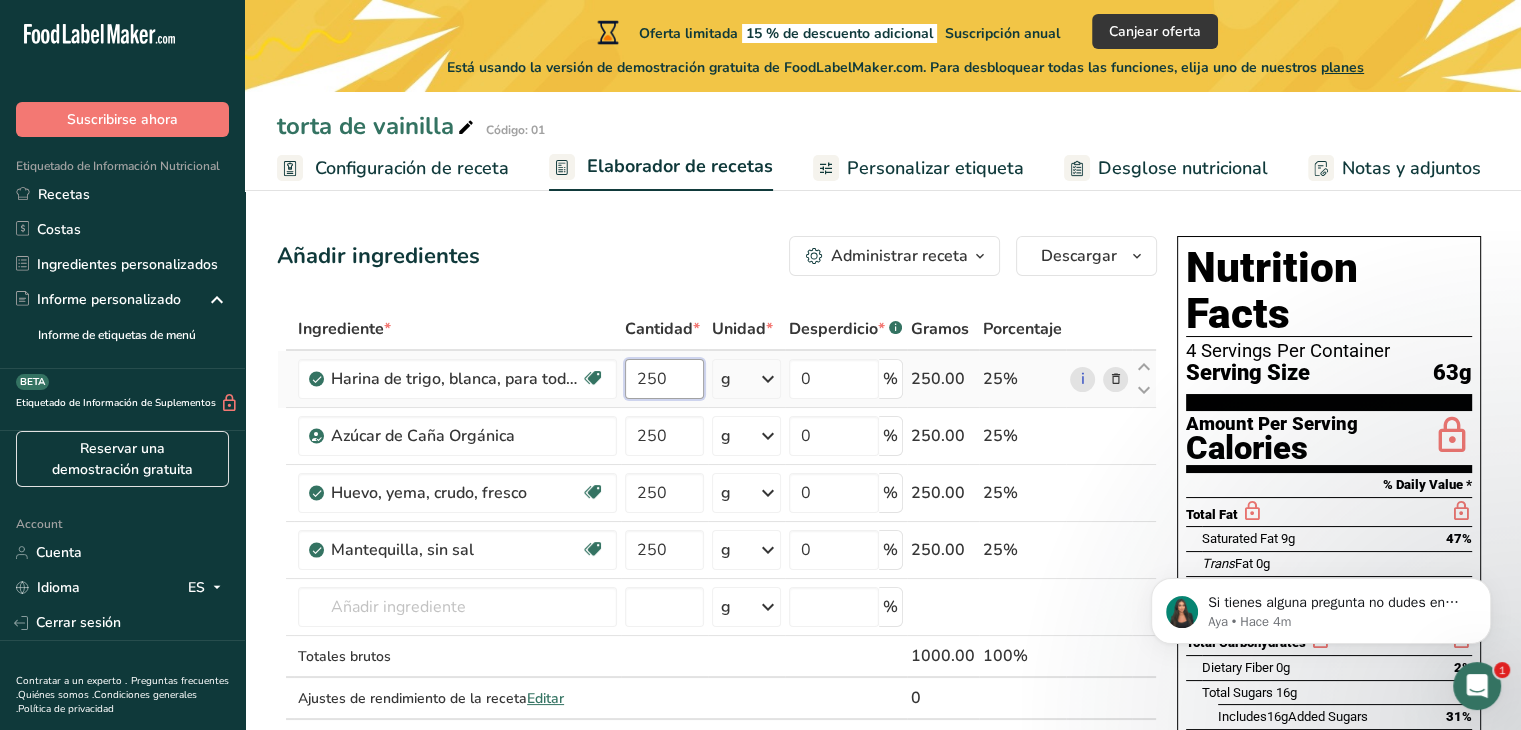 scroll, scrollTop: 54, scrollLeft: 0, axis: vertical 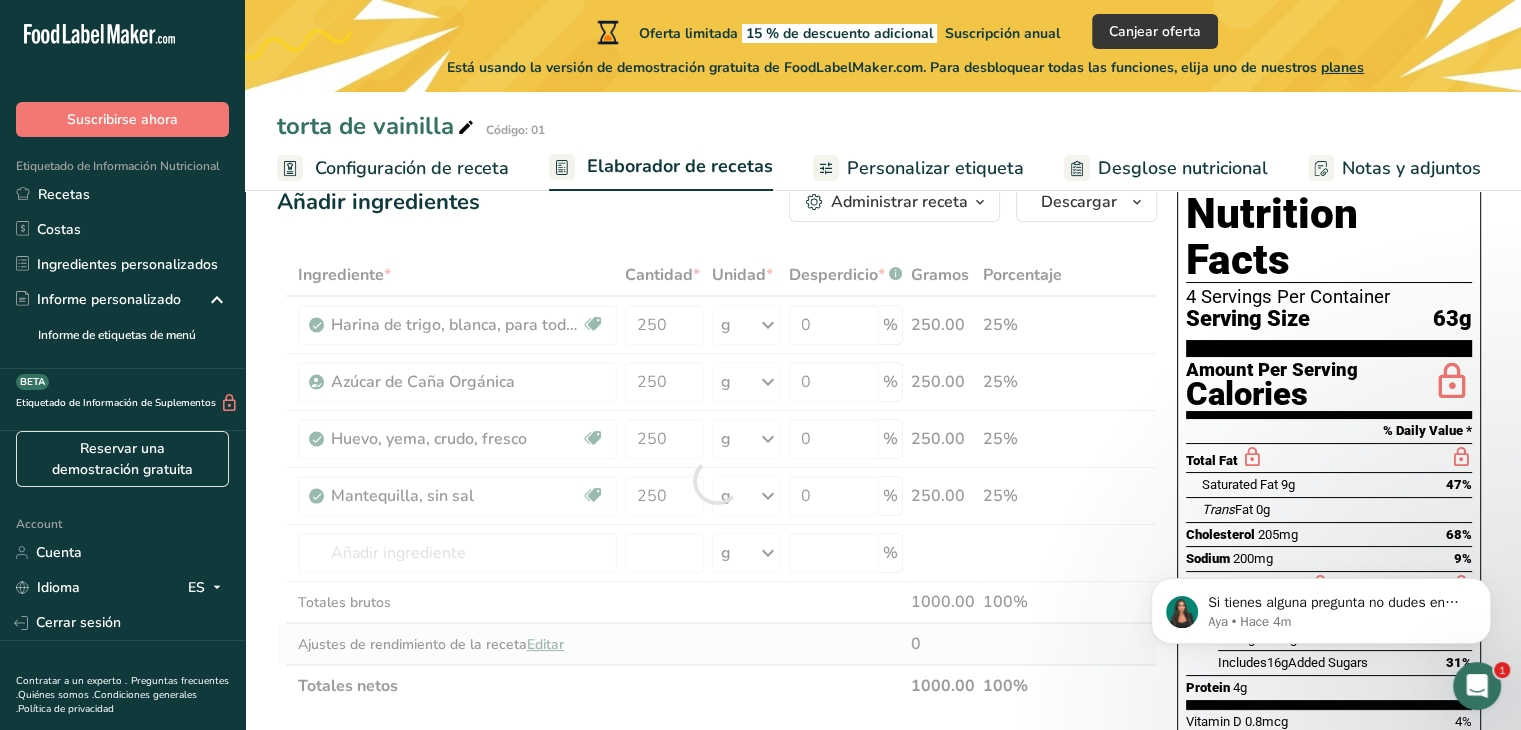 click on "Ingrediente *
Cantidad *
Unidad *
Desperdicio *   .a-a{fill:#347362;}.b-a{fill:#fff;}          Gramos
Porcentaje
Harina de trigo, blanca, para todo uso, con levadura, enriquecida
Libre de lácteos
Vegano
Vegetariano
Libre de soja
250
g
Porciones
1 cup
Unidades de peso
g
kg
mg
Ver más
Unidades de volumen
litro
Las unidades de volumen requieren una conversión de densidad. Si conoce la densidad de su ingrediente, introdúzcala a continuación. De lo contrario, haga clic en "RIA", nuestra asistente regulatoria de IA, quien podrá ayudarle.
lb/pie³
g/cm³
mL" at bounding box center (717, 480) 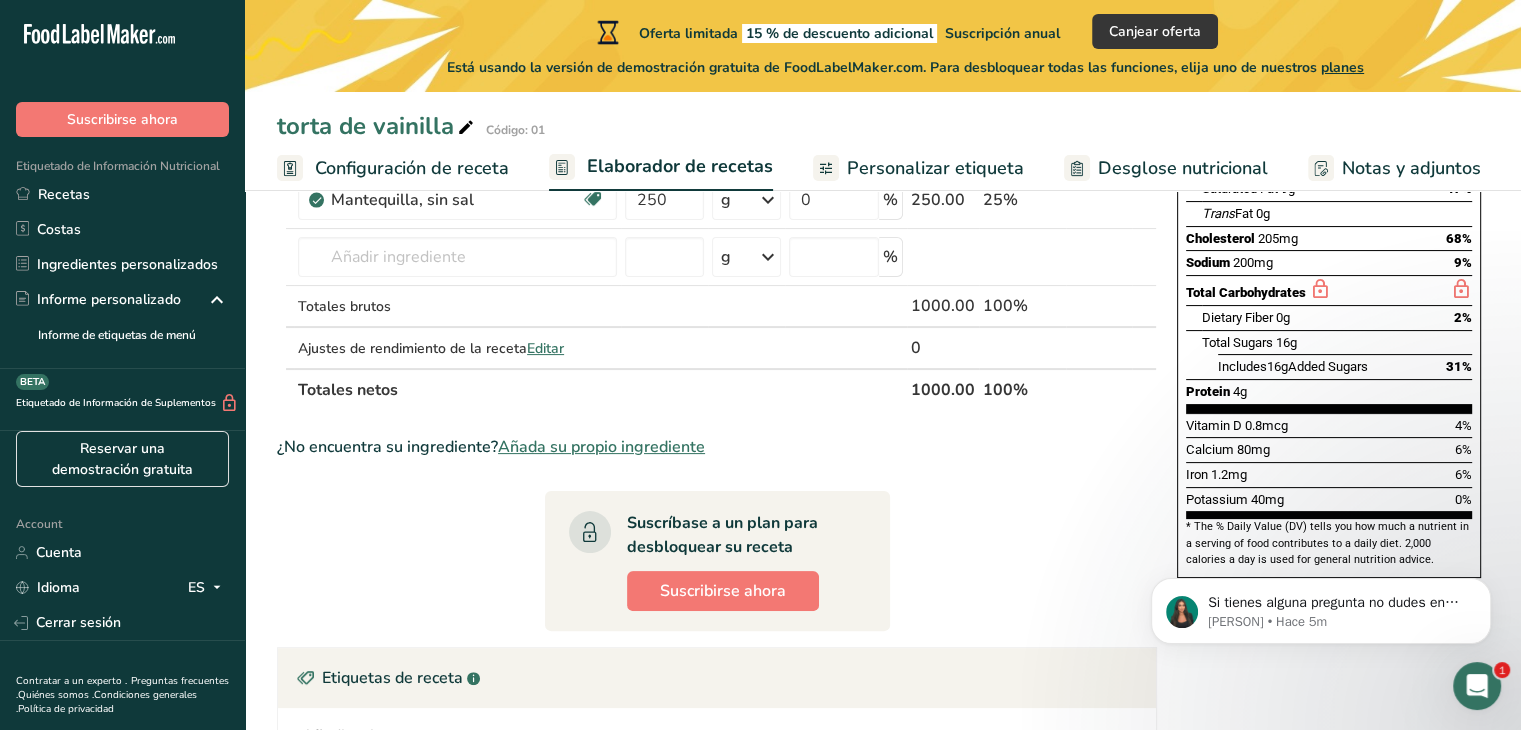 scroll, scrollTop: 749, scrollLeft: 0, axis: vertical 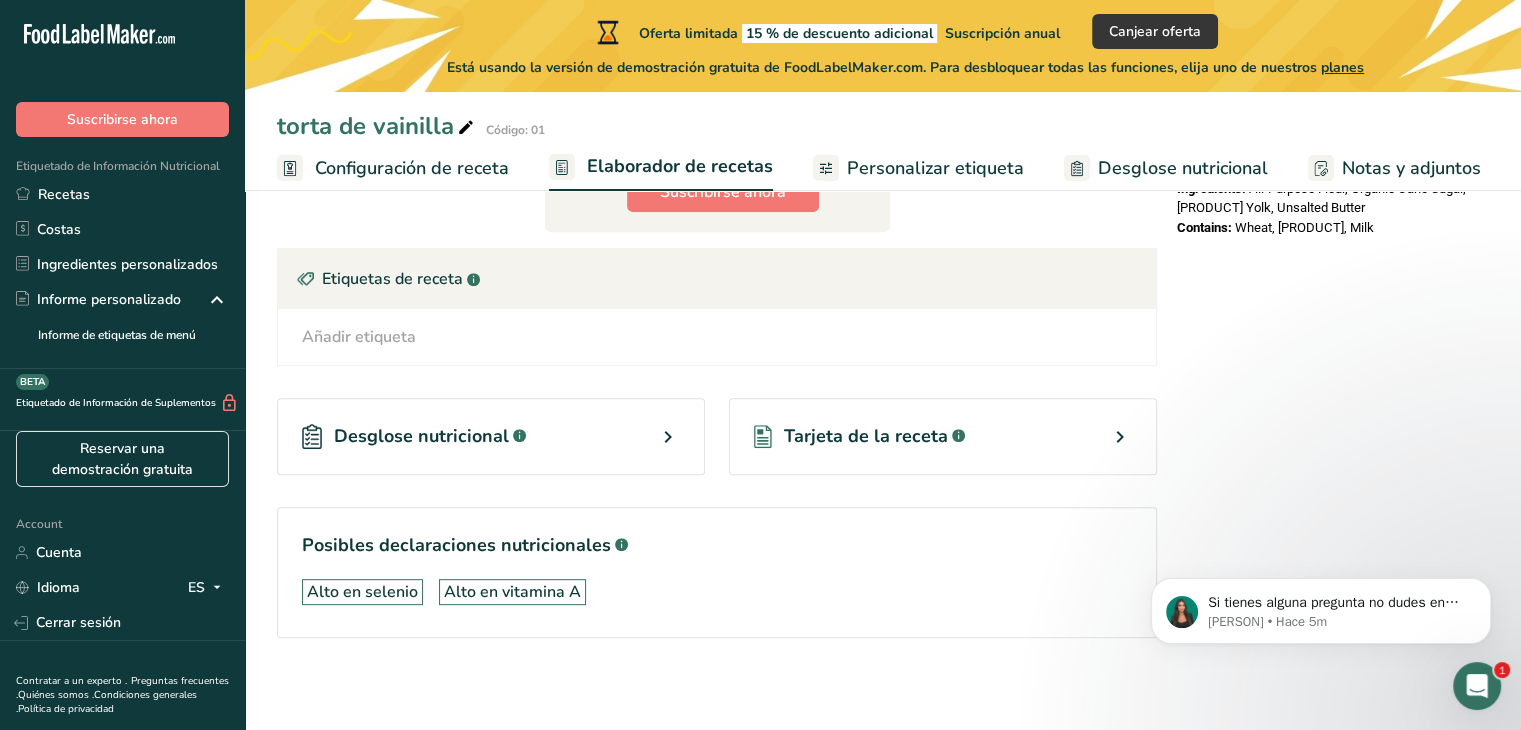 click on "Tarjeta de la receta" at bounding box center [866, 436] 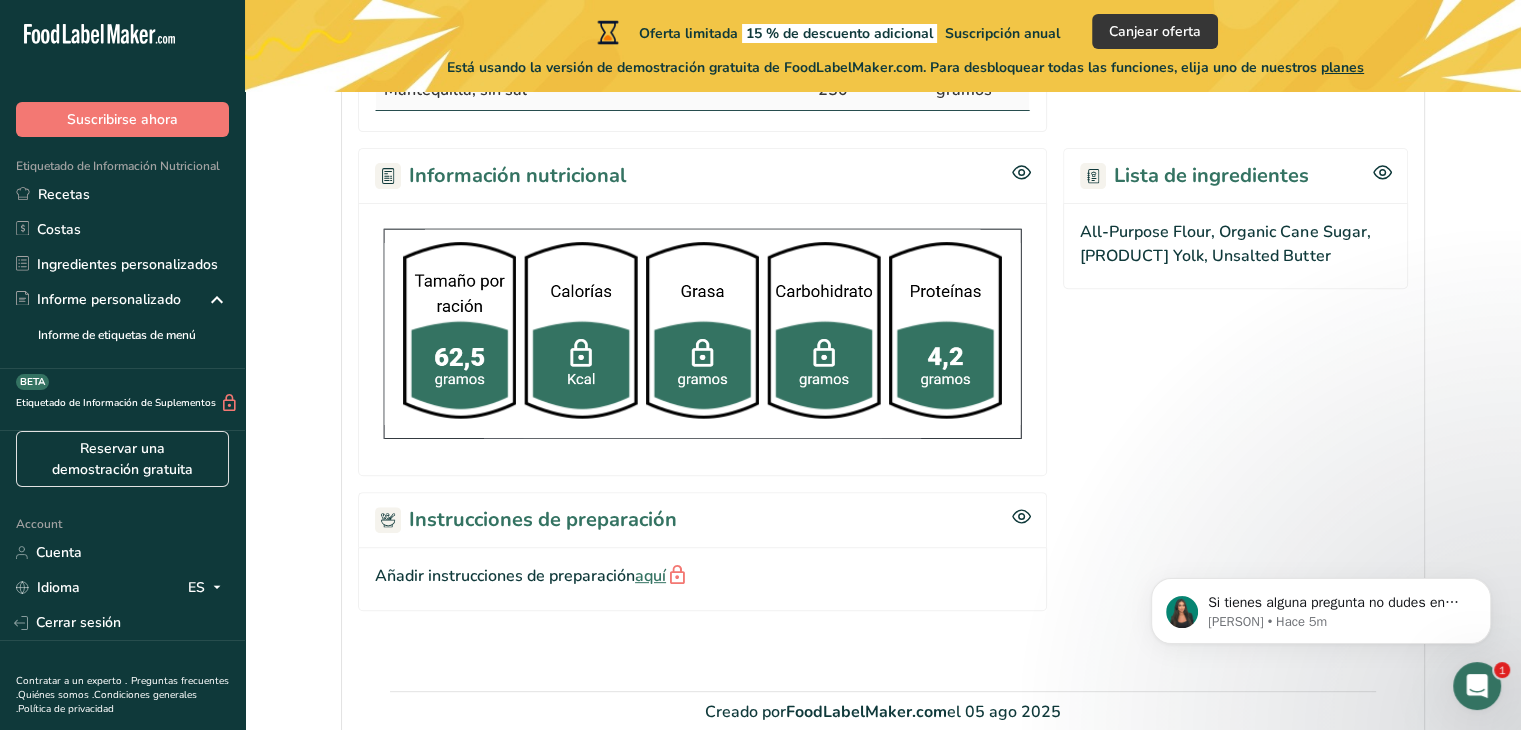 scroll, scrollTop: 666, scrollLeft: 0, axis: vertical 